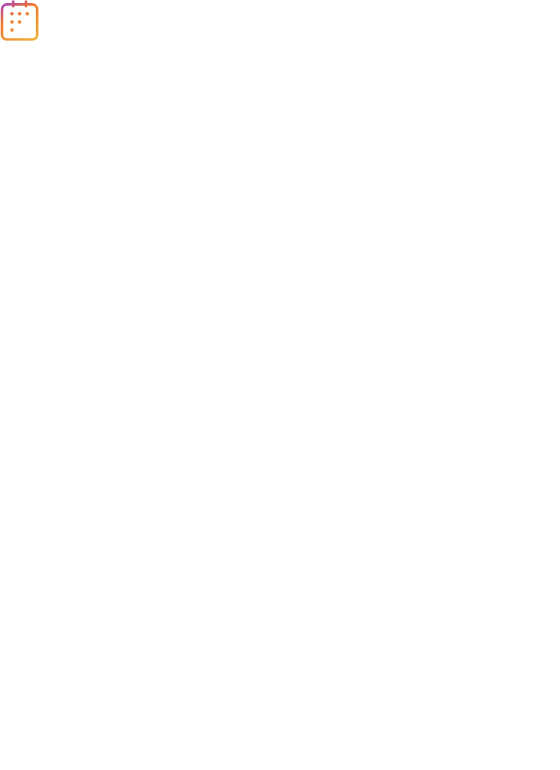 scroll, scrollTop: 0, scrollLeft: 0, axis: both 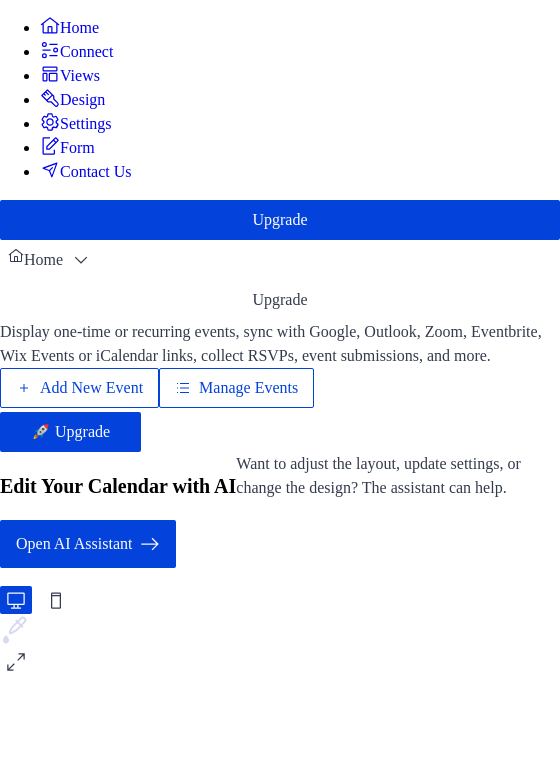 click on "Add New Event" at bounding box center (91, 388) 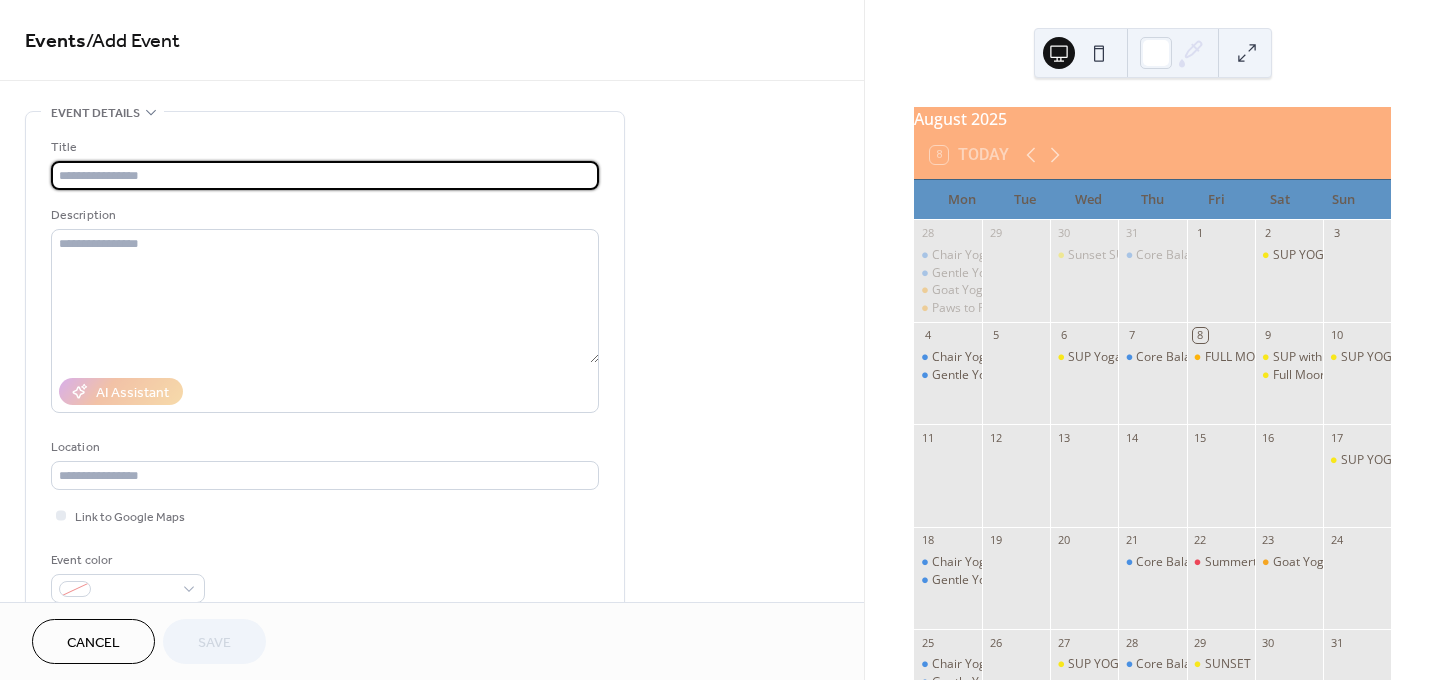 scroll, scrollTop: 0, scrollLeft: 0, axis: both 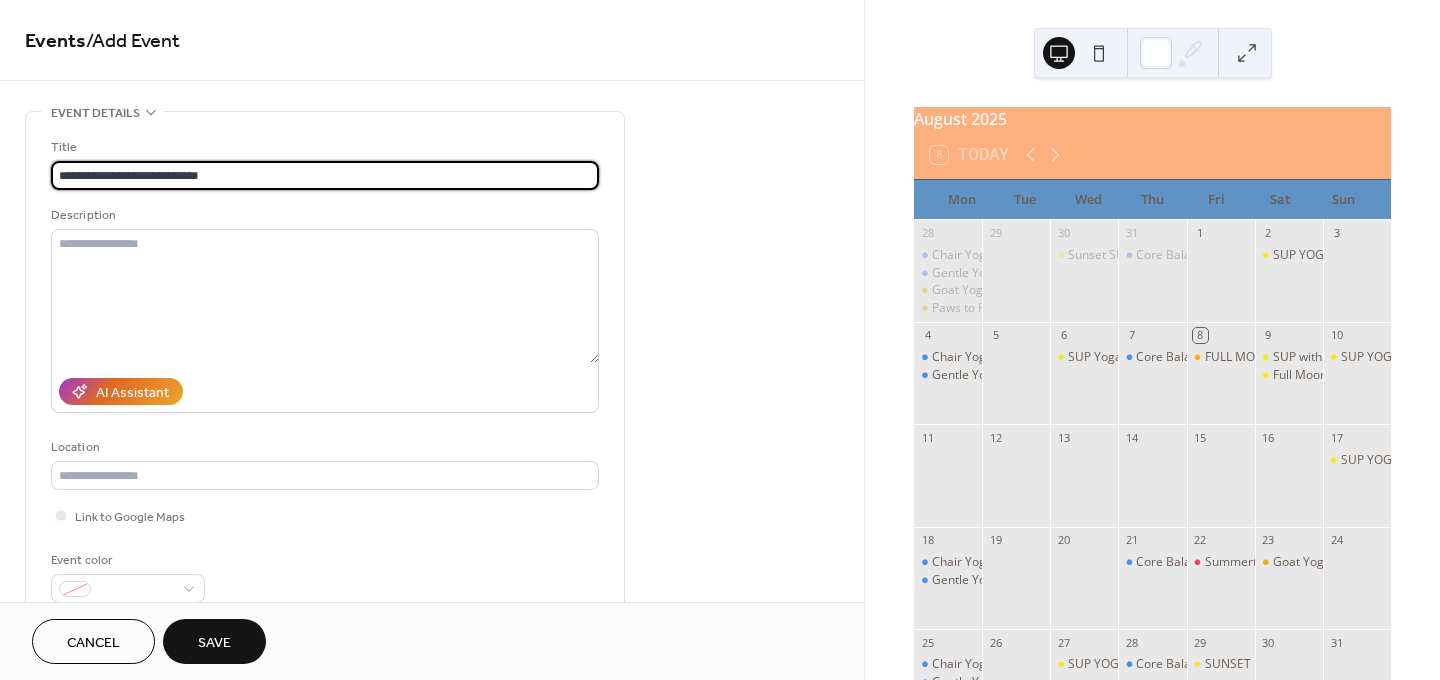 click on "**********" at bounding box center (325, 175) 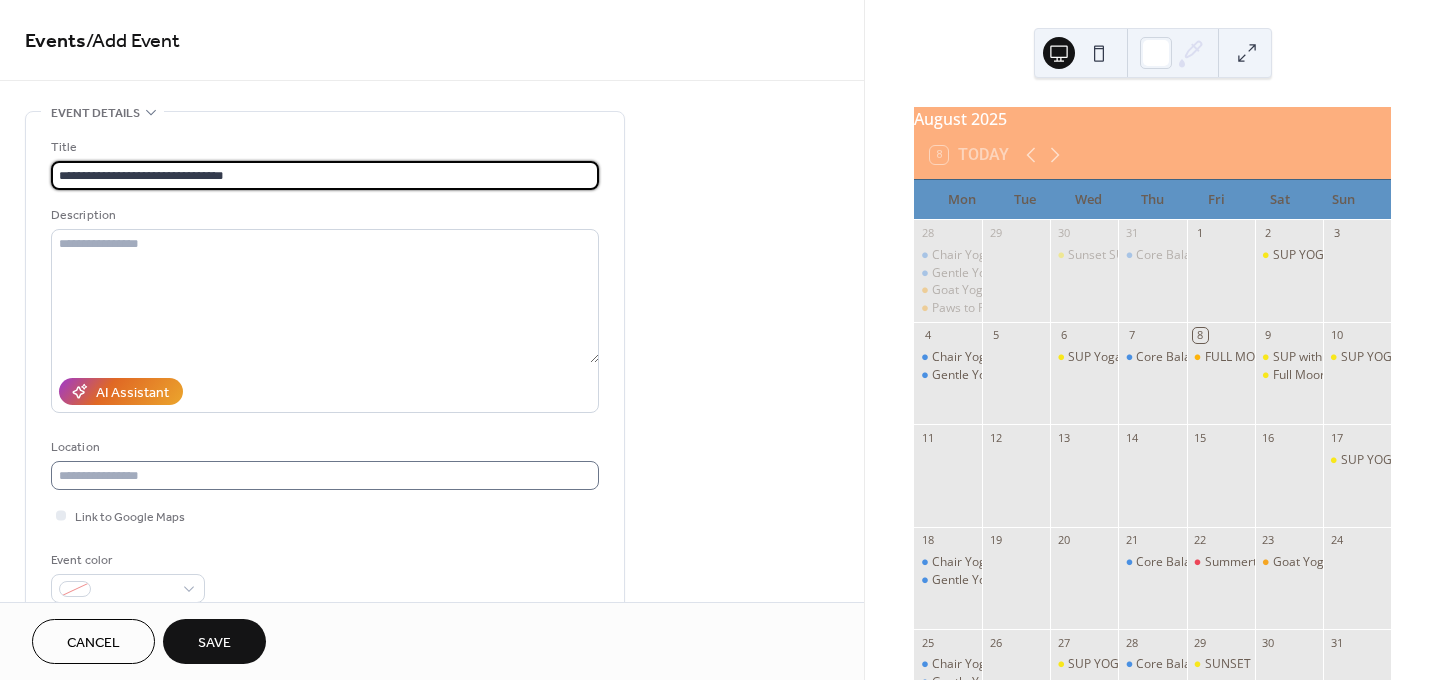 type on "**********" 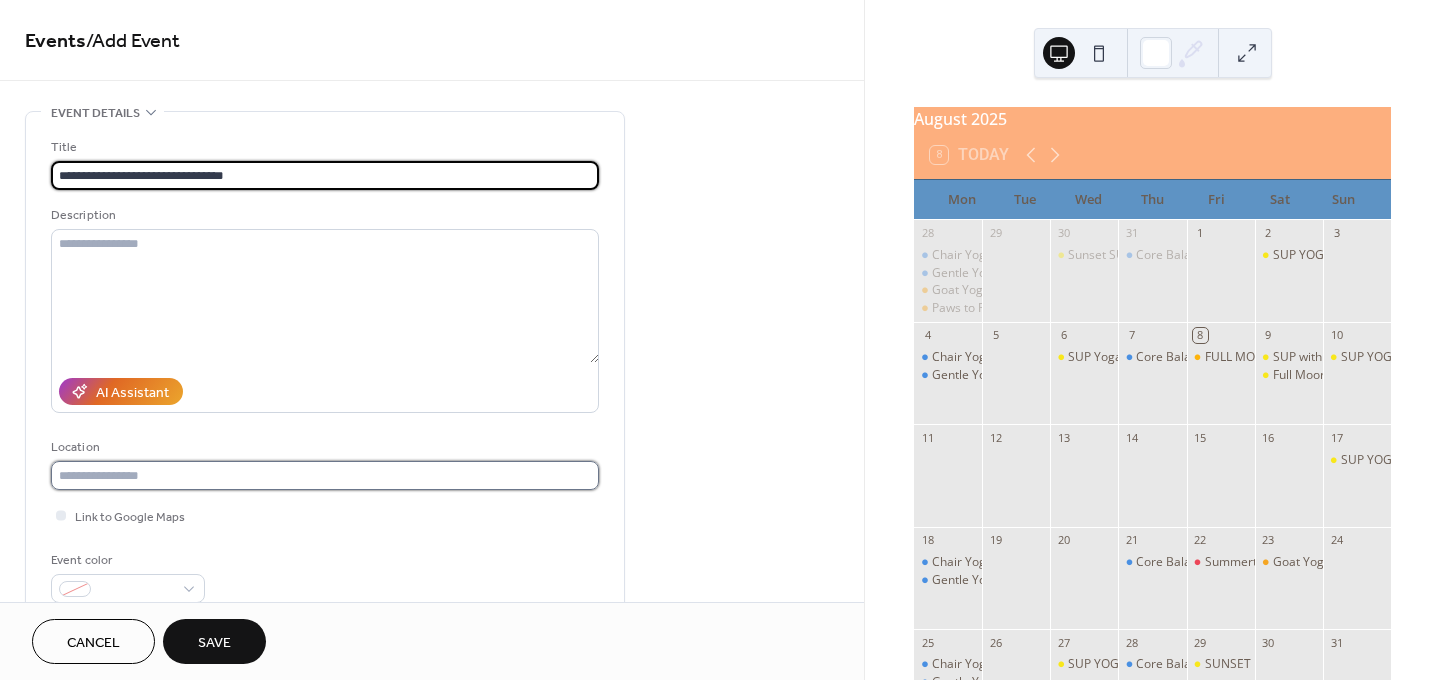 click at bounding box center (325, 475) 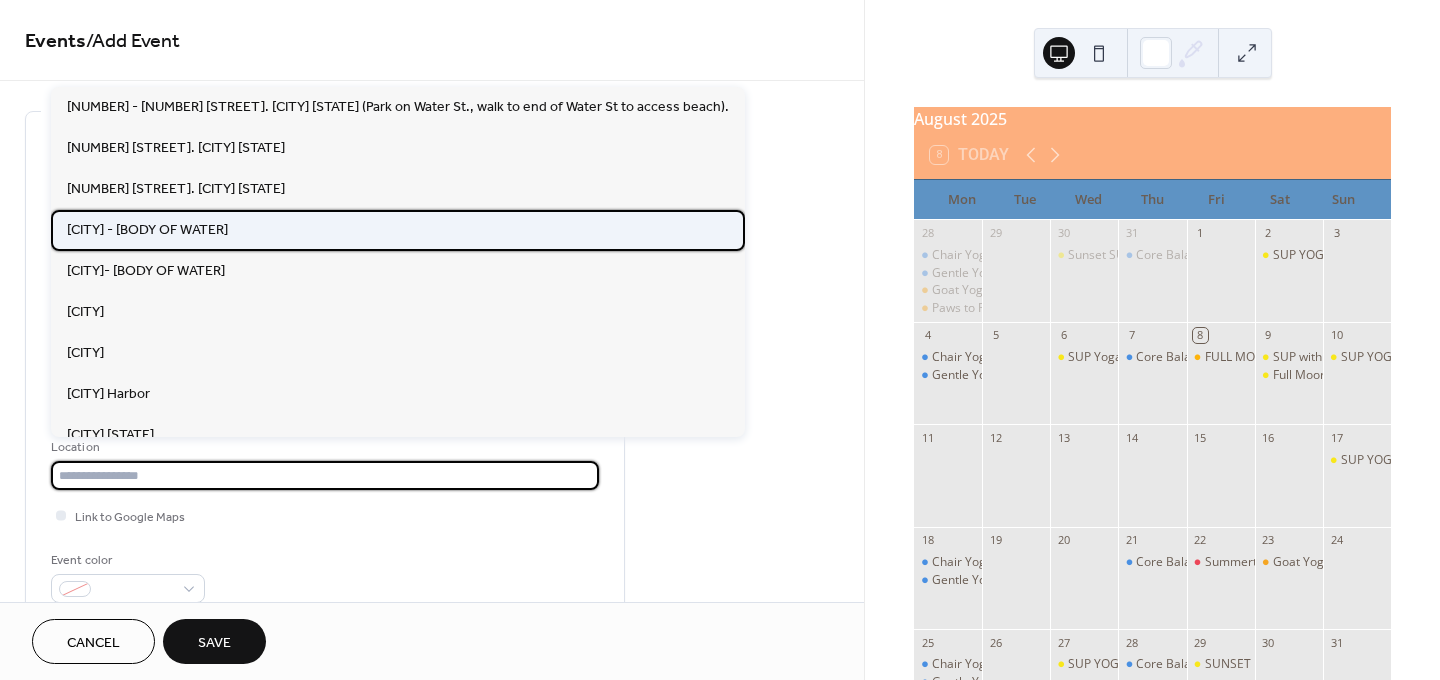 click on "[CITY] - [BODY OF WATER]" at bounding box center (147, 230) 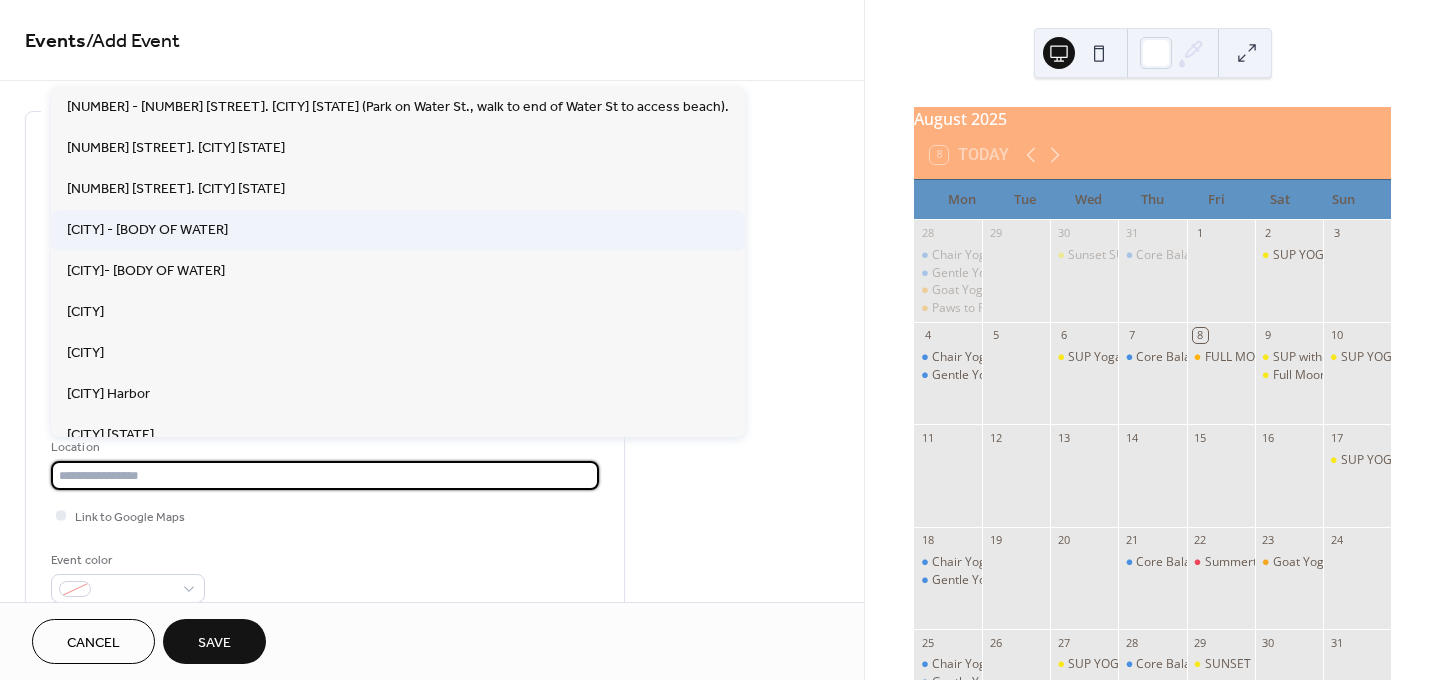 type on "**********" 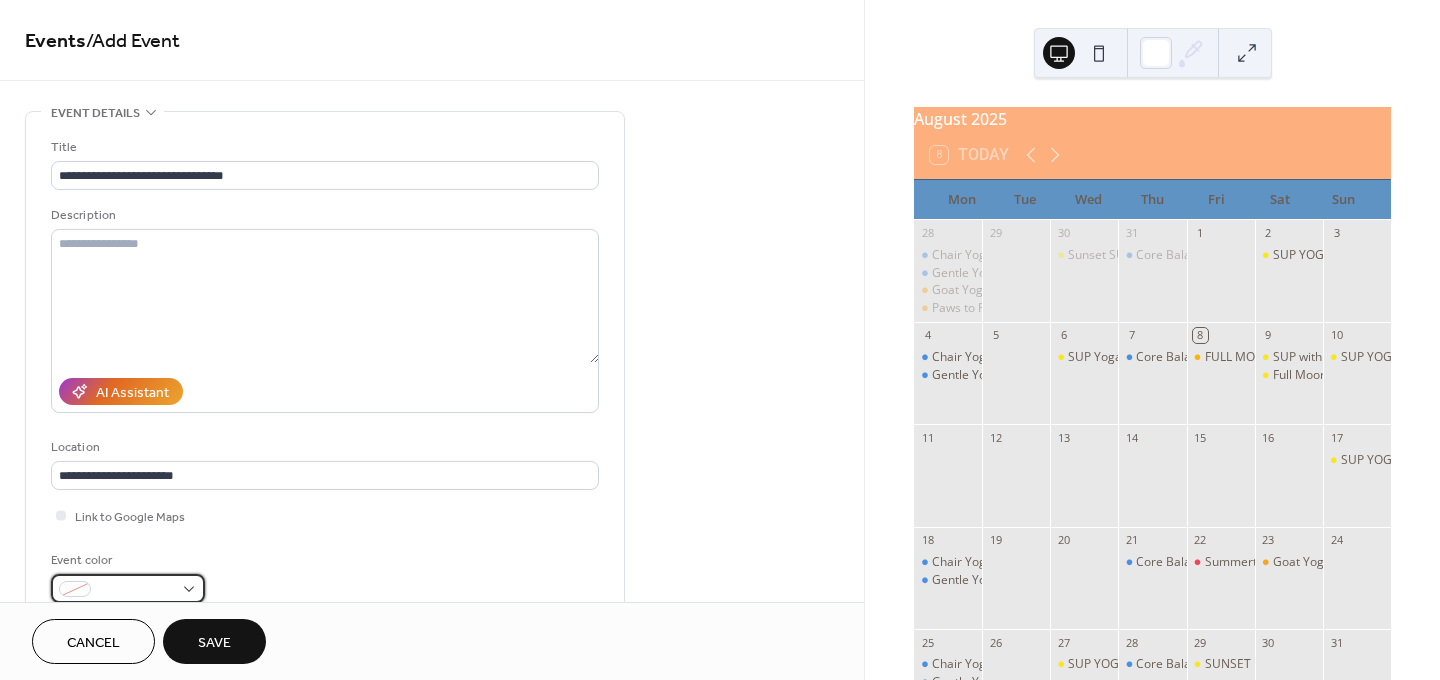 click at bounding box center [136, 590] 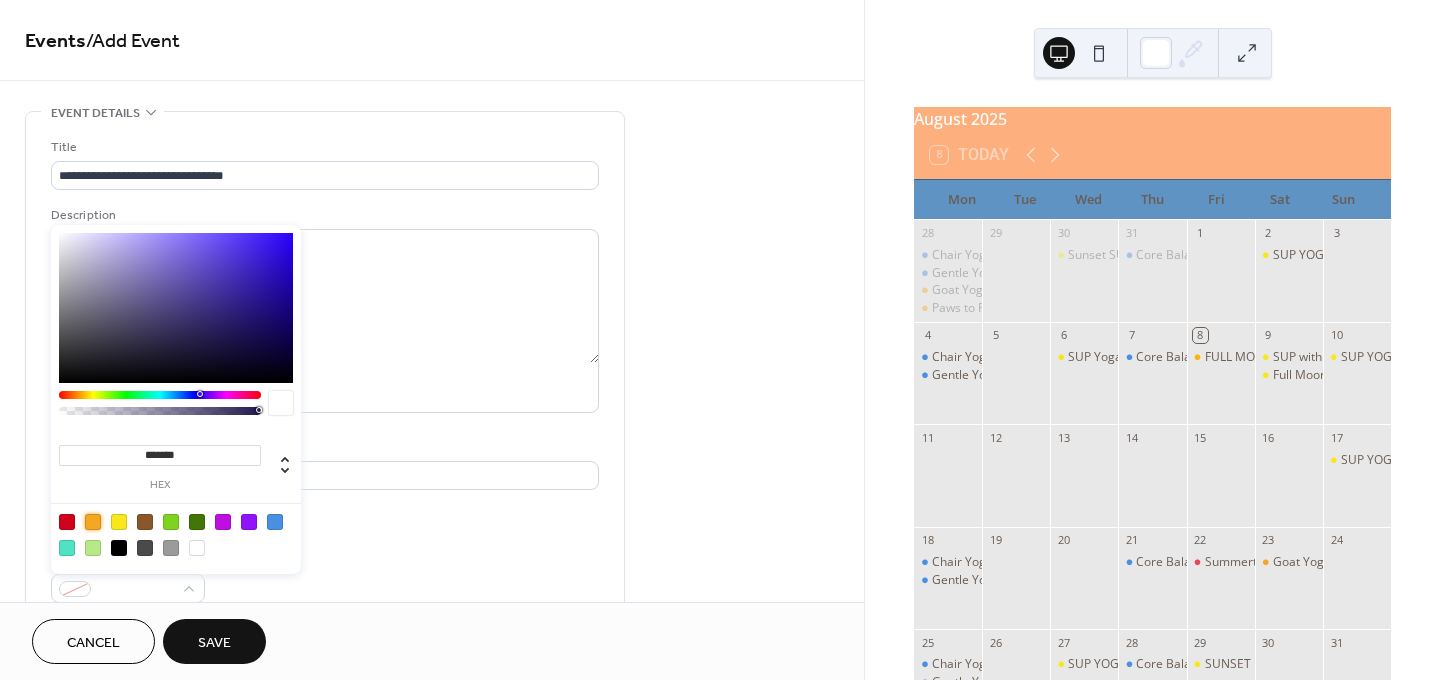 click at bounding box center (93, 522) 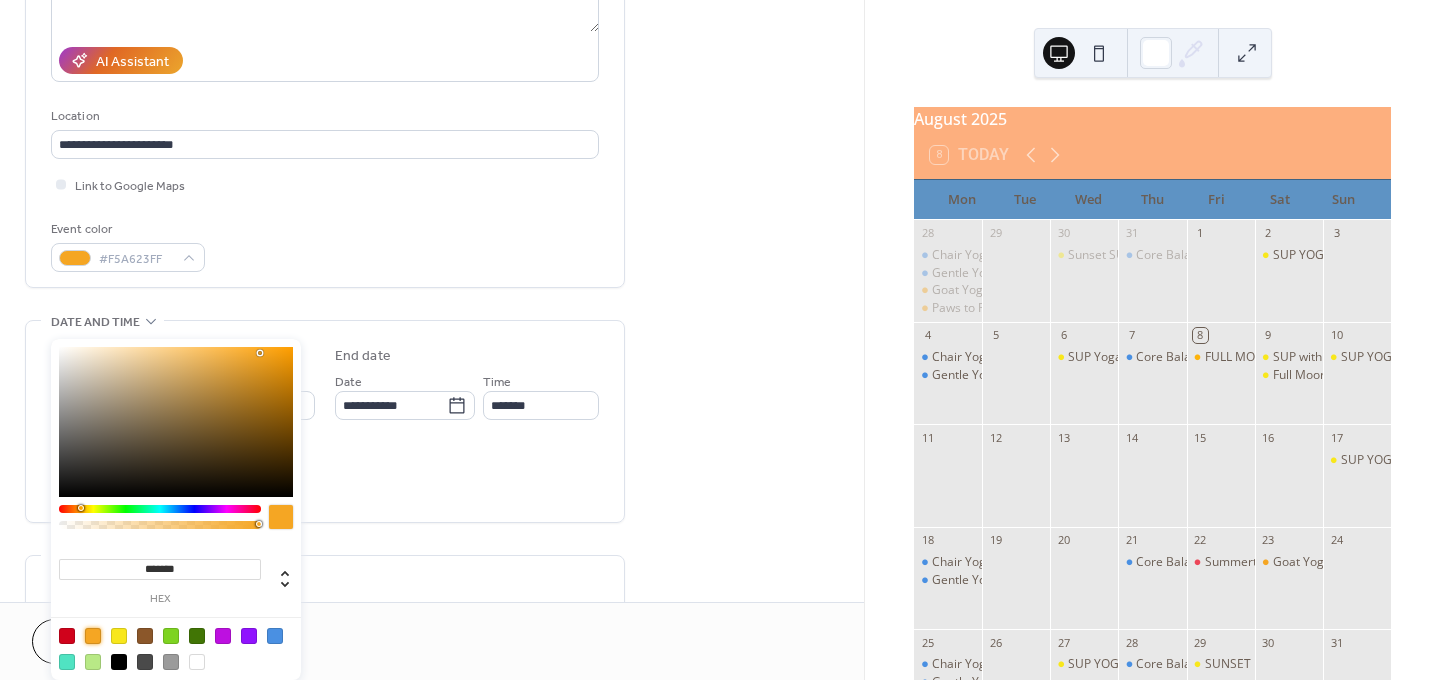 scroll, scrollTop: 400, scrollLeft: 0, axis: vertical 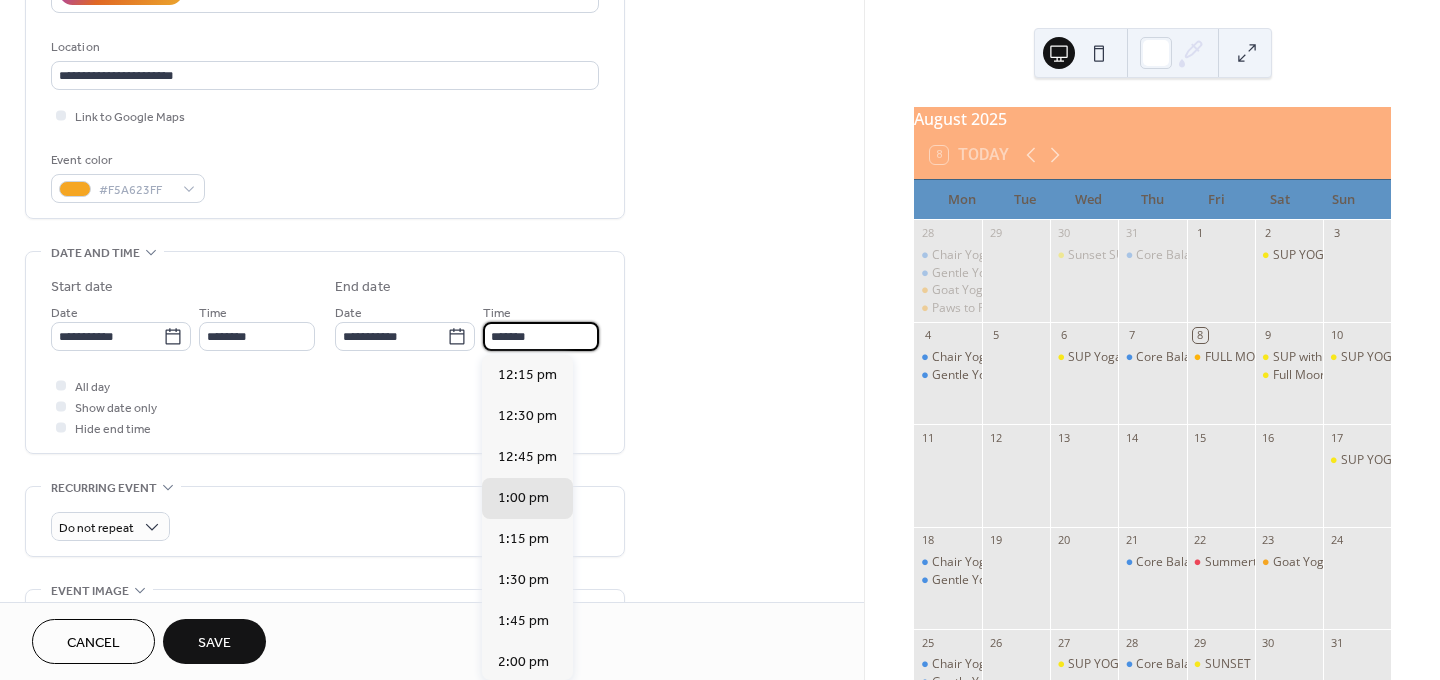 click on "*******" at bounding box center (541, 336) 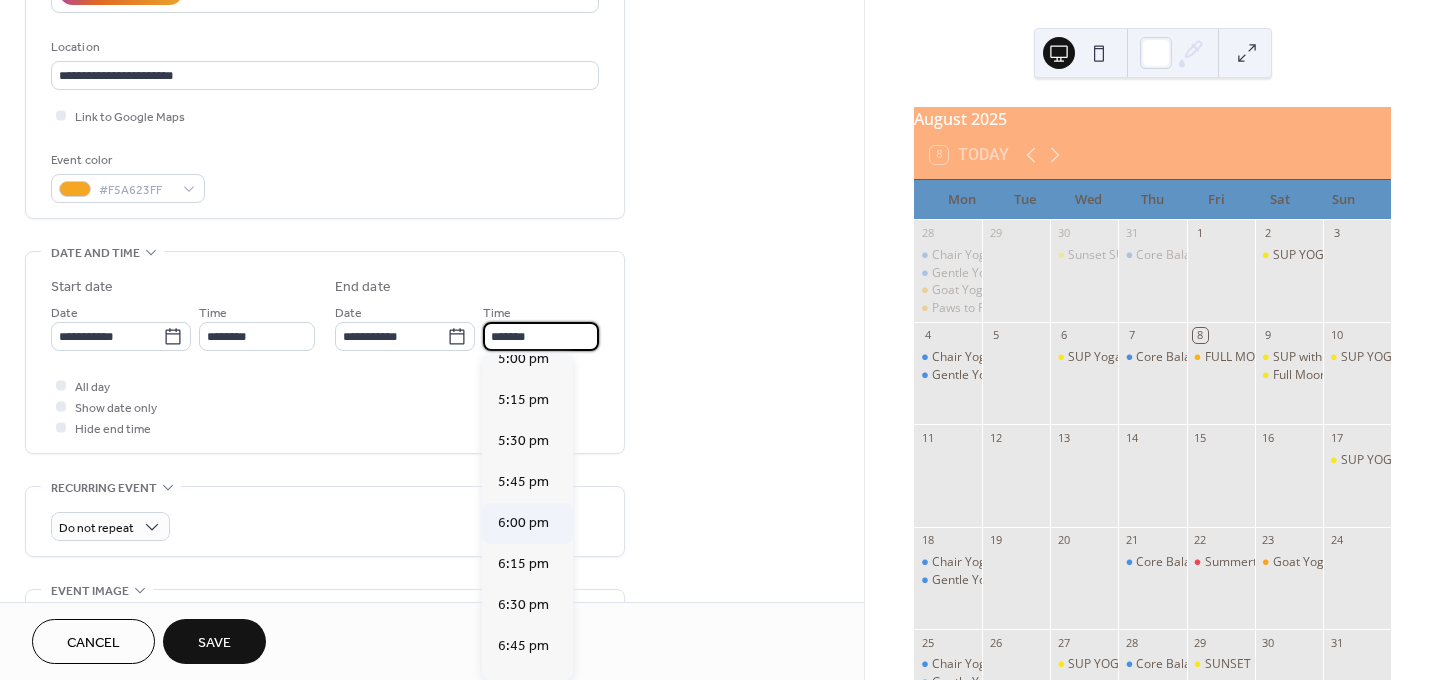 scroll, scrollTop: 800, scrollLeft: 0, axis: vertical 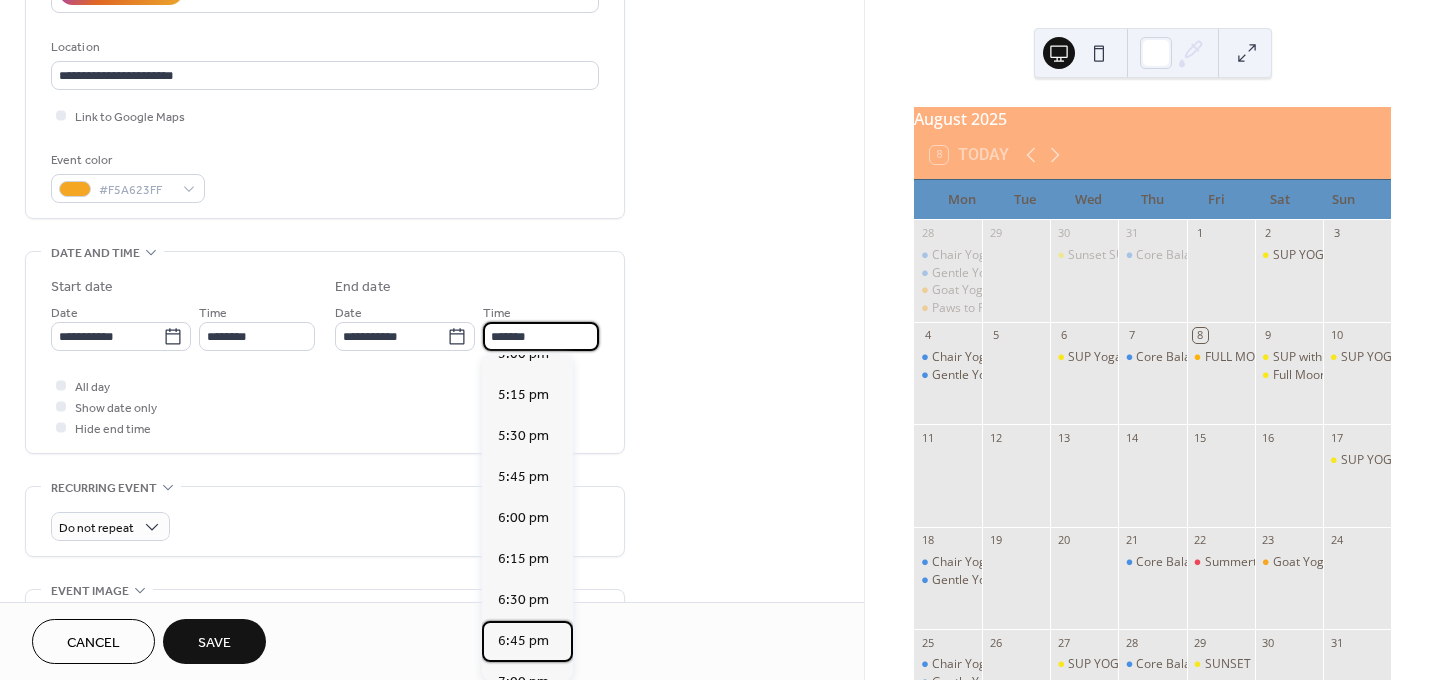 click on "6:45 pm" at bounding box center [523, 641] 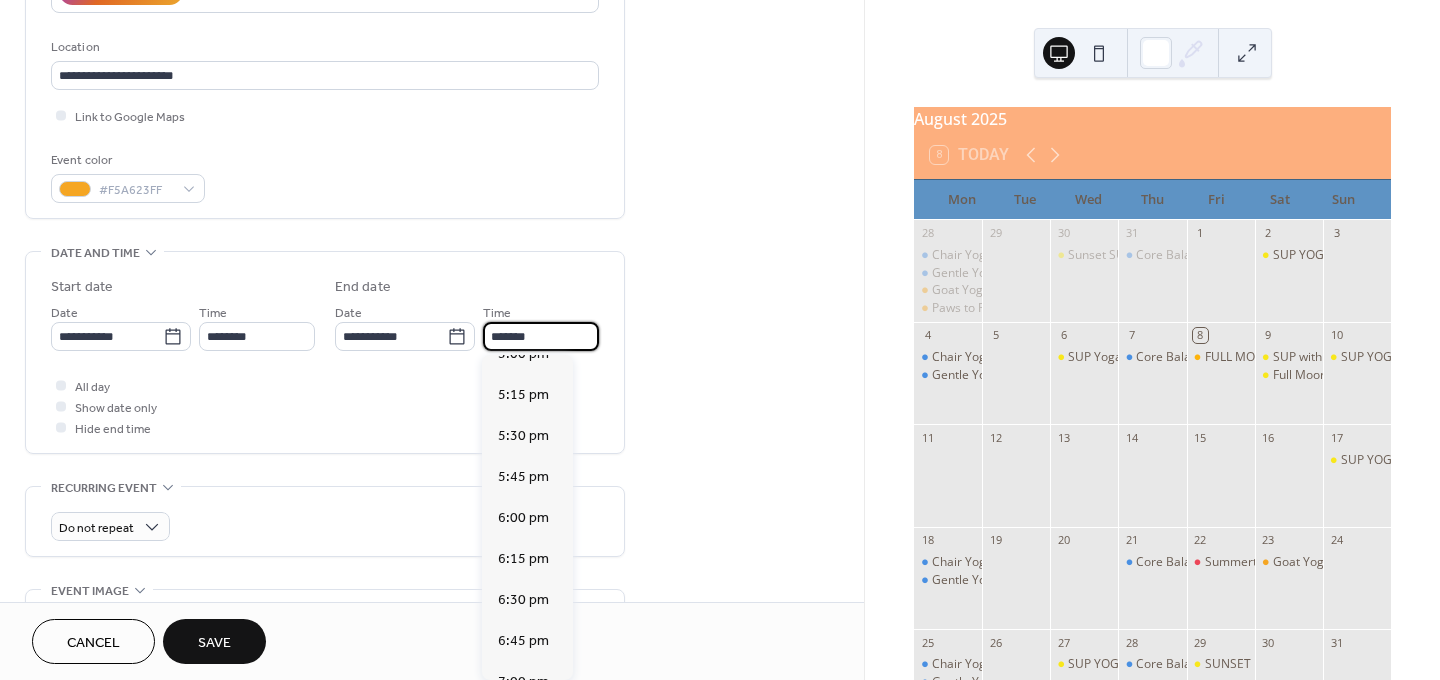 type on "*******" 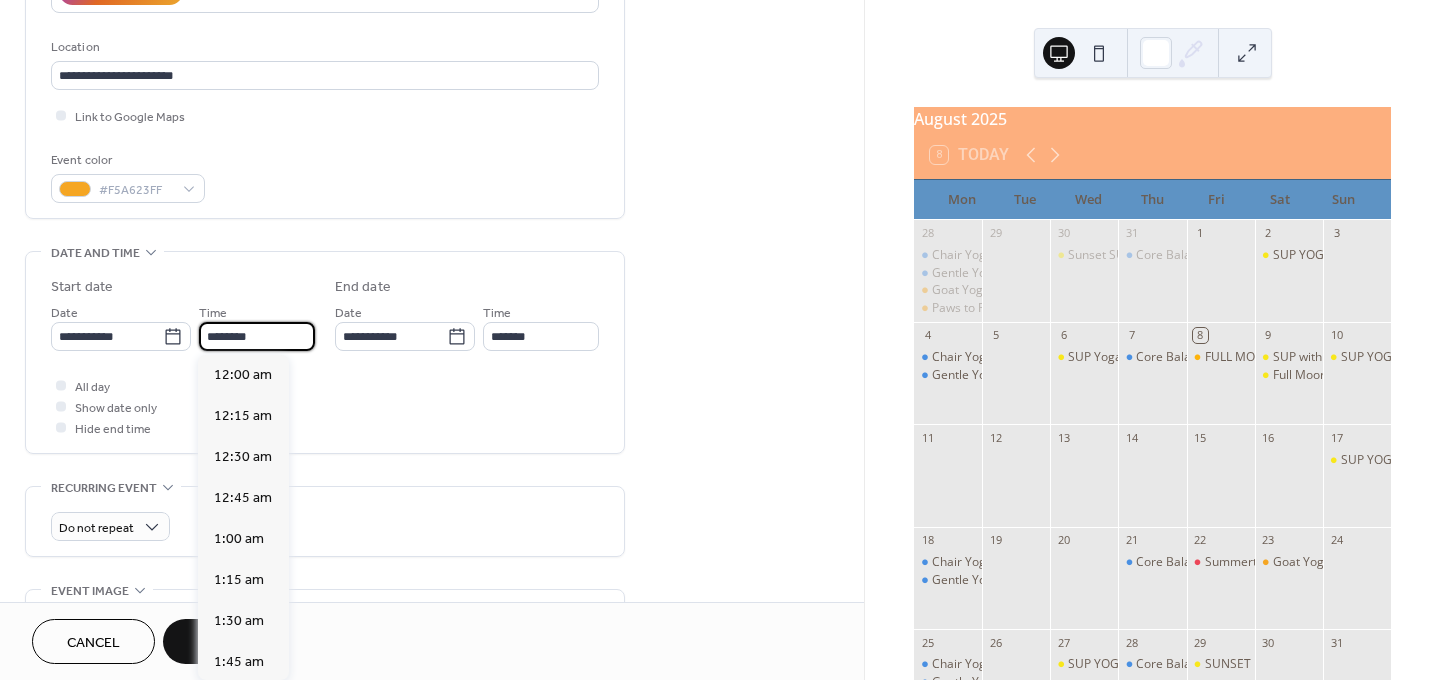 click on "********" at bounding box center [257, 336] 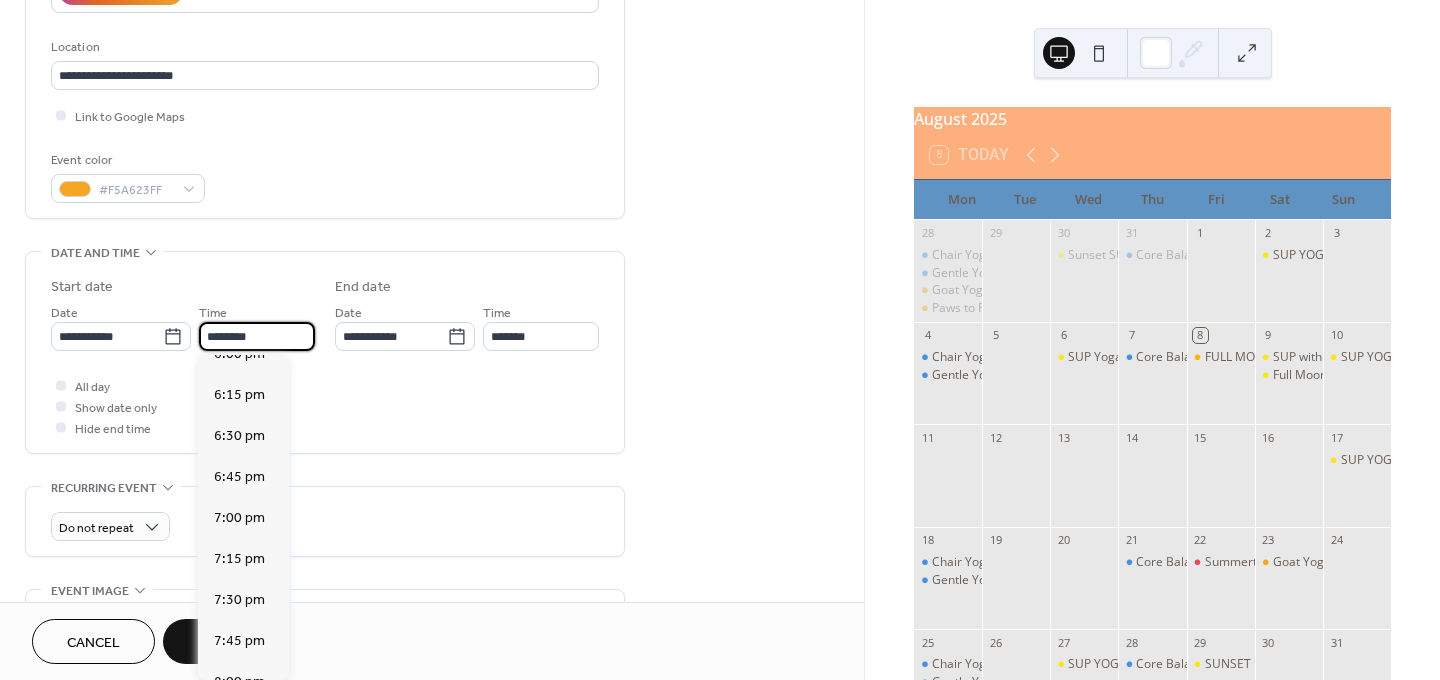 scroll, scrollTop: 2968, scrollLeft: 0, axis: vertical 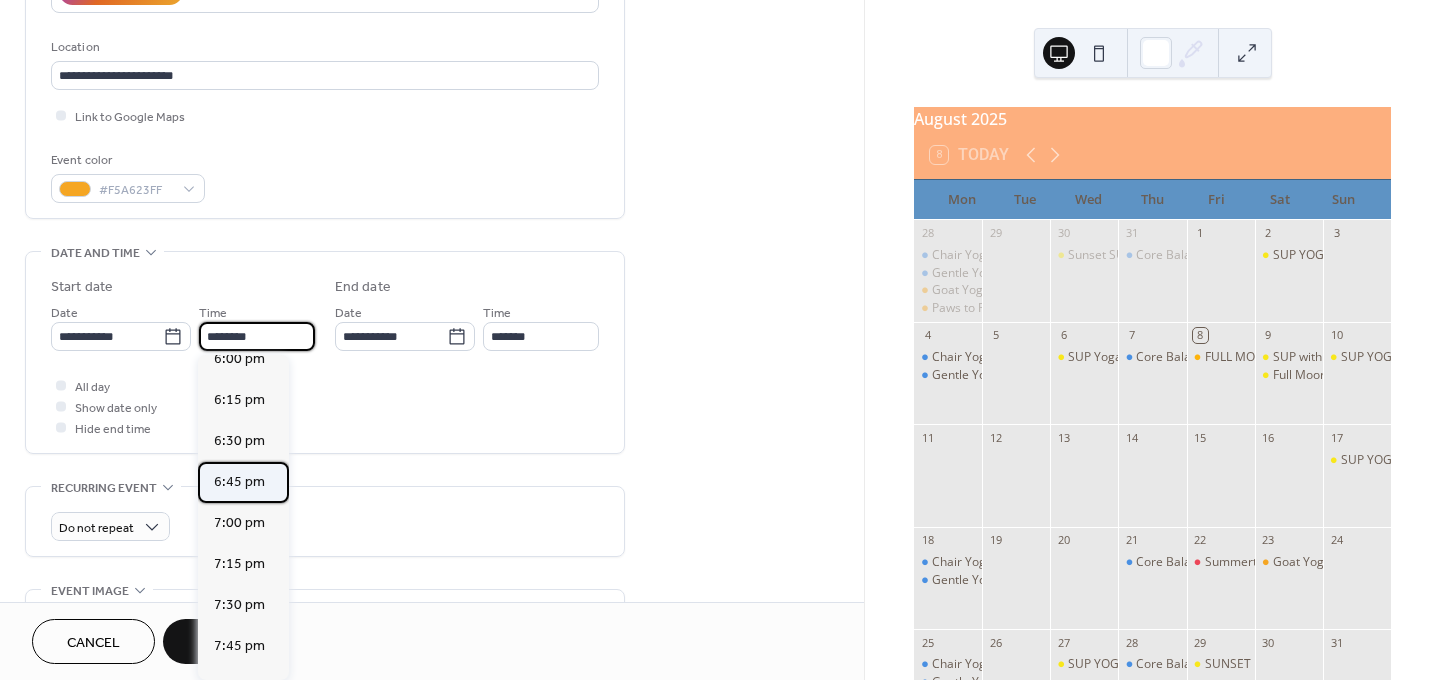 click on "6:45 pm" at bounding box center (239, 482) 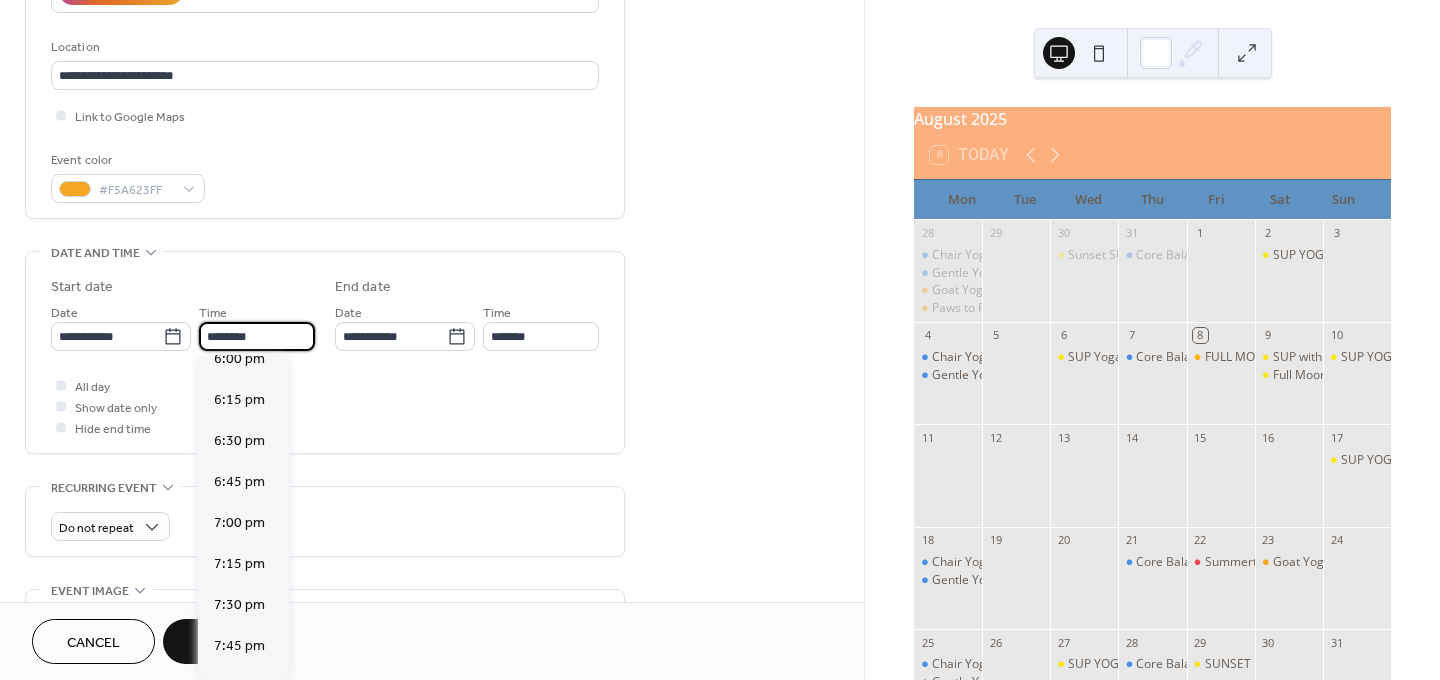 type on "*******" 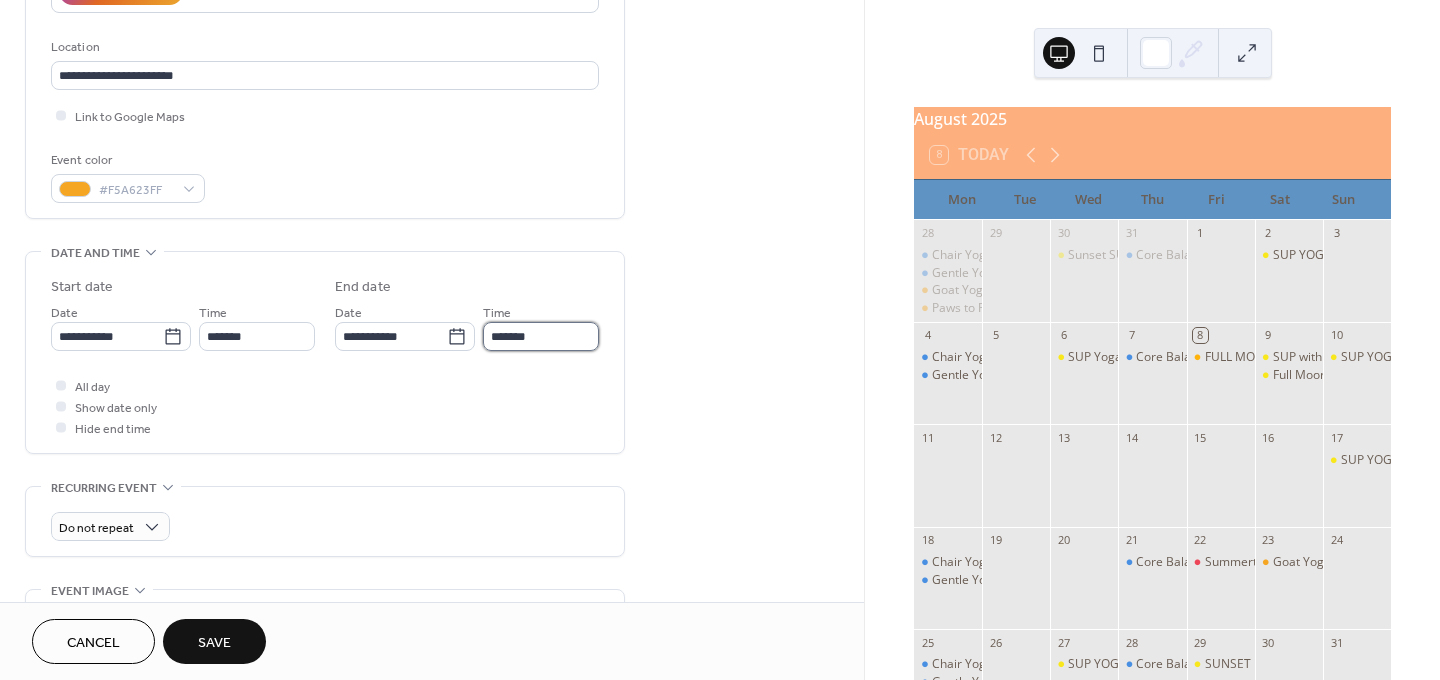 click on "*******" at bounding box center (541, 336) 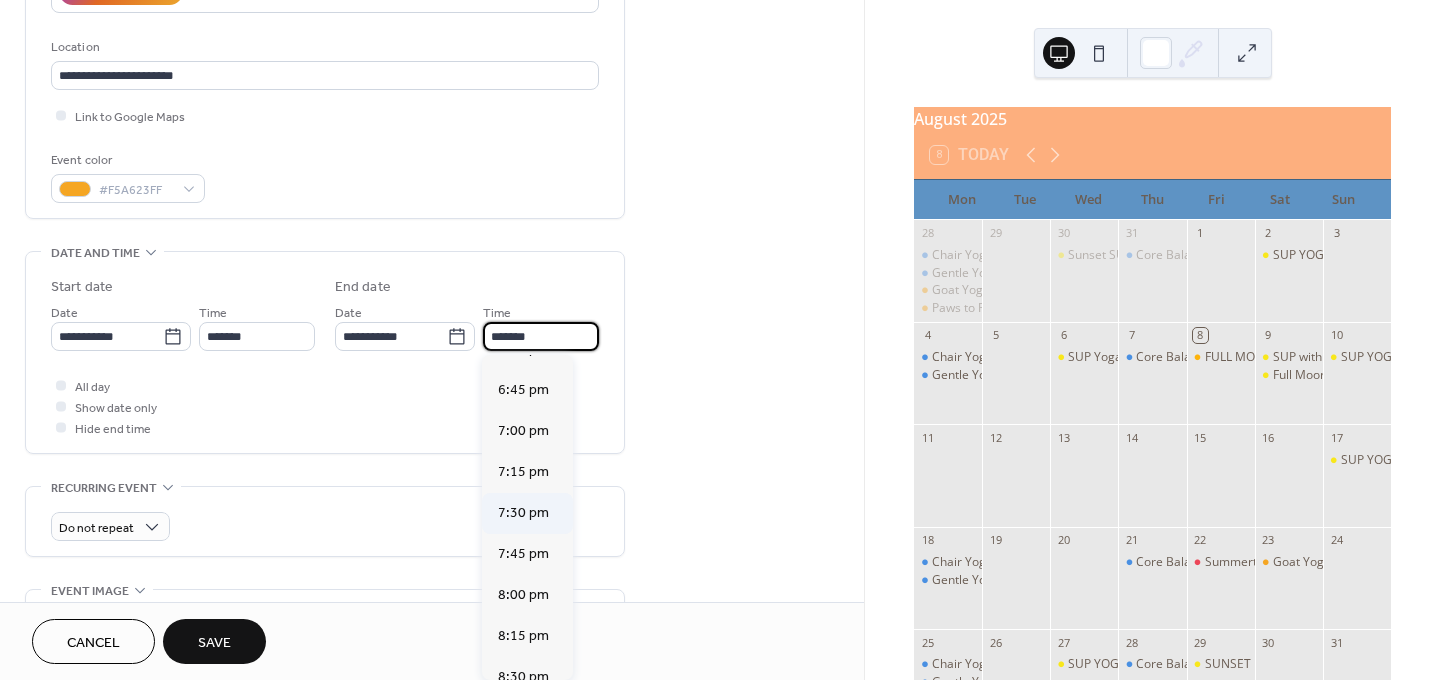 scroll, scrollTop: 3111, scrollLeft: 0, axis: vertical 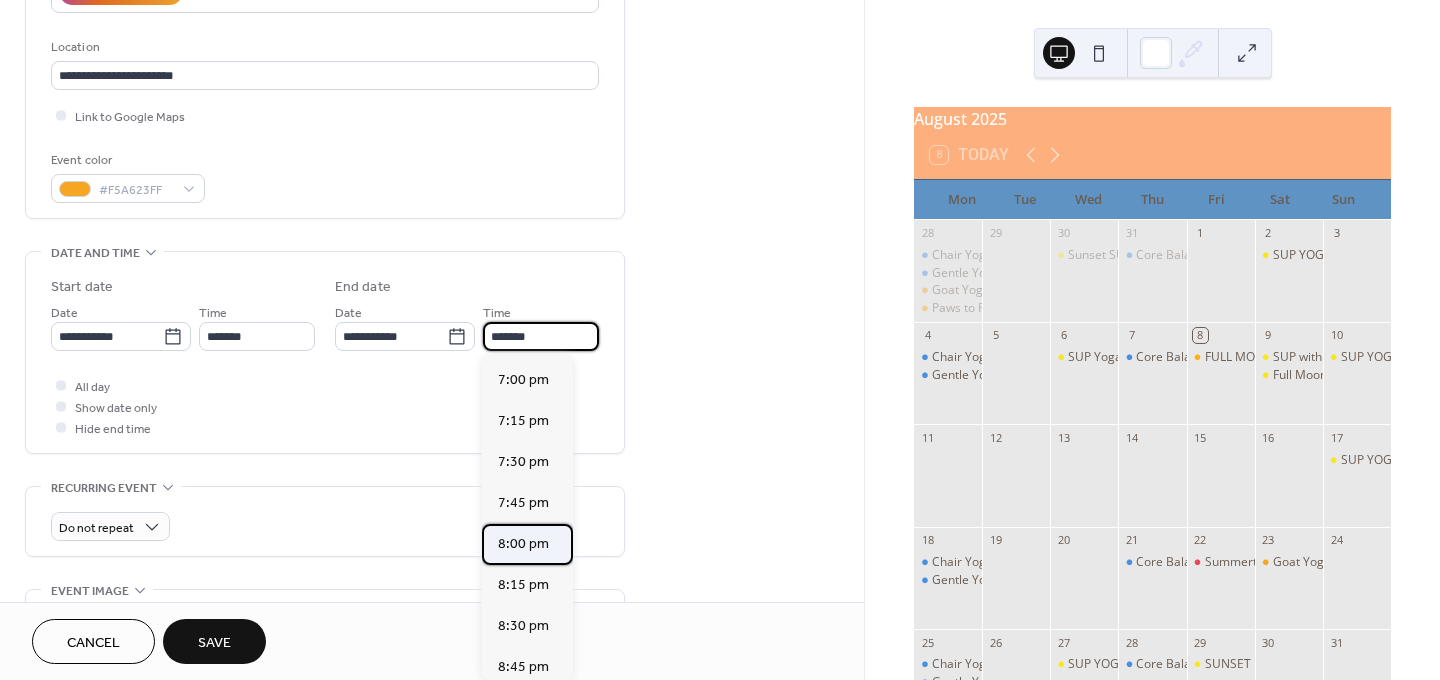 click on "8:00 pm" at bounding box center [523, 544] 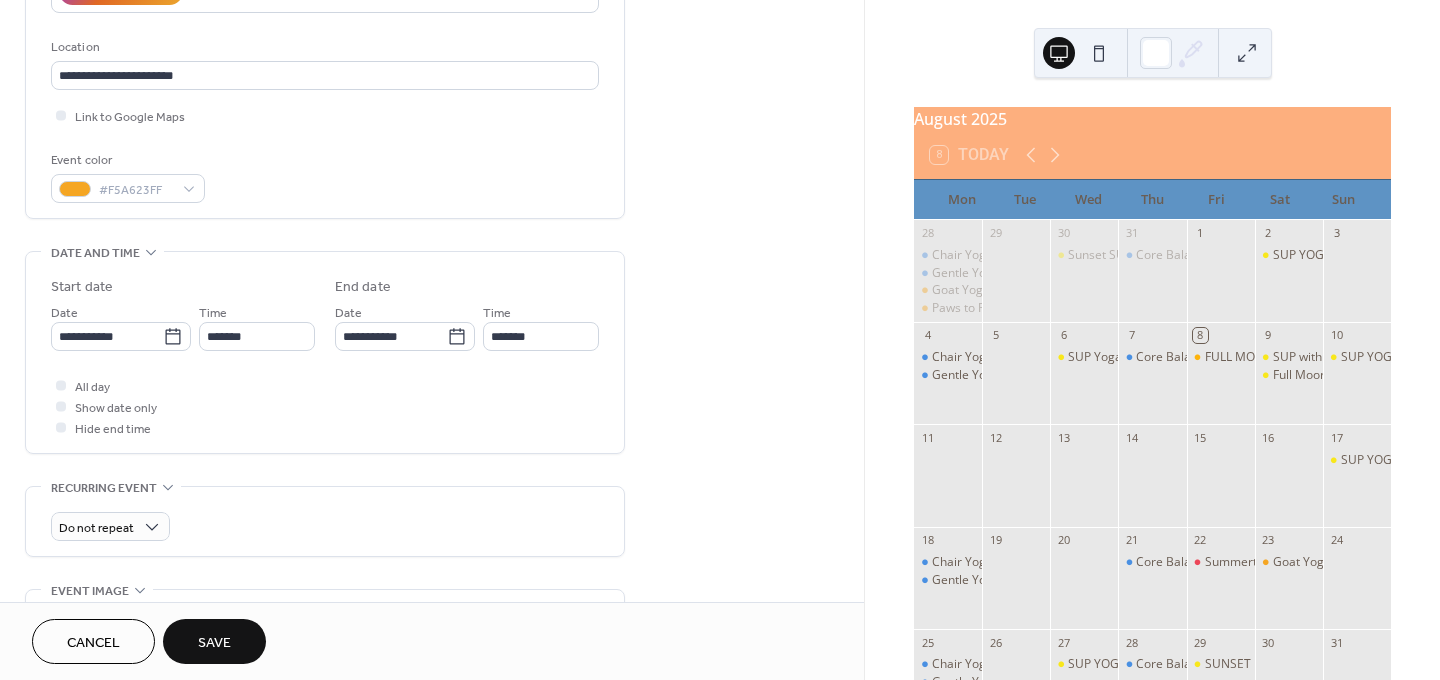 type on "*******" 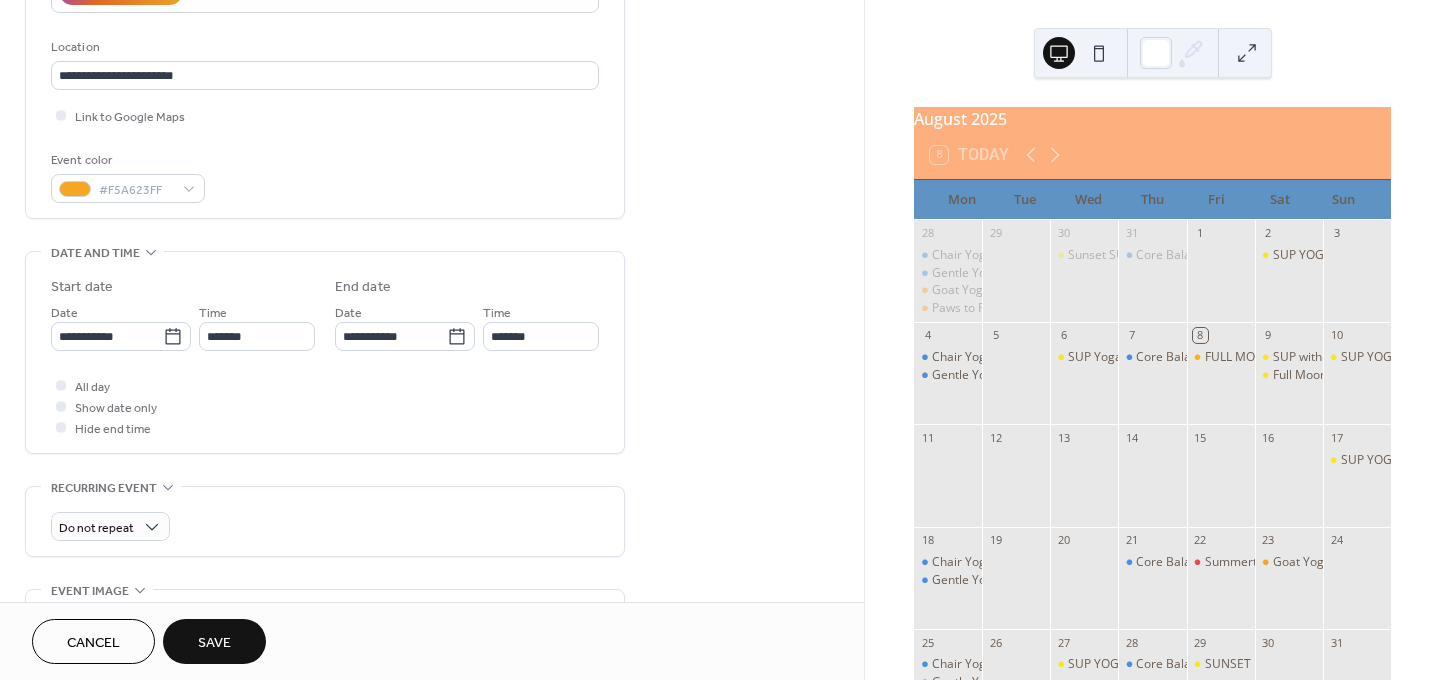 click on "Save" at bounding box center [214, 641] 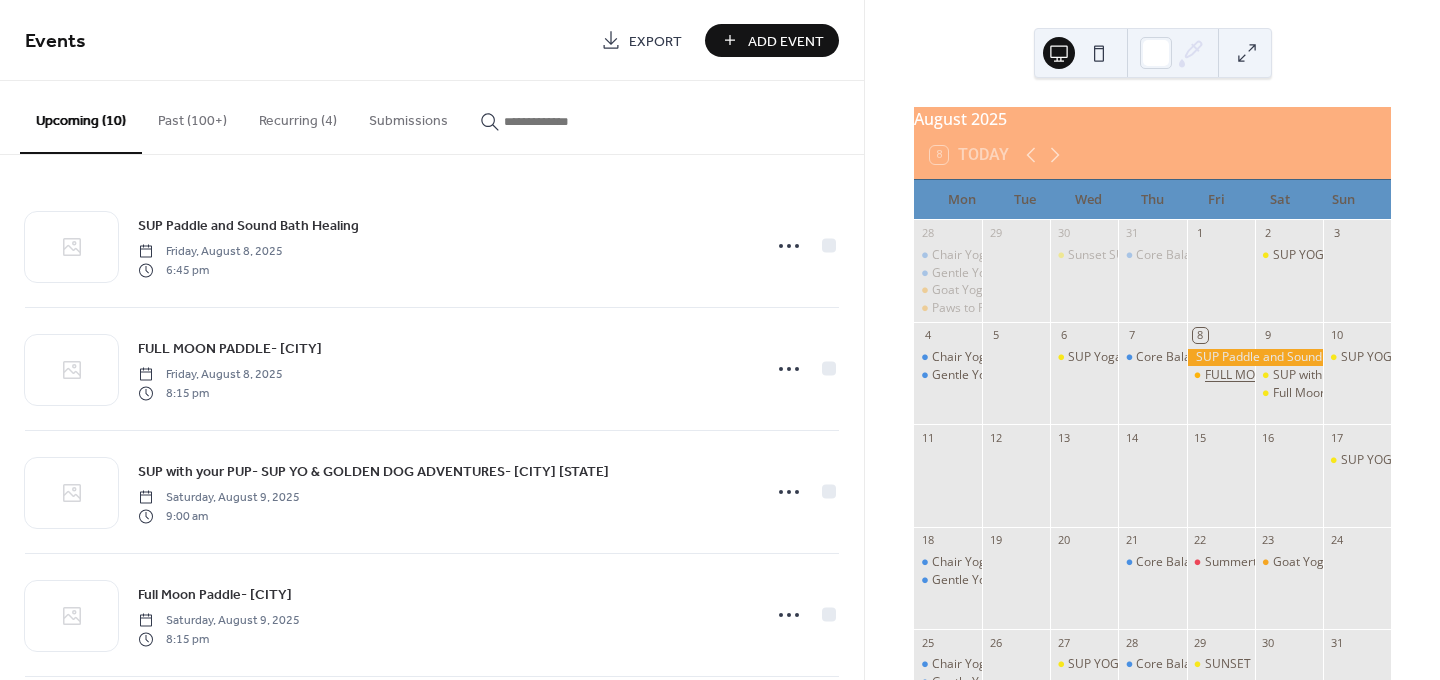 click on "FULL MOON PADDLE- [CITY]" at bounding box center [1283, 375] 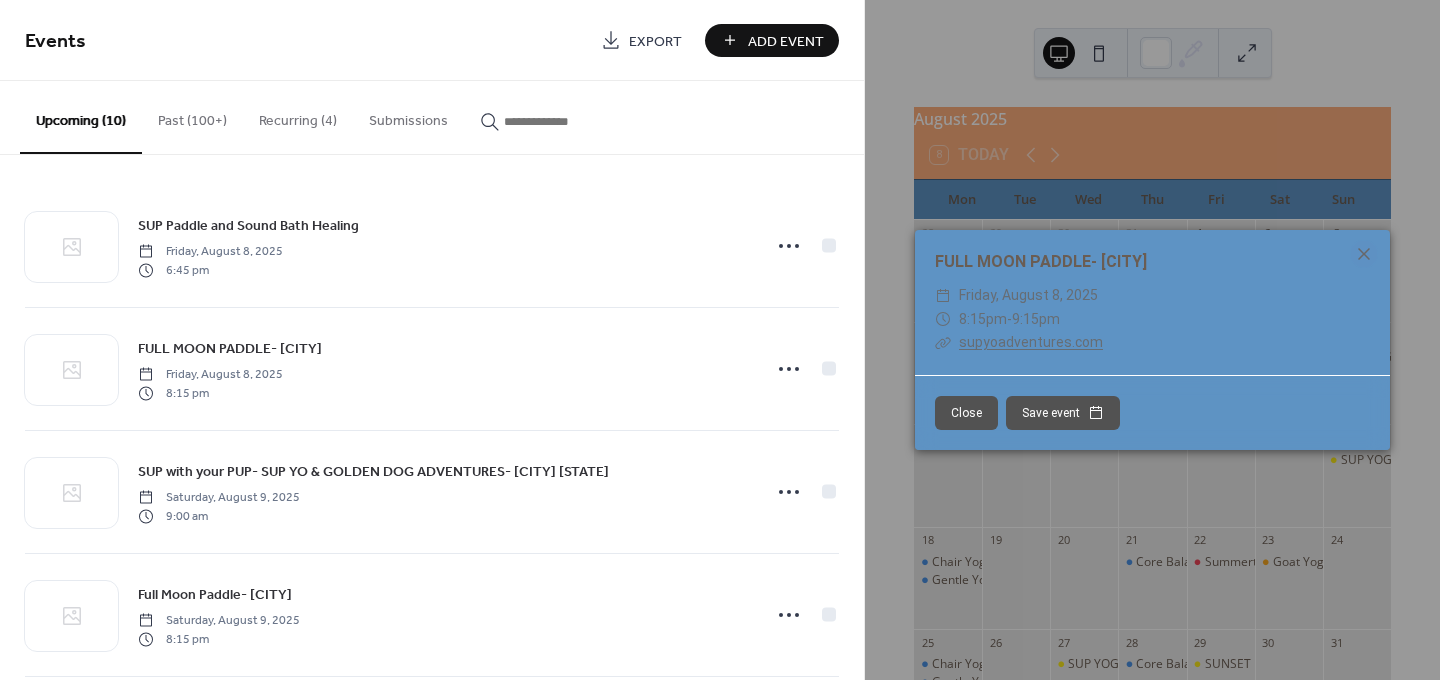 click on "Close" at bounding box center [966, 413] 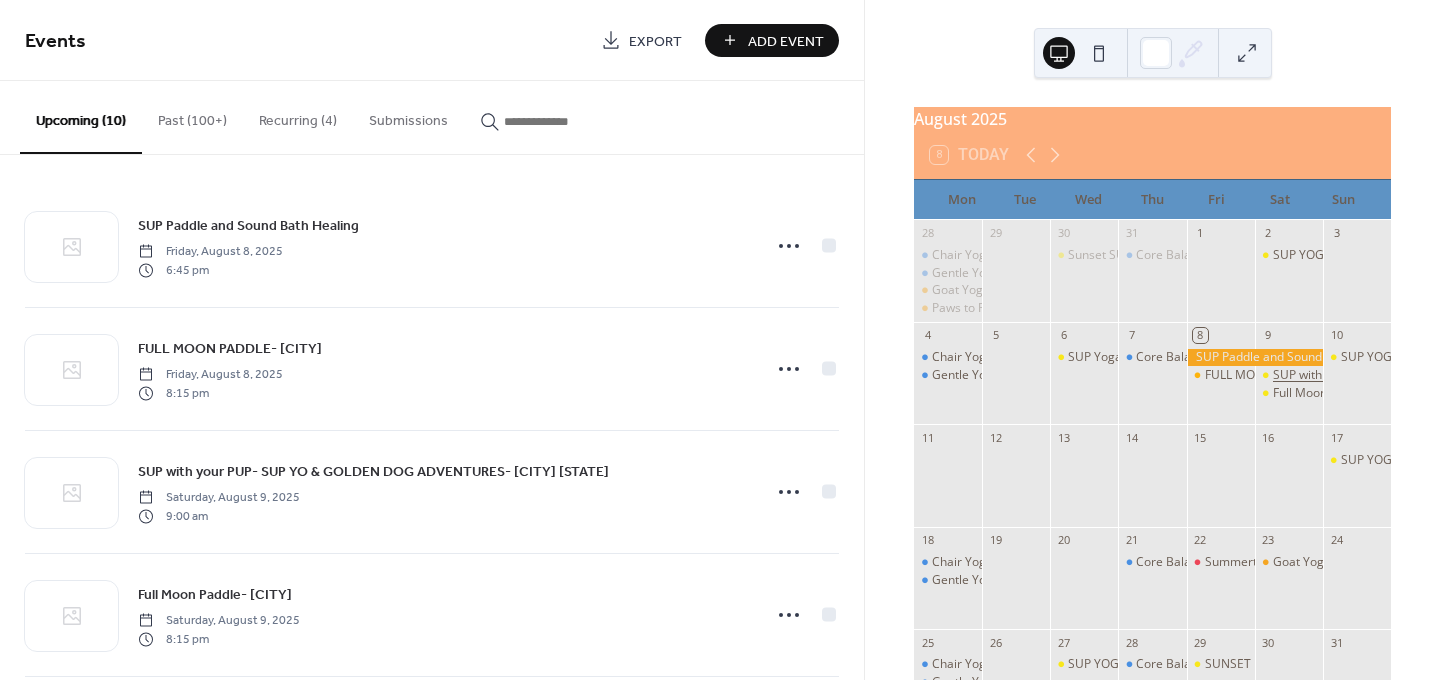 click on "SUP with your PUP- SUP YO & GOLDEN DOG ADVENTURES- [CITY] [STATE]" at bounding box center (1479, 375) 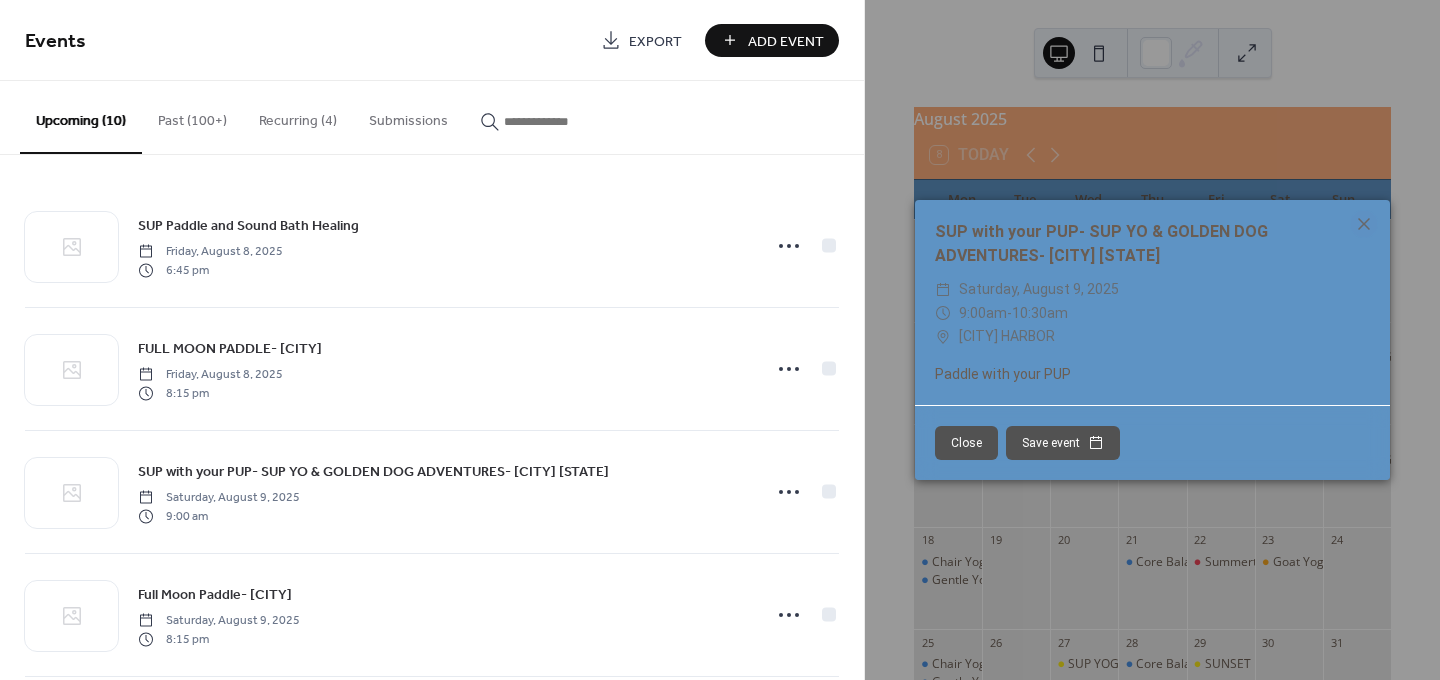 click on "Close" at bounding box center [966, 443] 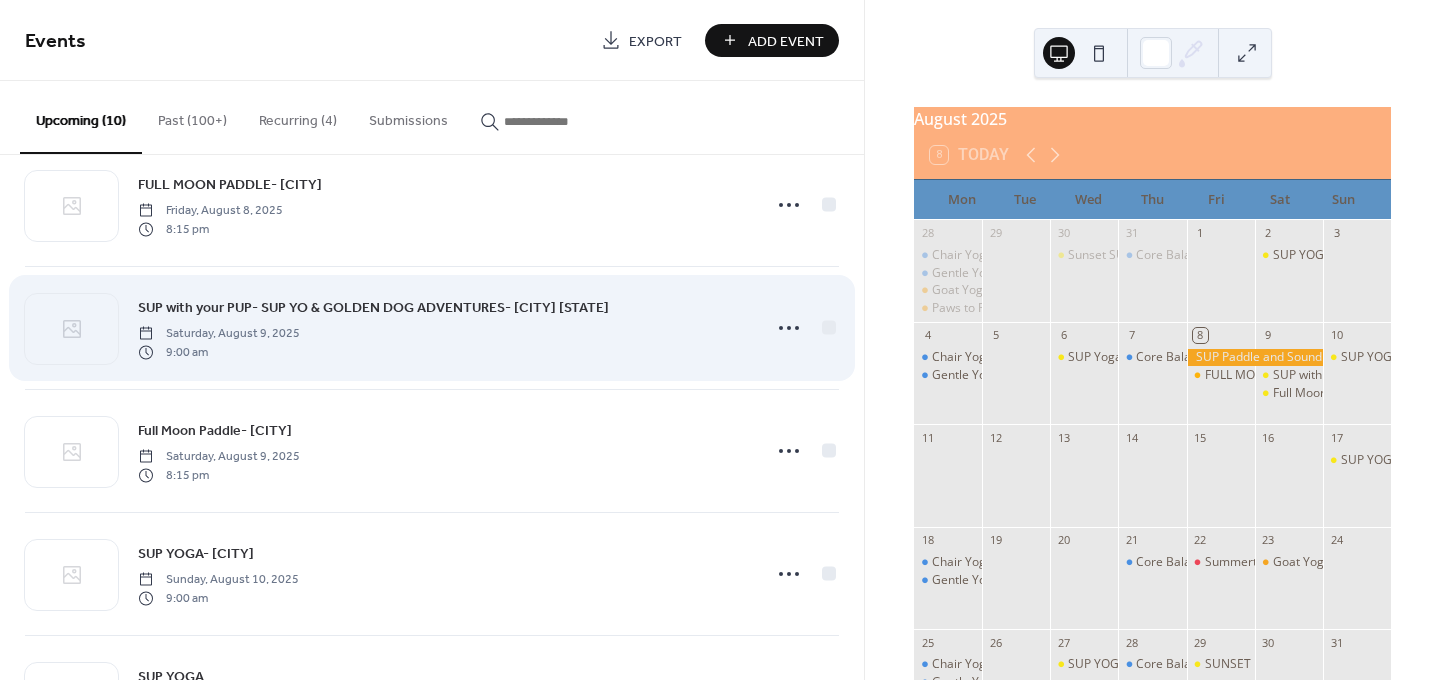 scroll, scrollTop: 200, scrollLeft: 0, axis: vertical 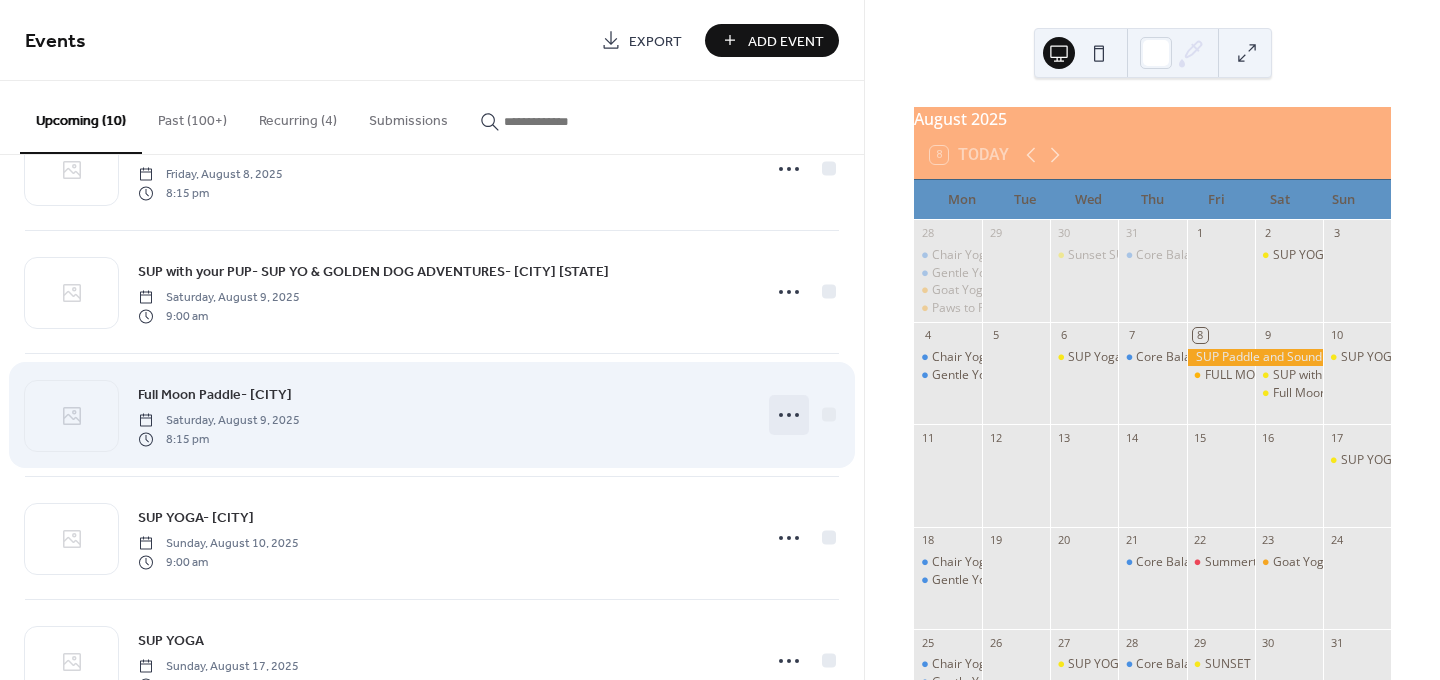 click 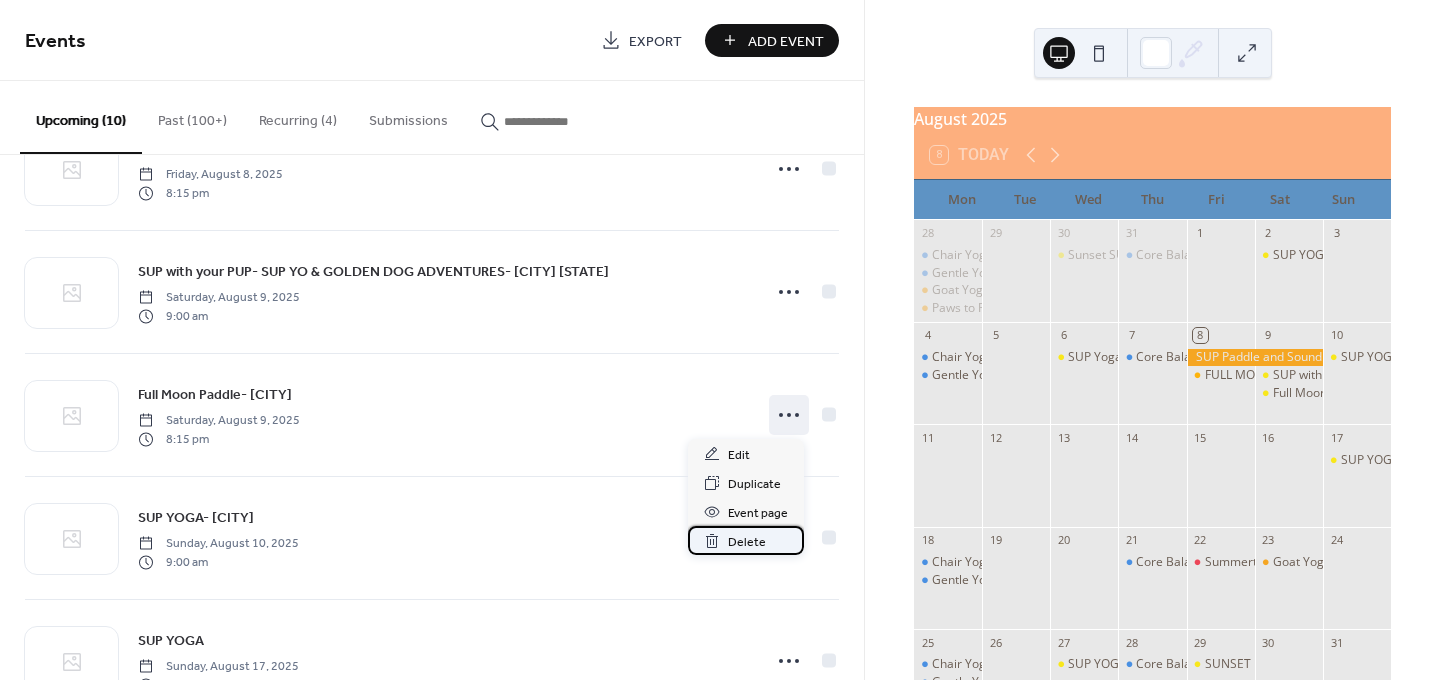 click on "Delete" at bounding box center [747, 542] 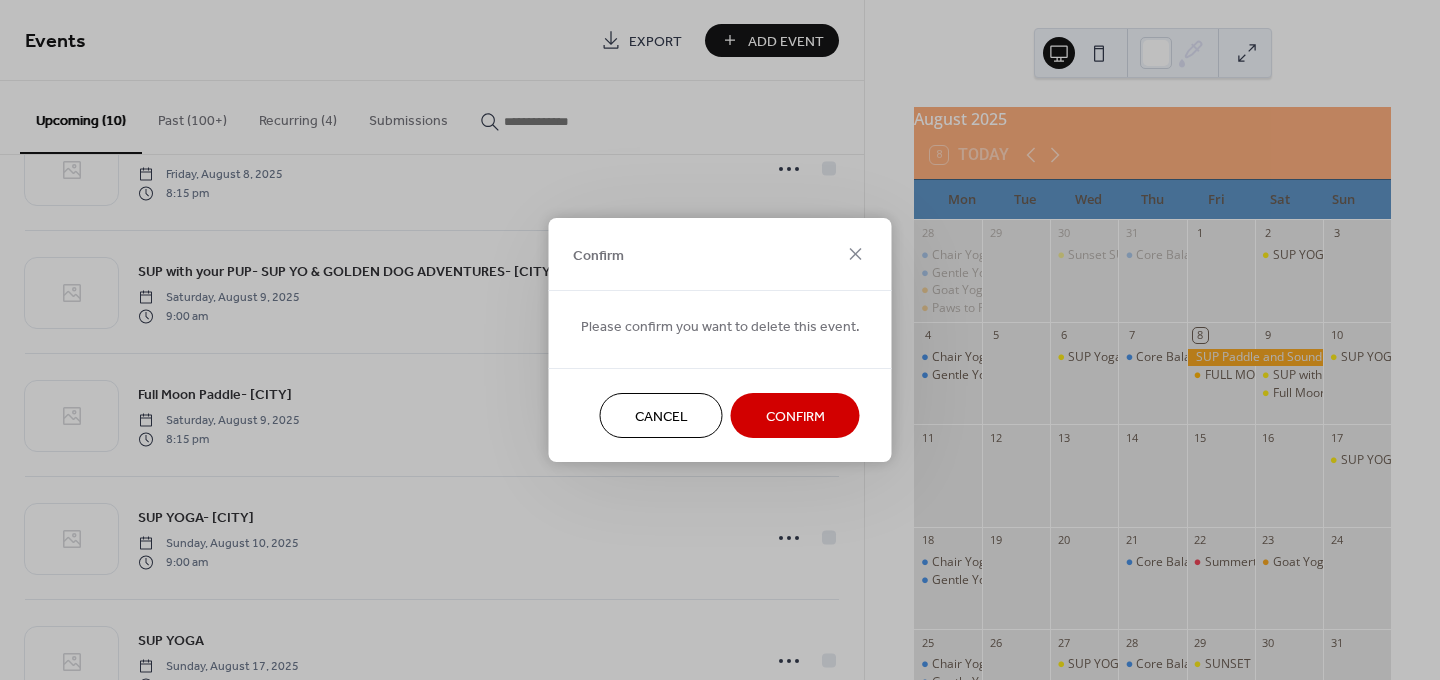 click on "Confirm" at bounding box center (795, 417) 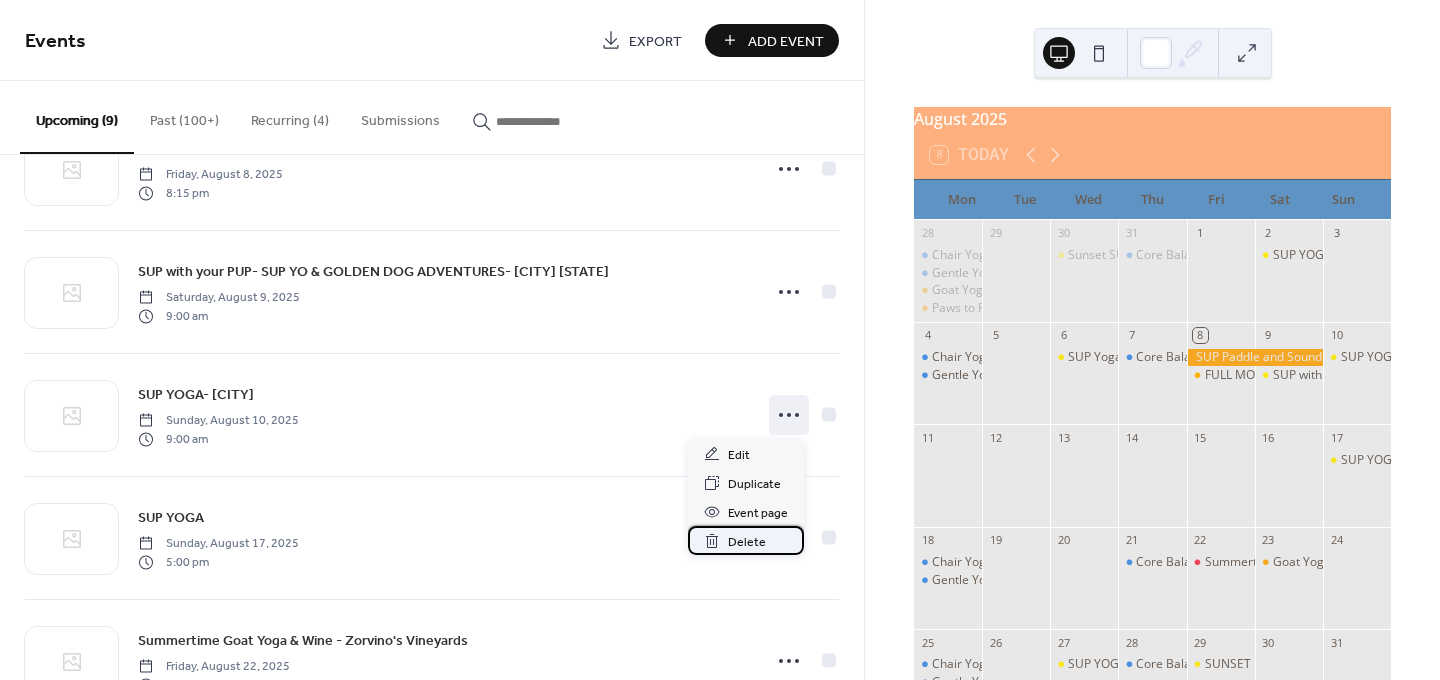 drag, startPoint x: 773, startPoint y: 415, endPoint x: 756, endPoint y: 538, distance: 124.16924 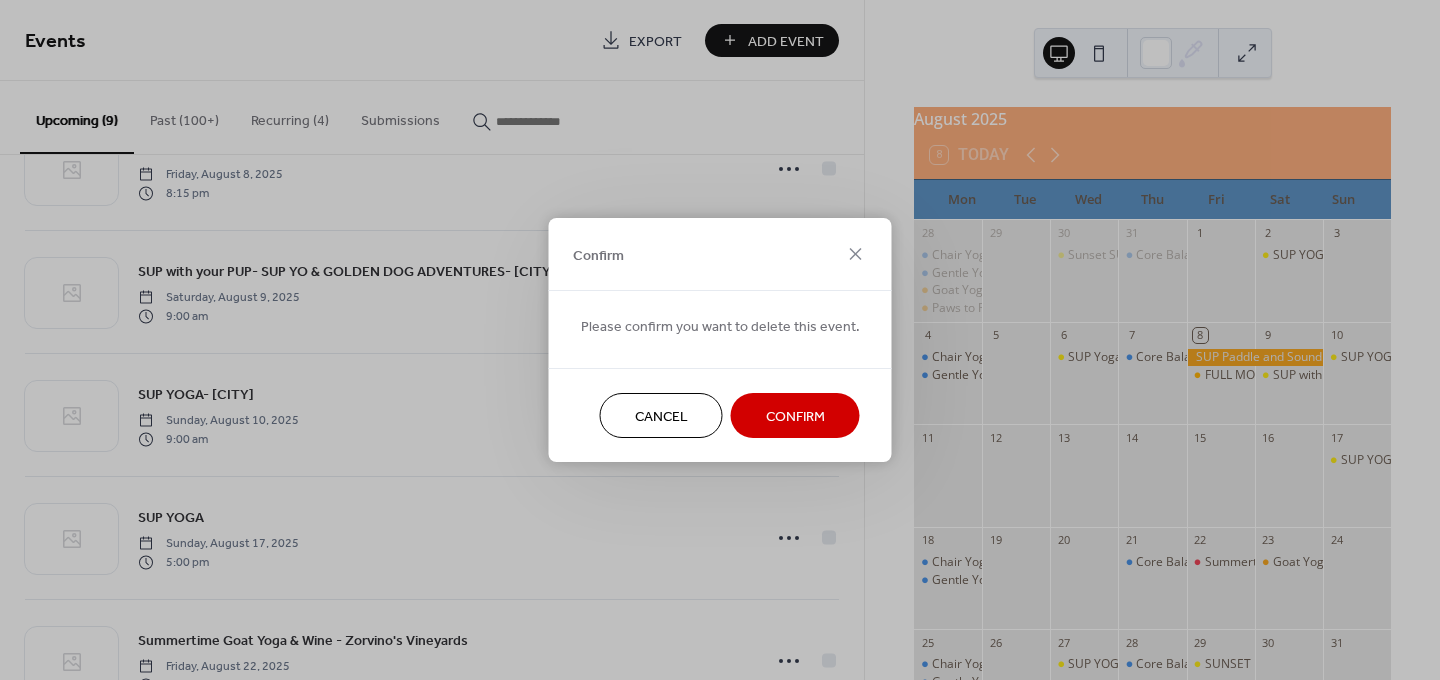 click on "Confirm" at bounding box center [795, 417] 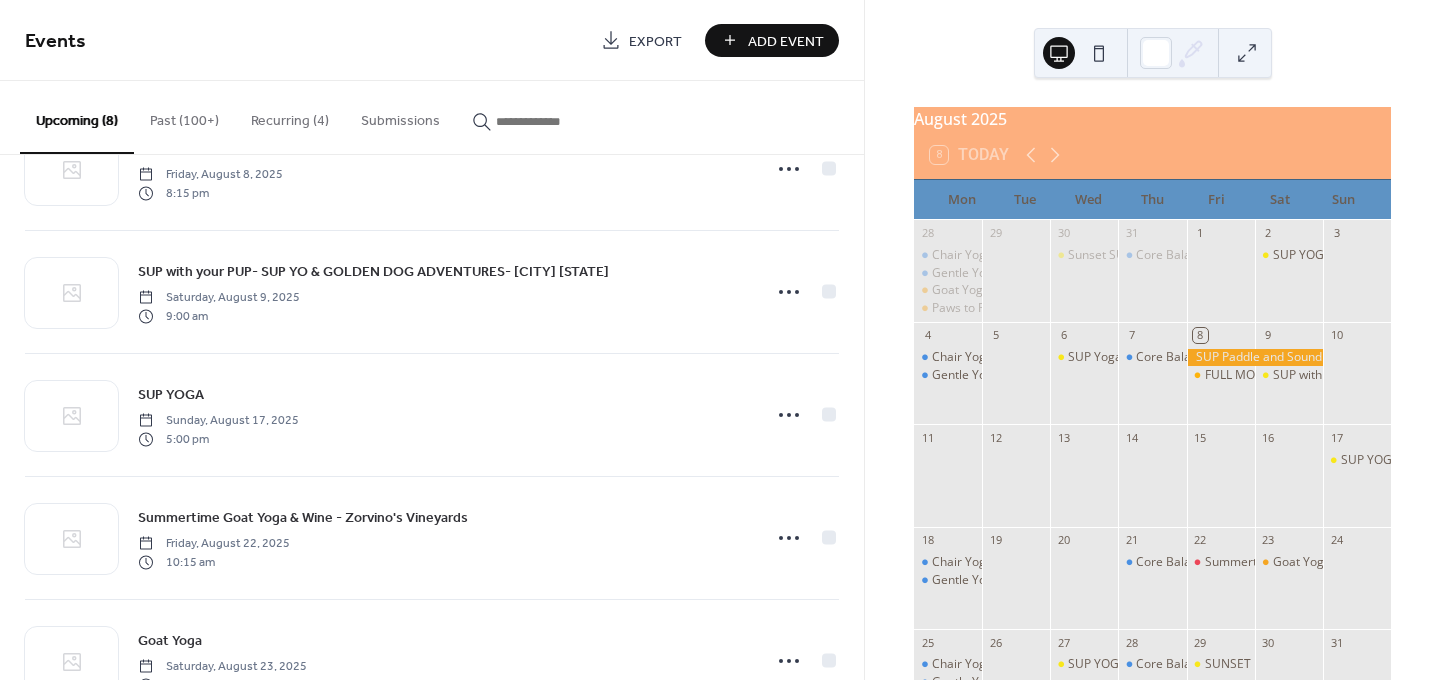 click on "SUP YOGA" at bounding box center (1357, 486) 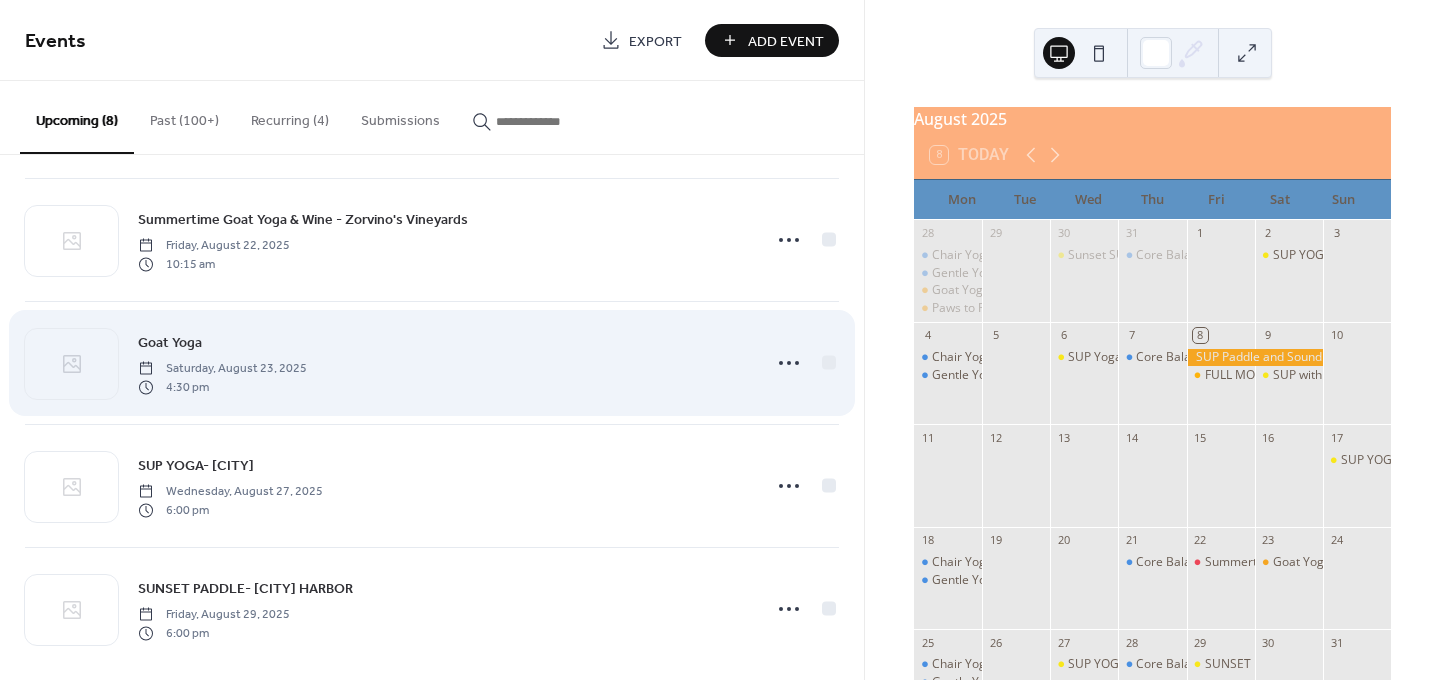 scroll, scrollTop: 518, scrollLeft: 0, axis: vertical 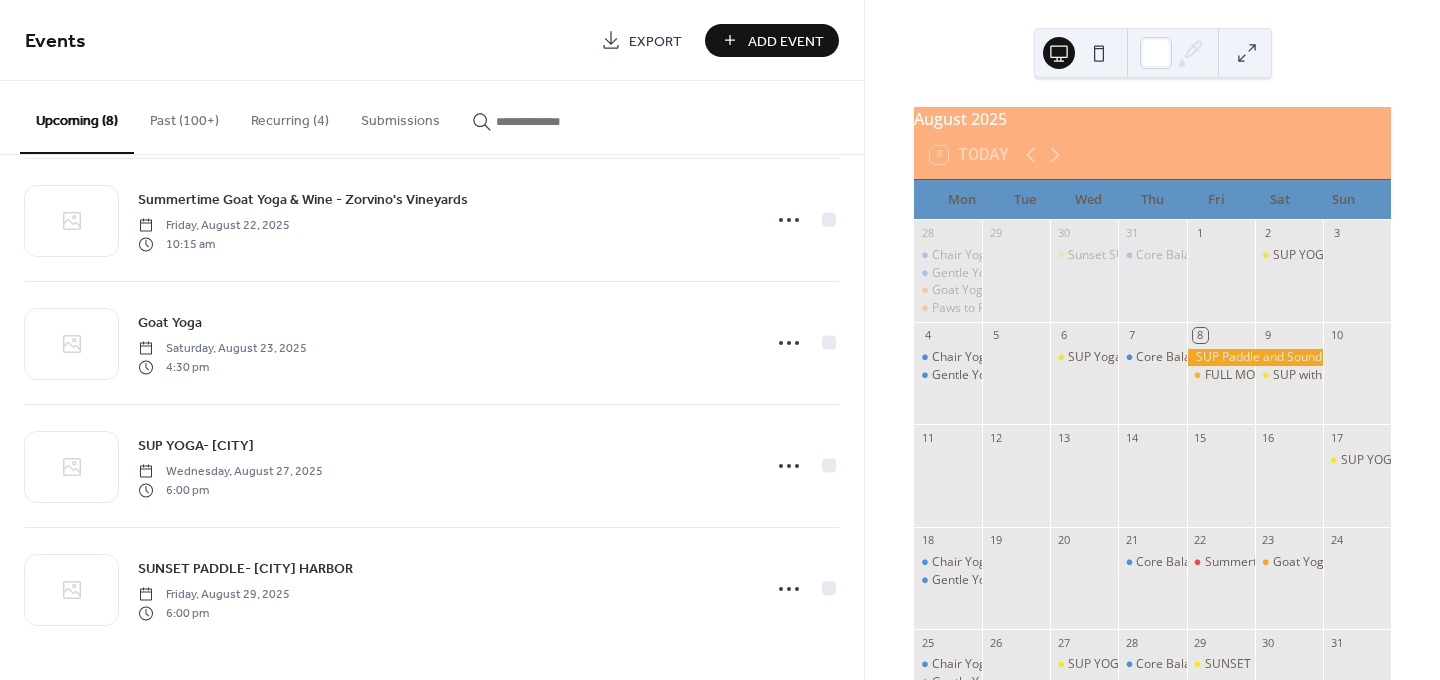 click on "Add Event" at bounding box center [786, 41] 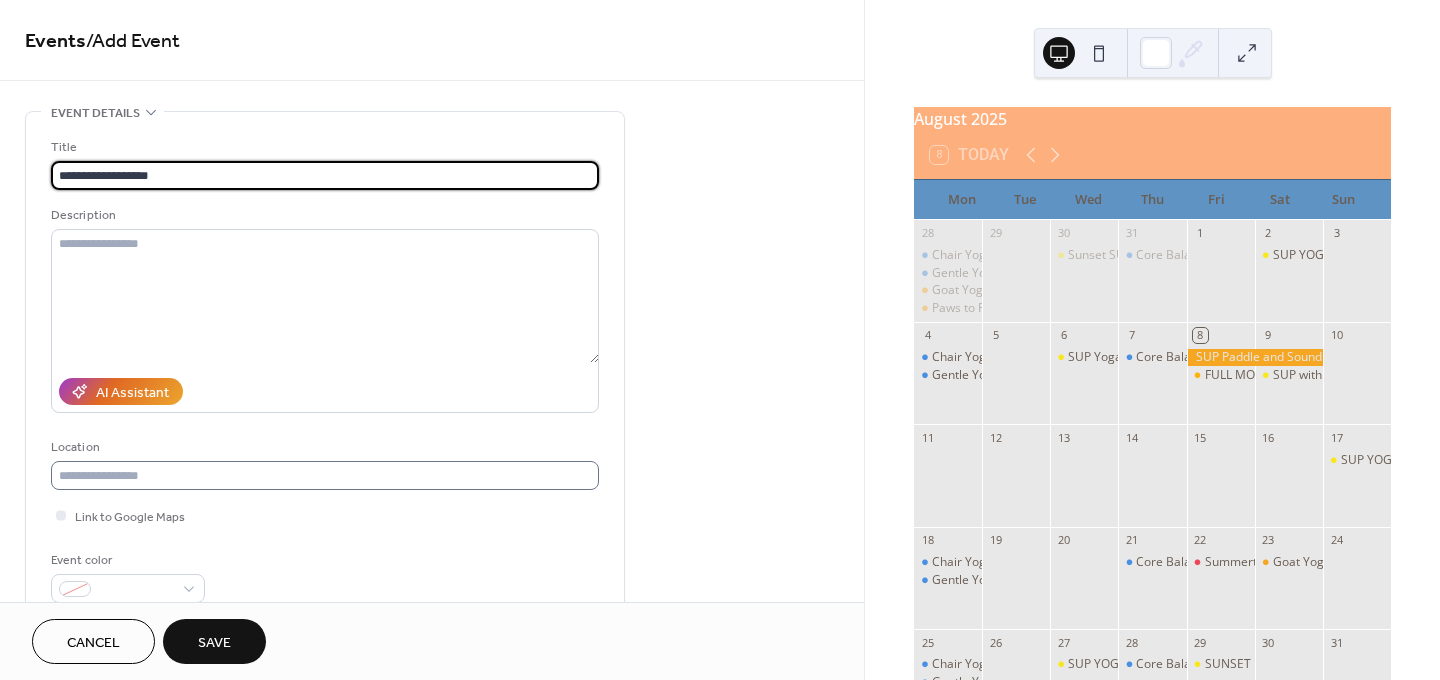 type on "**********" 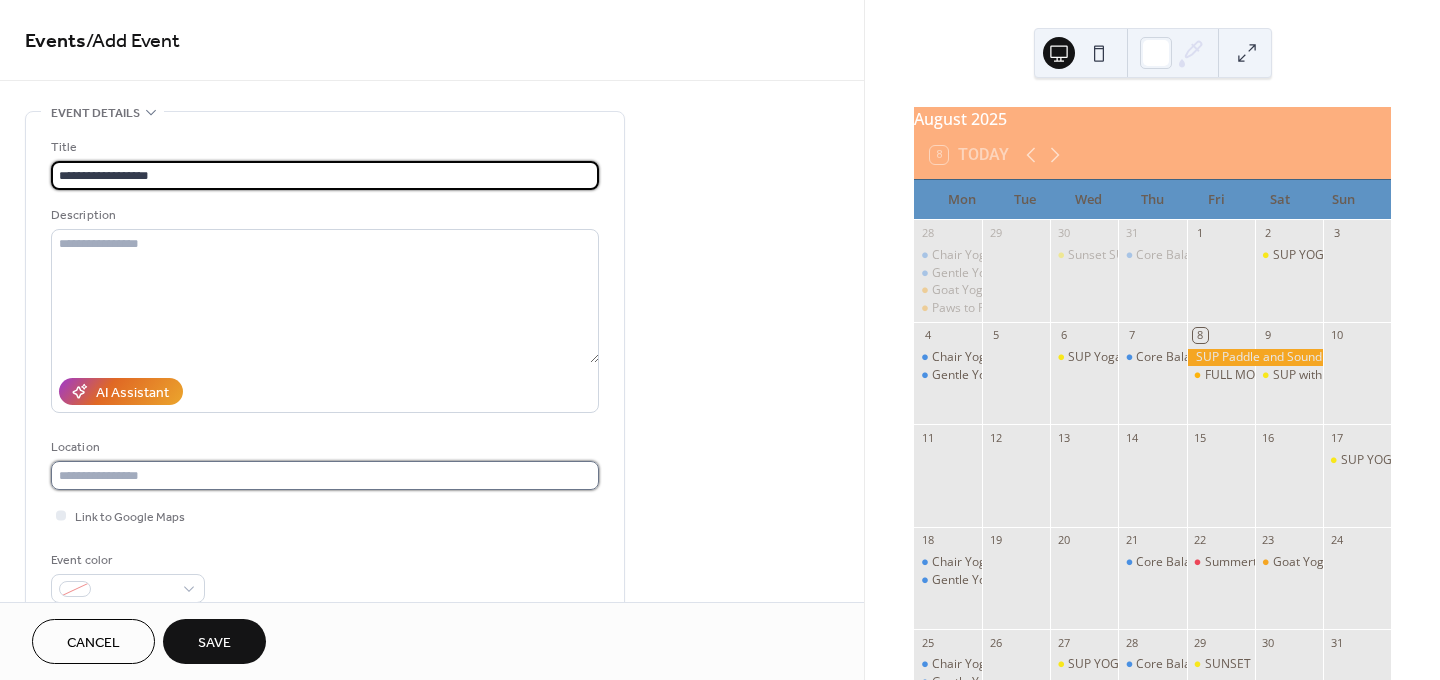 click at bounding box center [325, 475] 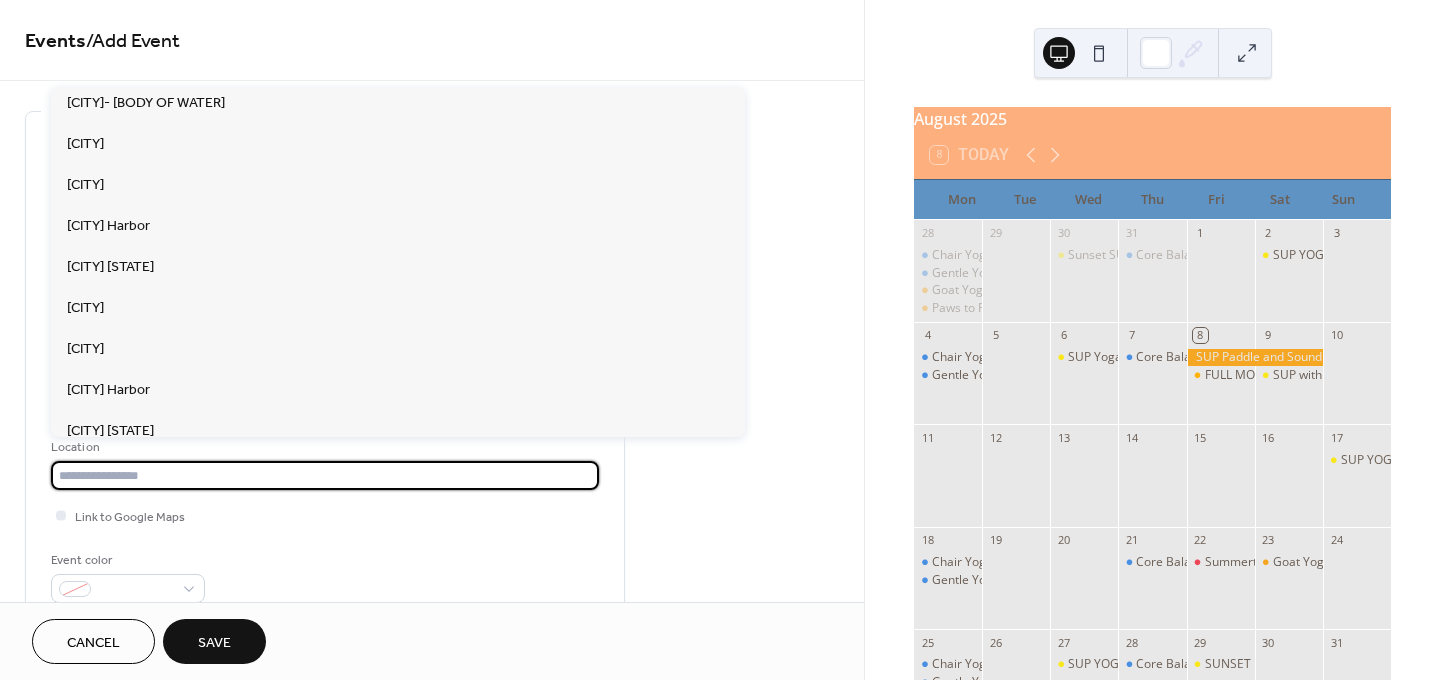 scroll, scrollTop: 200, scrollLeft: 0, axis: vertical 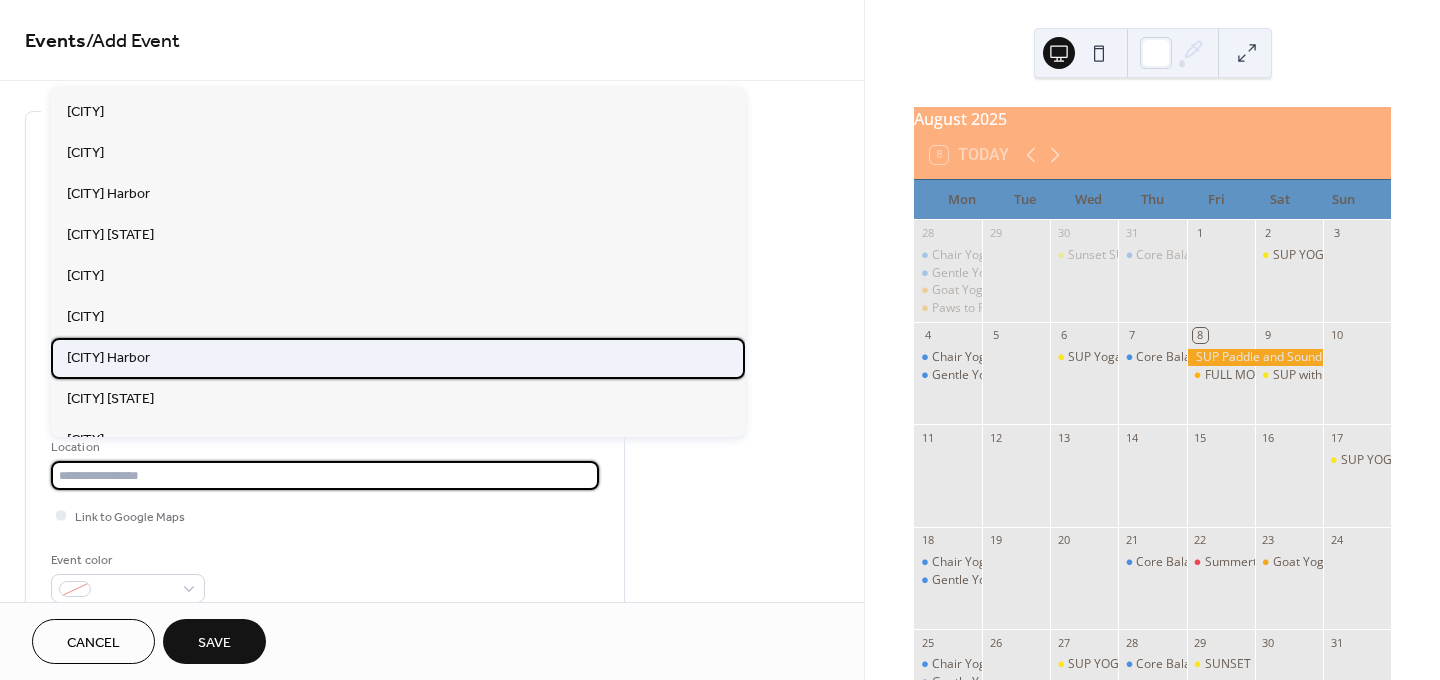 click on "[CITY] Harbor" at bounding box center [108, 358] 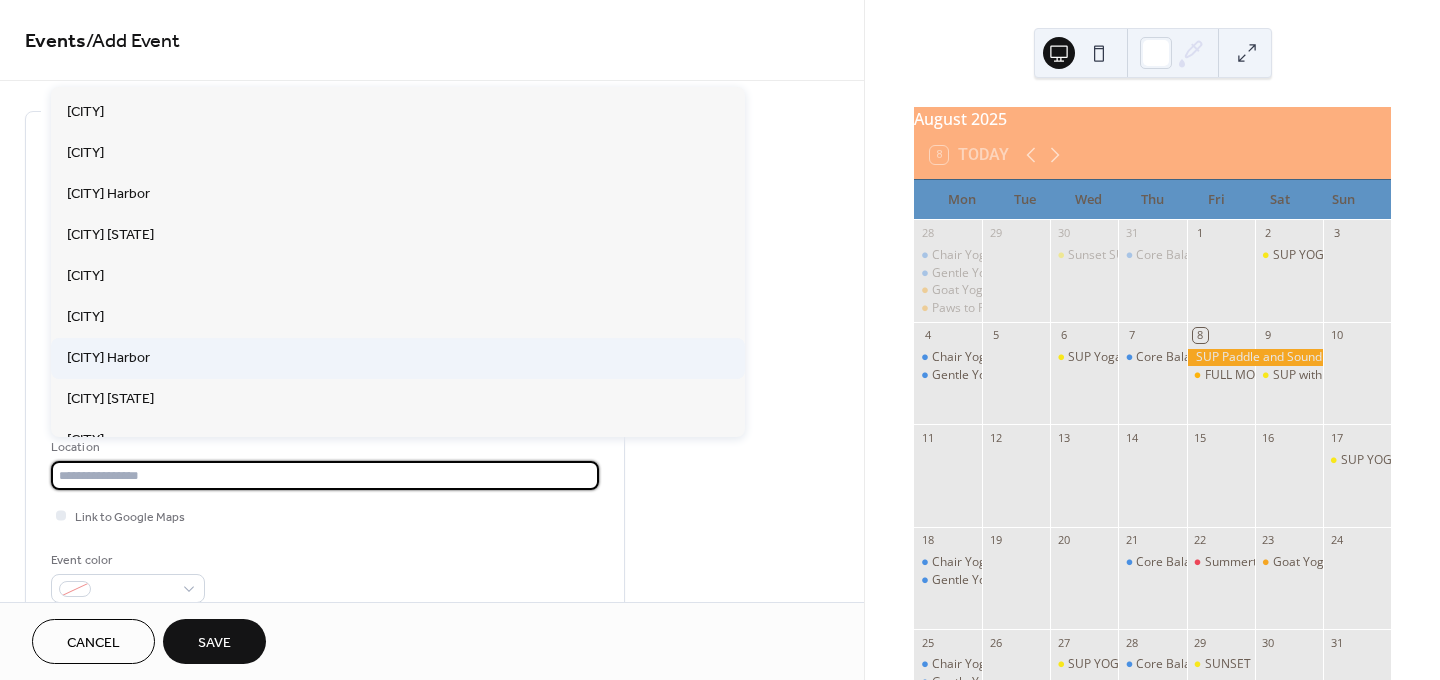 type on "**********" 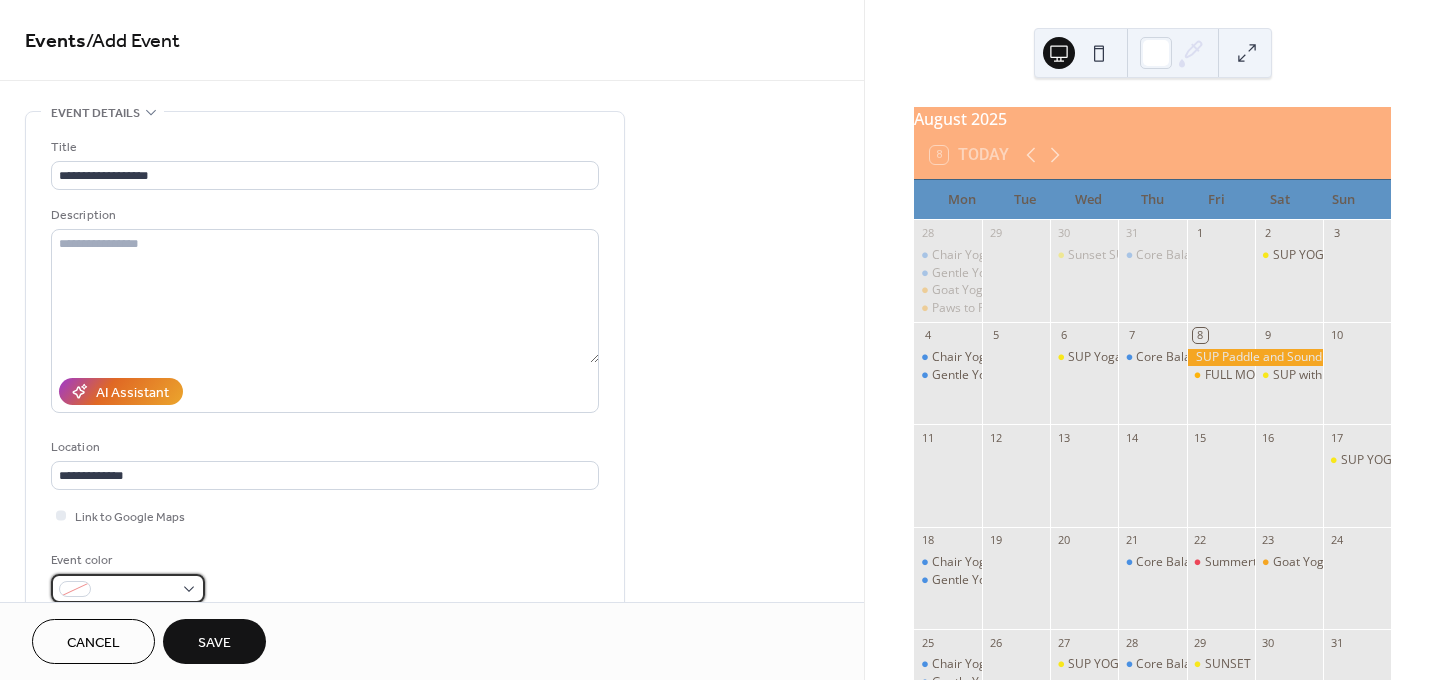click at bounding box center [136, 590] 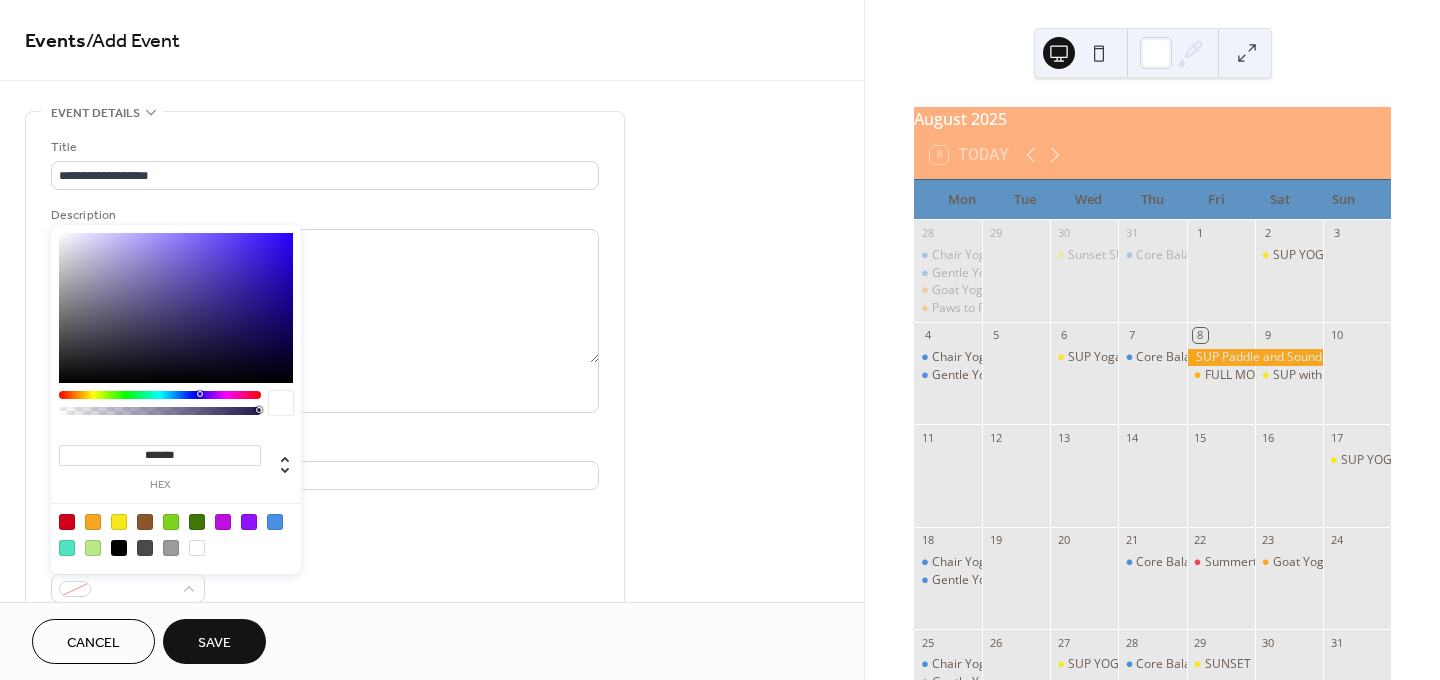 click at bounding box center [93, 522] 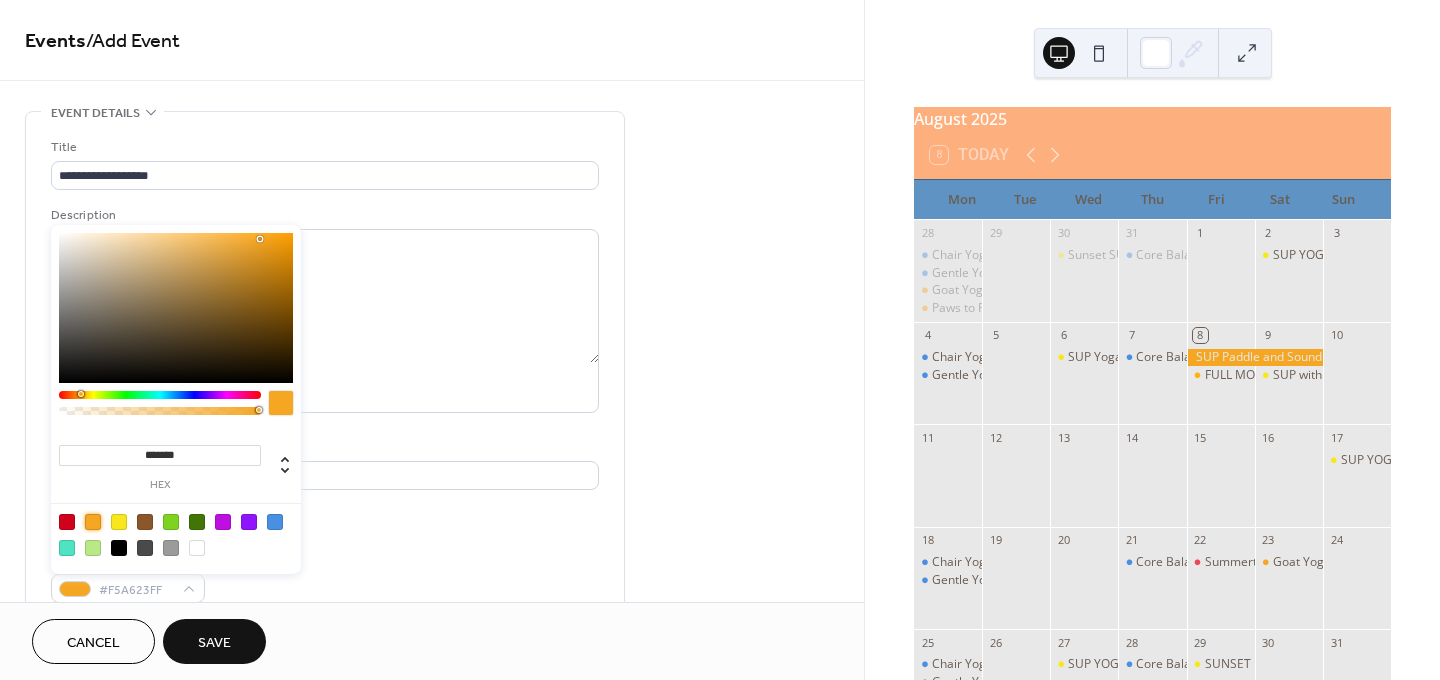 click on "Save" at bounding box center (214, 641) 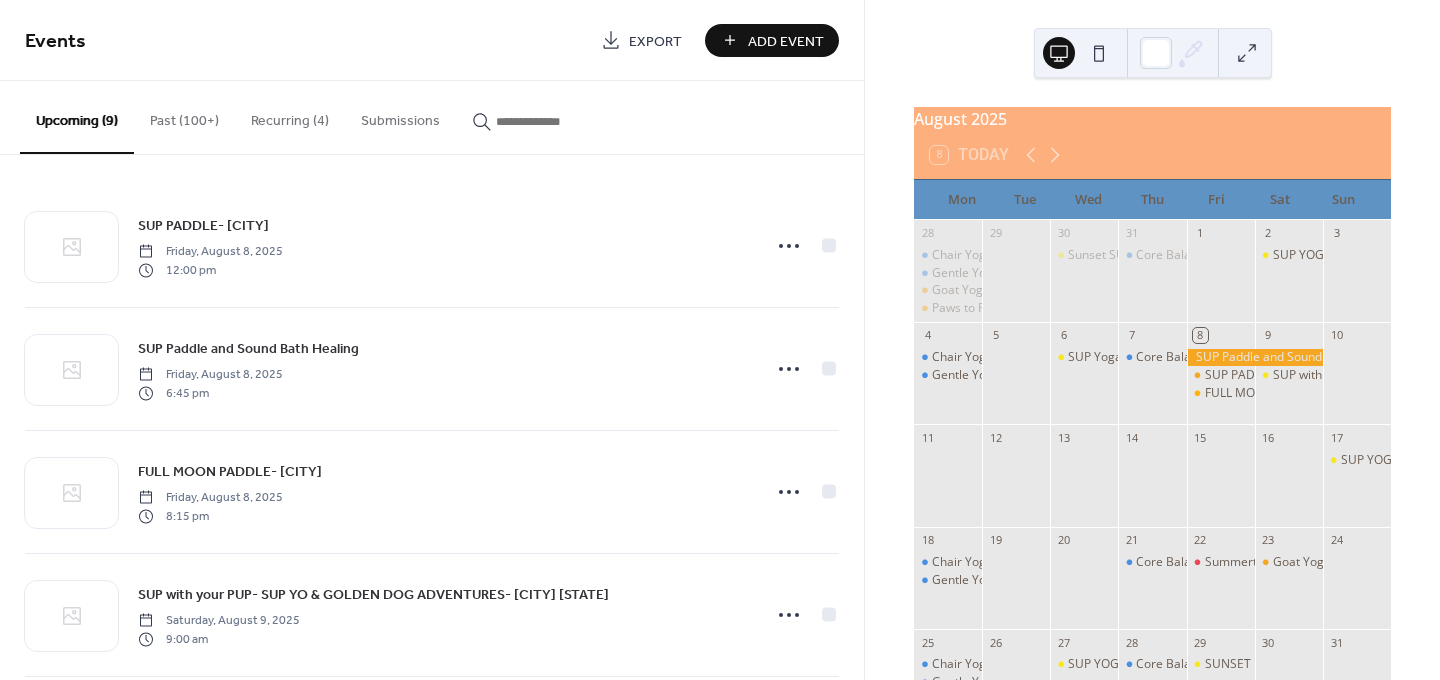 click on "Add Event" at bounding box center (786, 41) 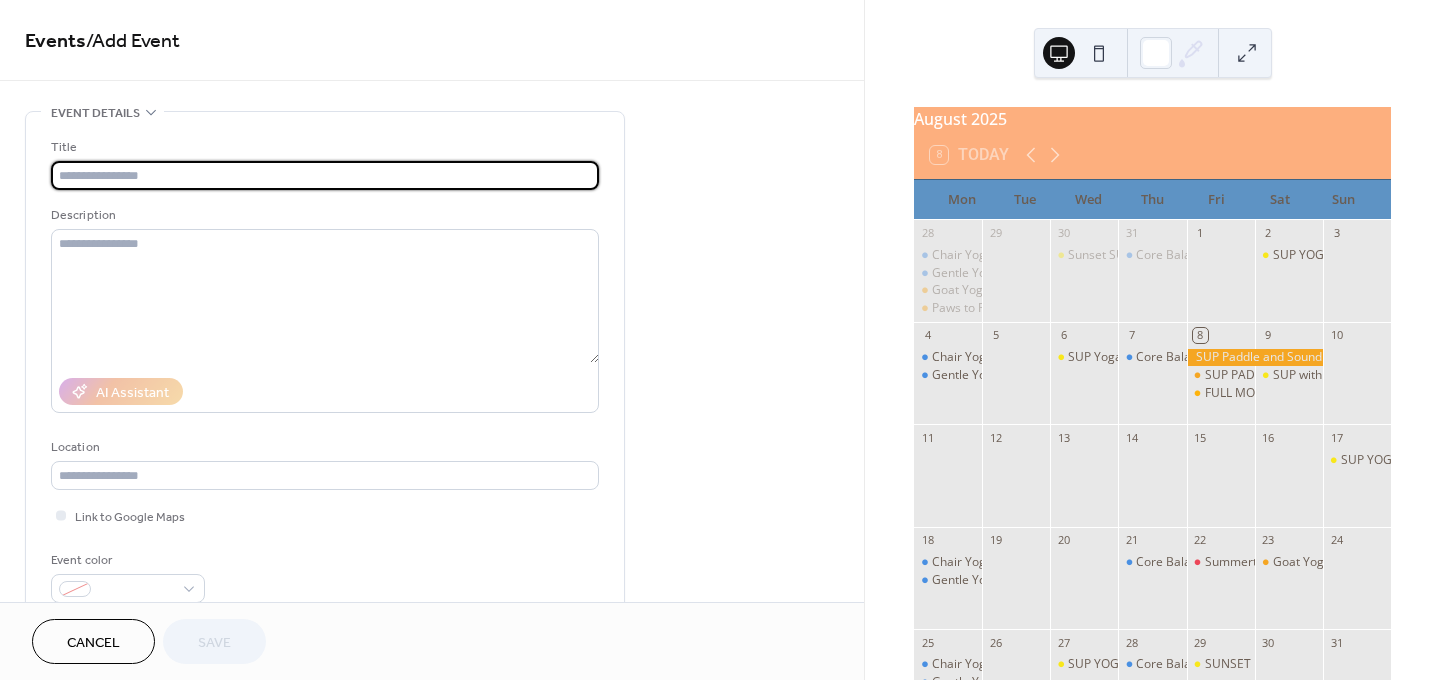 scroll, scrollTop: 400, scrollLeft: 0, axis: vertical 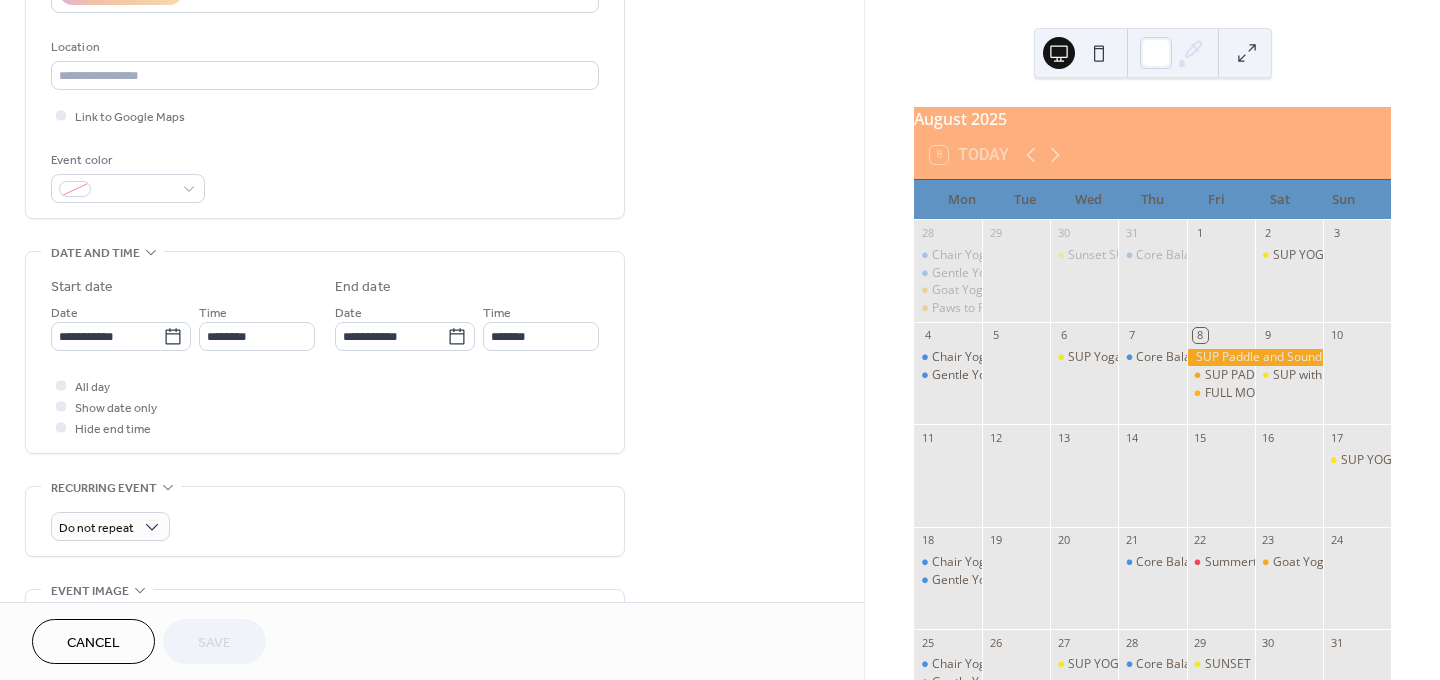 click on "Cancel" at bounding box center (93, 641) 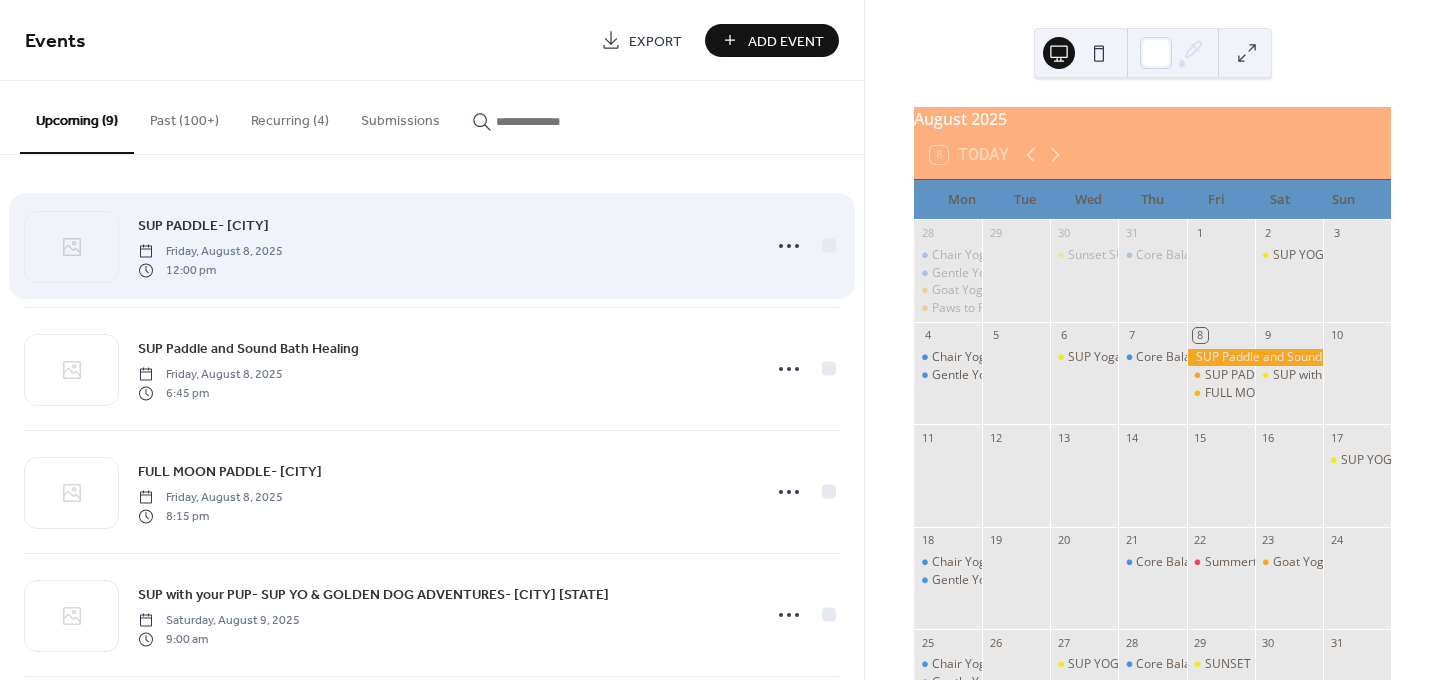 click on "SUP PADDLE- [CITY] Friday, August 8, 2025 12:00 pm" at bounding box center [443, 246] 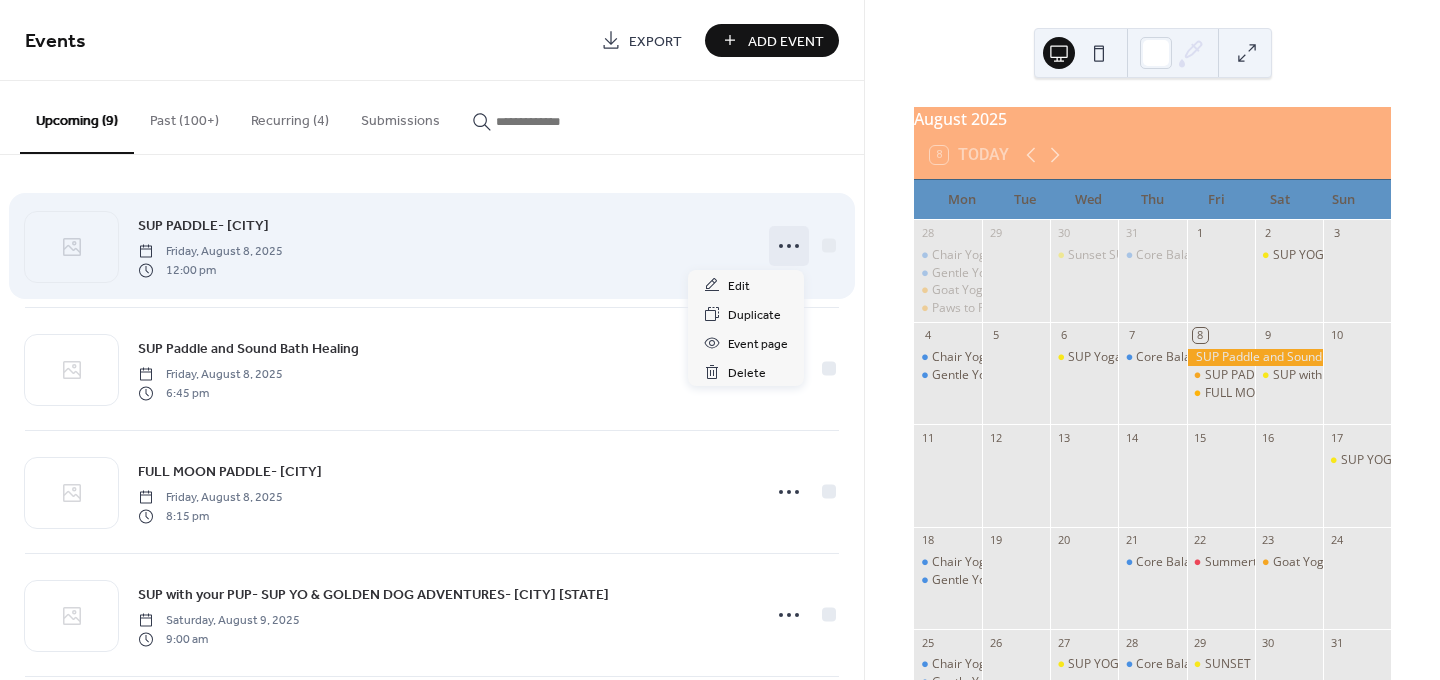 click 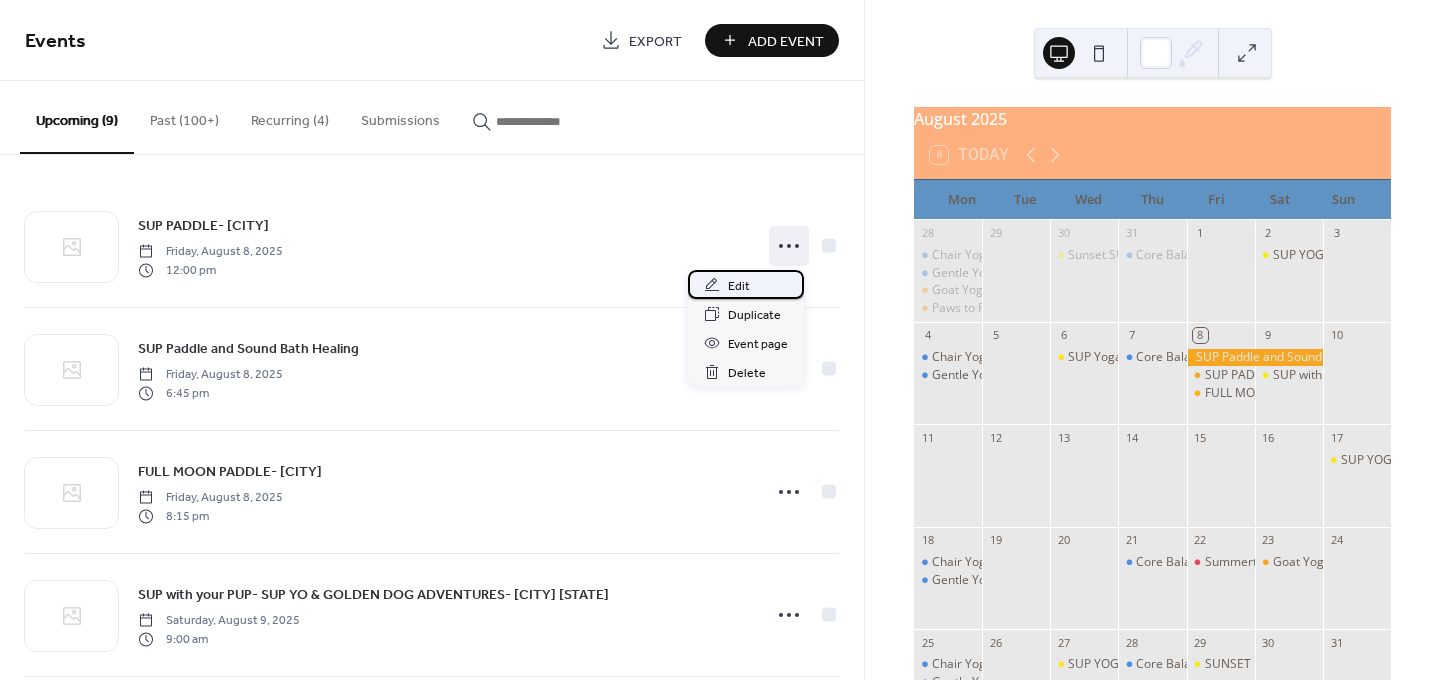 click on "Edit" at bounding box center (739, 286) 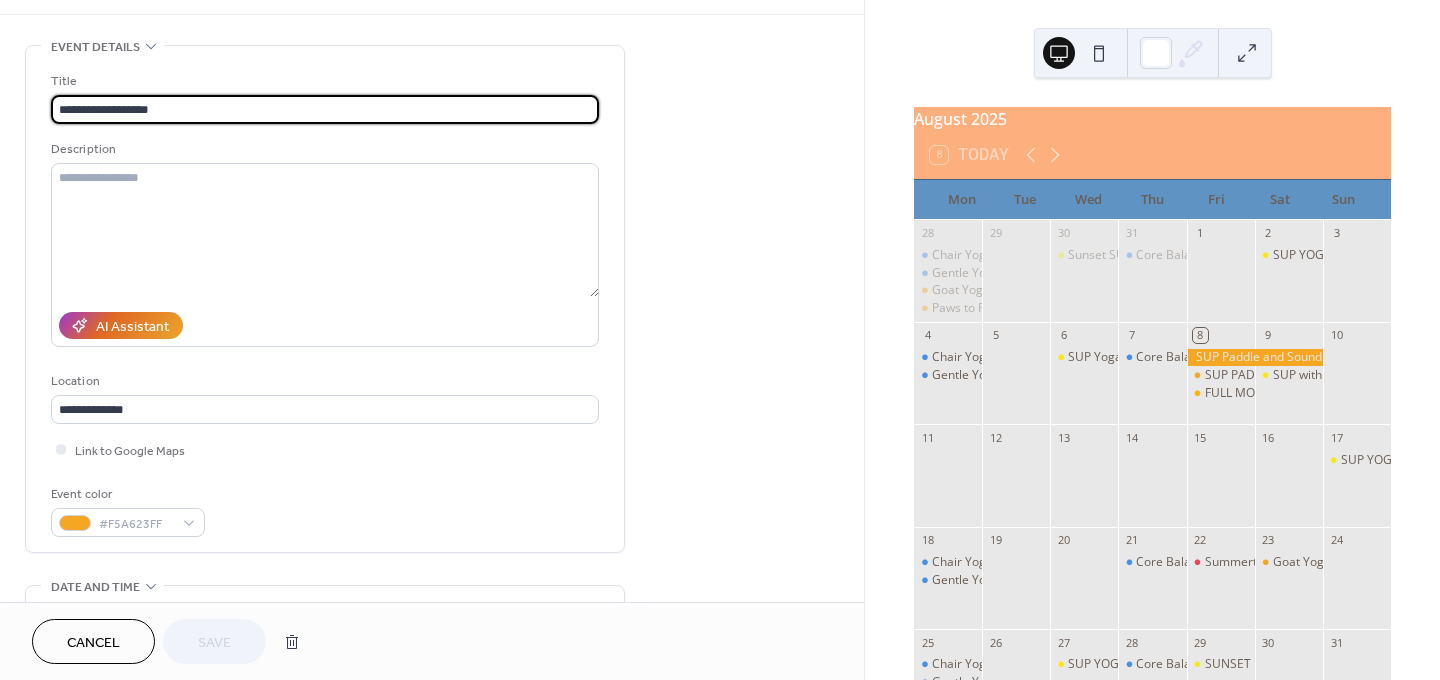 scroll, scrollTop: 400, scrollLeft: 0, axis: vertical 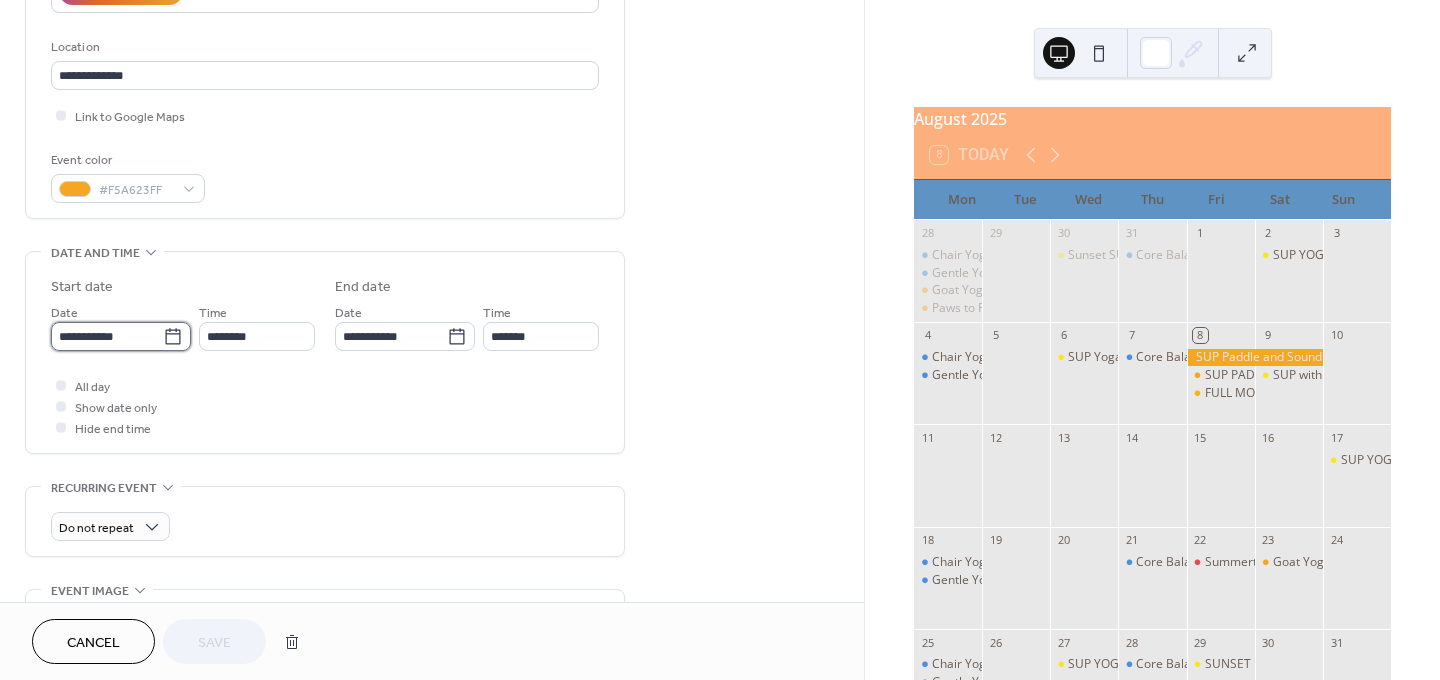 click on "**********" at bounding box center (107, 336) 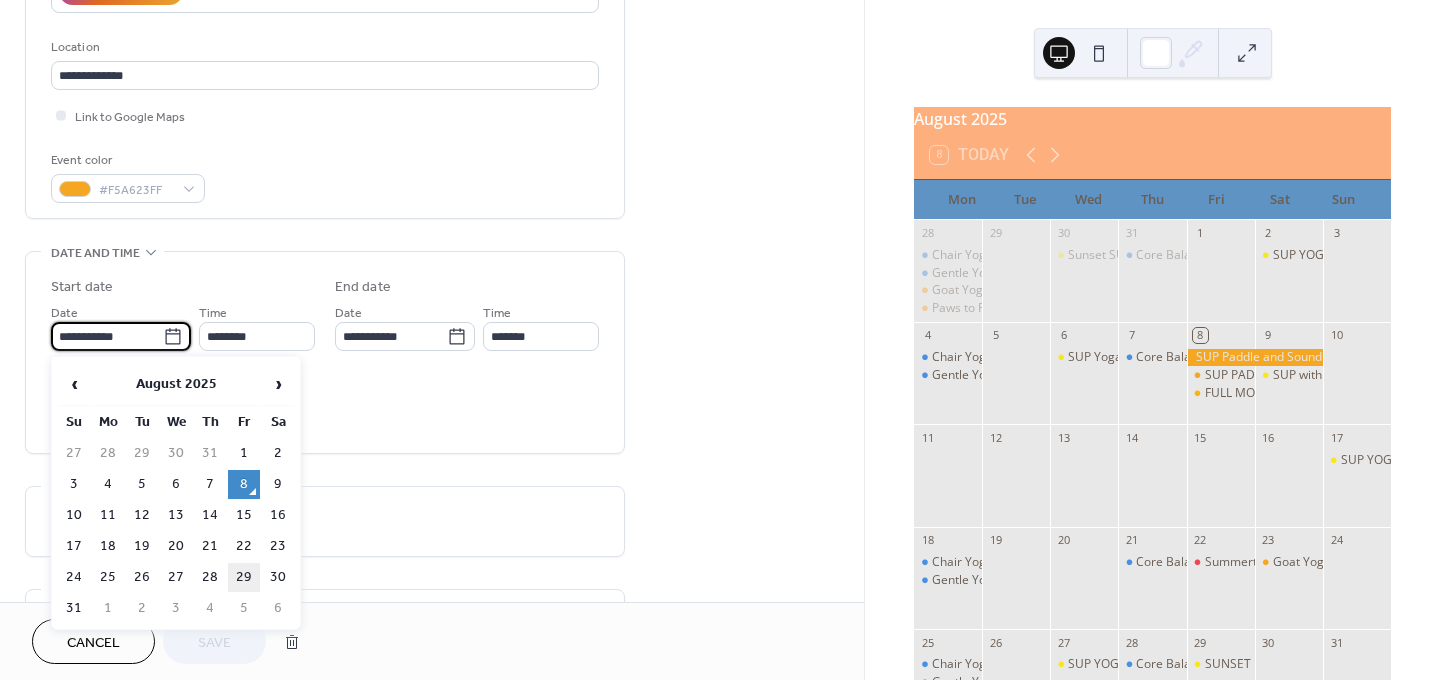 click on "29" at bounding box center (244, 577) 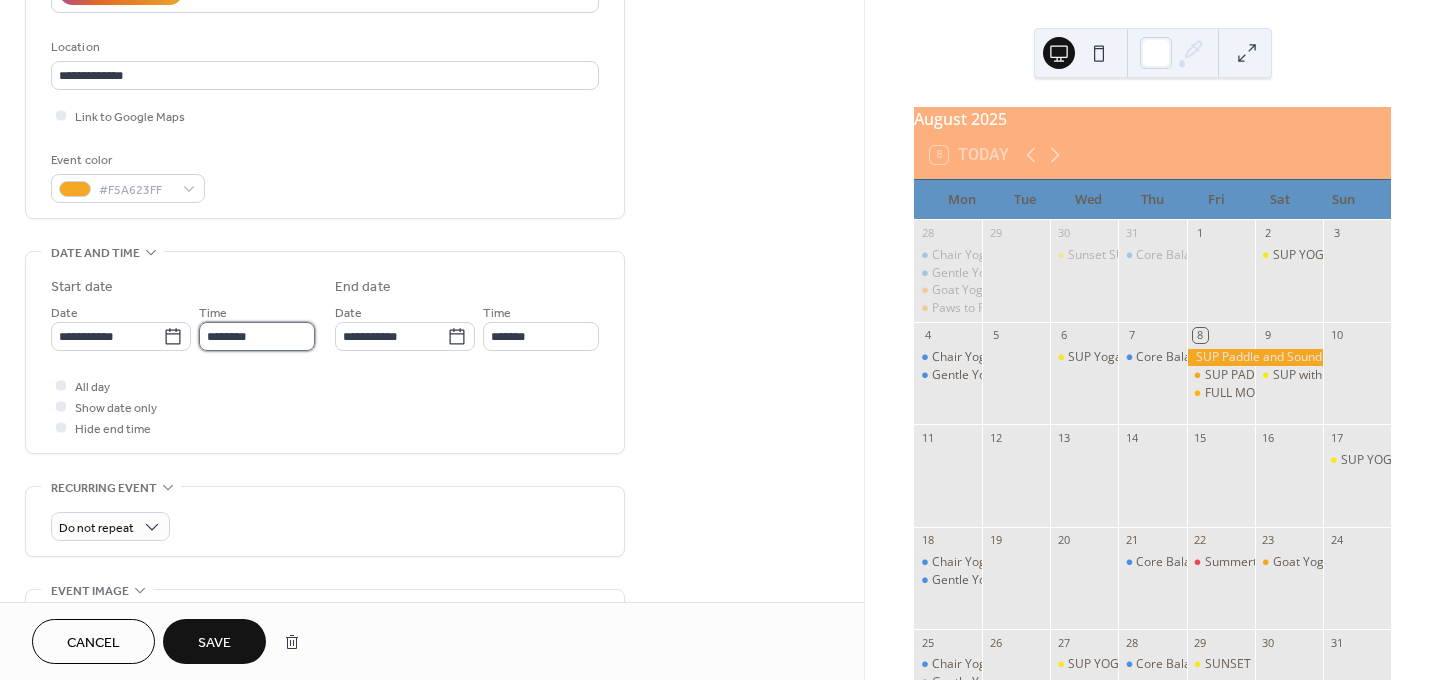 click on "********" at bounding box center [257, 336] 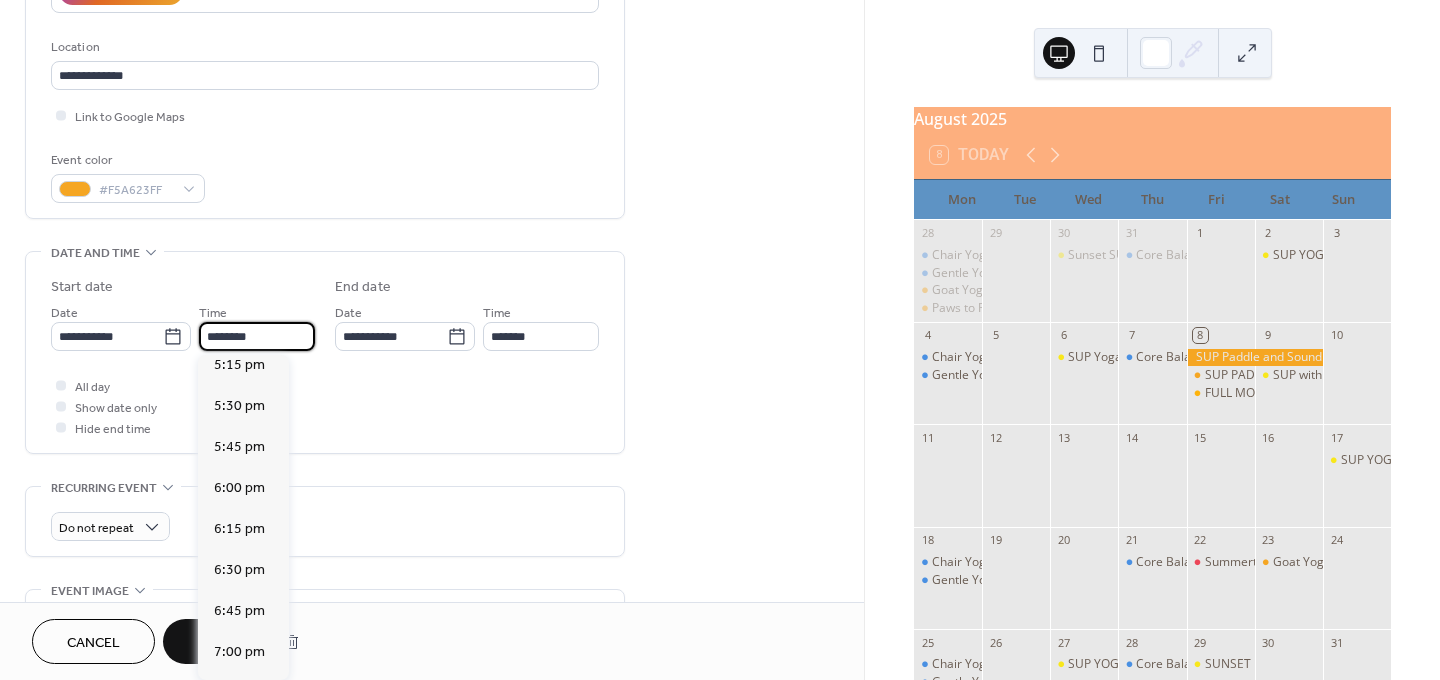 scroll, scrollTop: 2868, scrollLeft: 0, axis: vertical 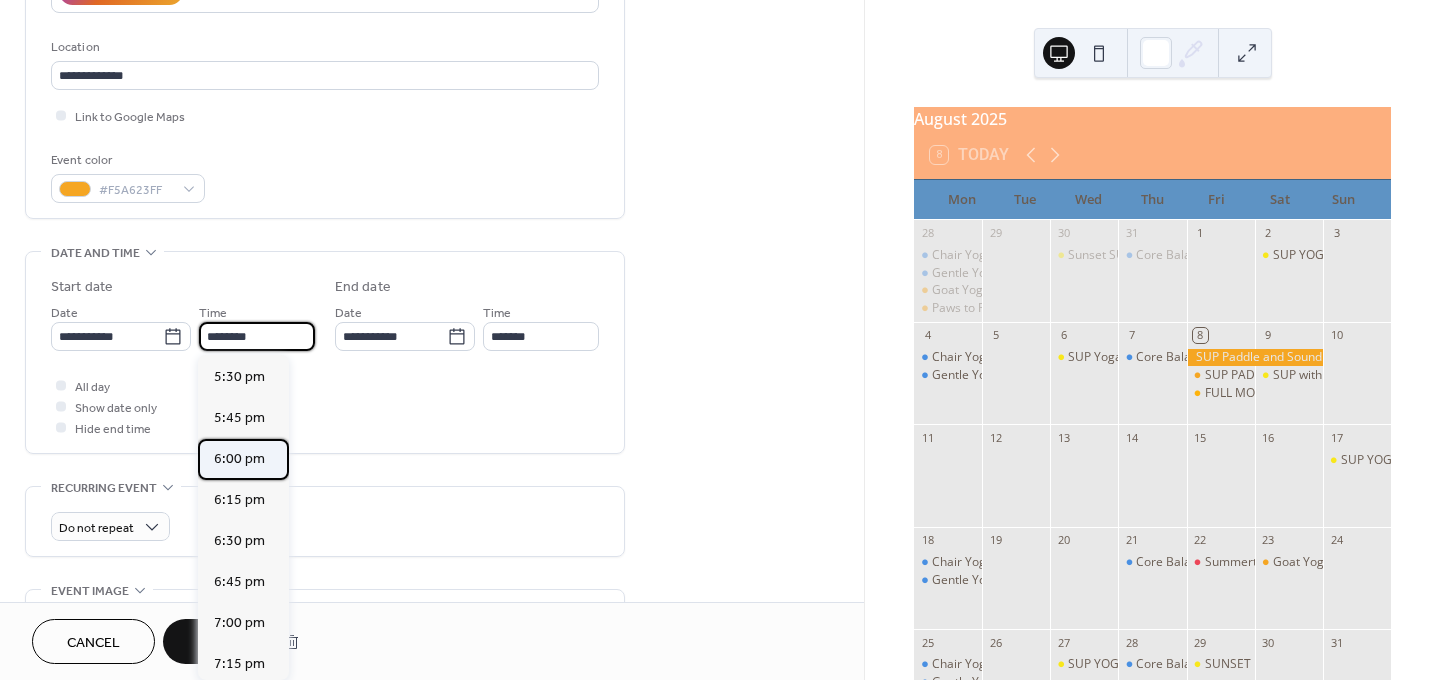 click on "6:00 pm" at bounding box center [239, 459] 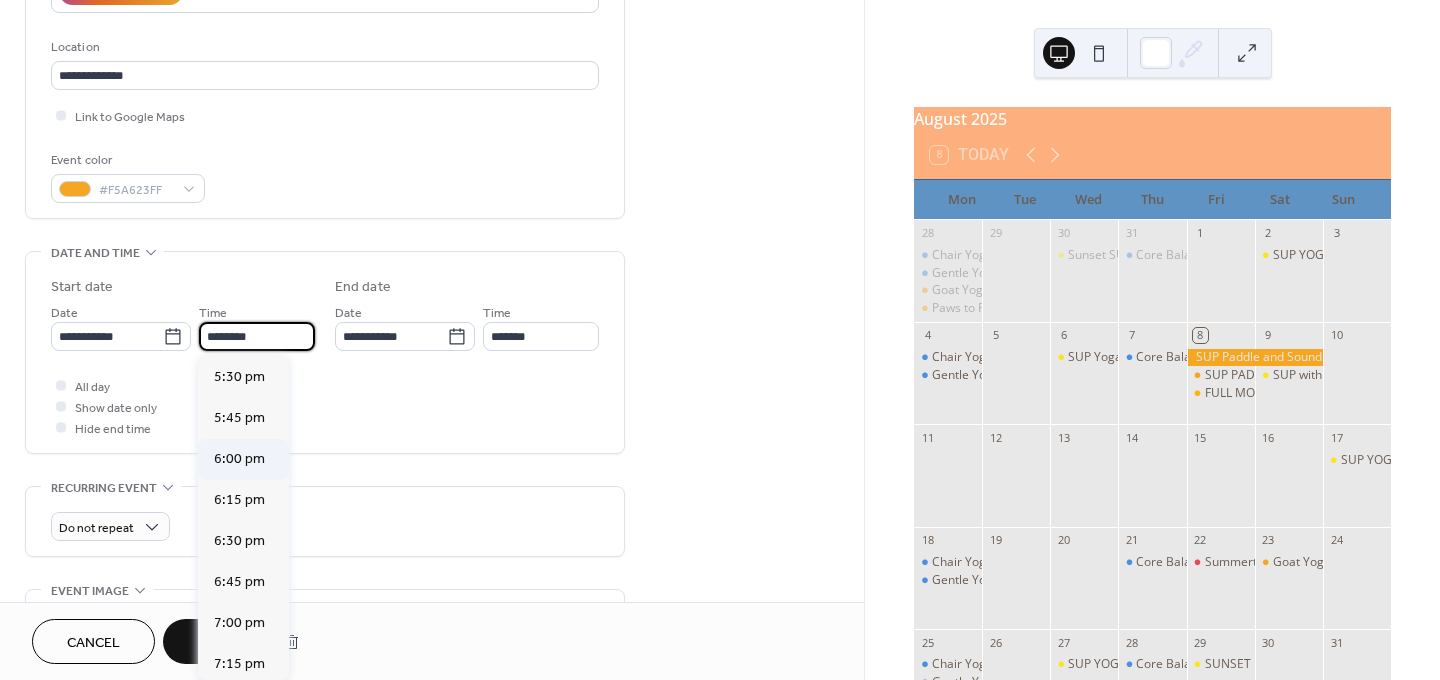 type on "*******" 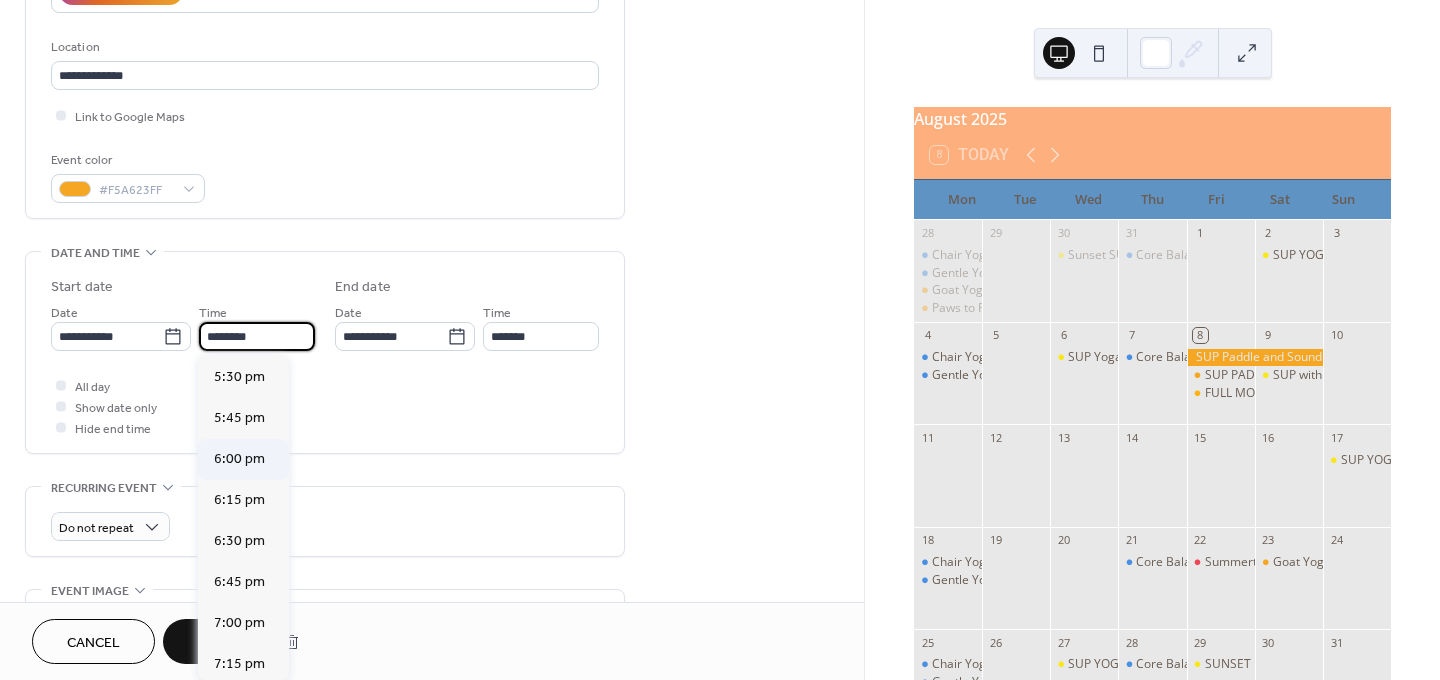 type on "*******" 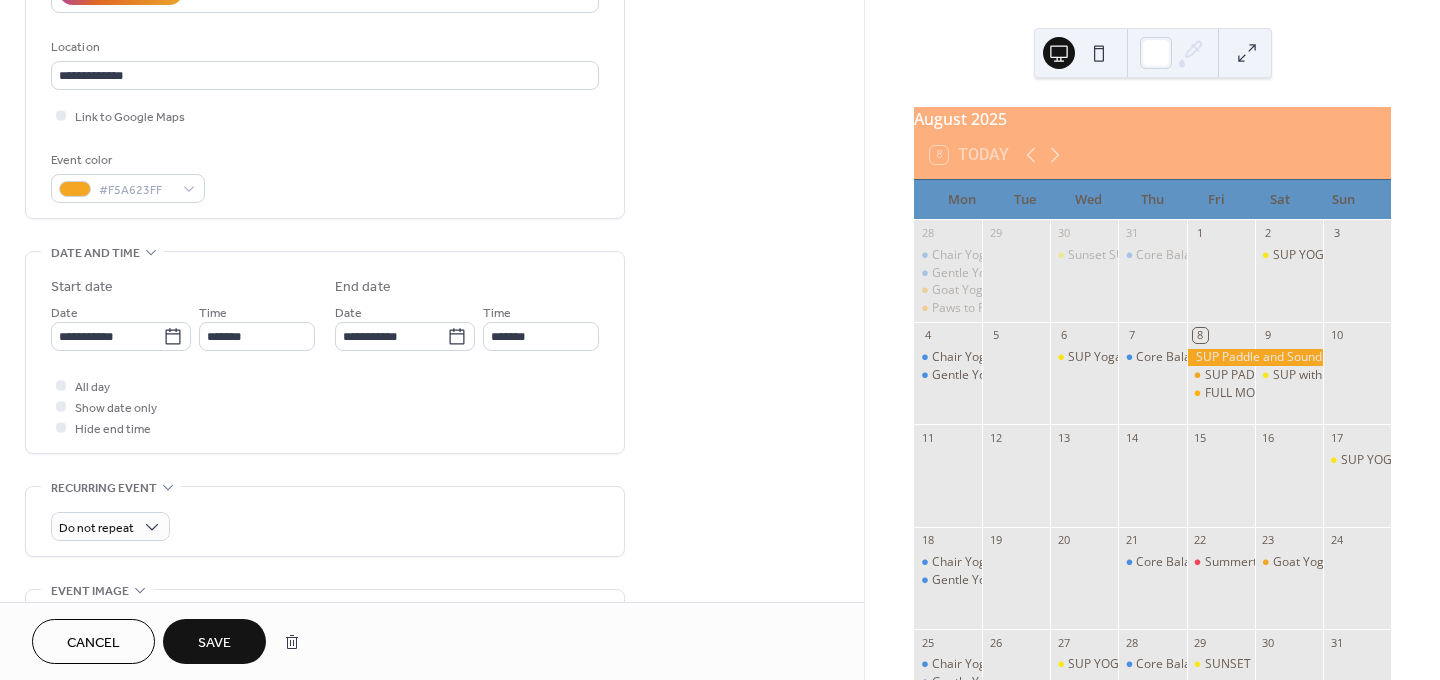 click on "Save" at bounding box center [214, 643] 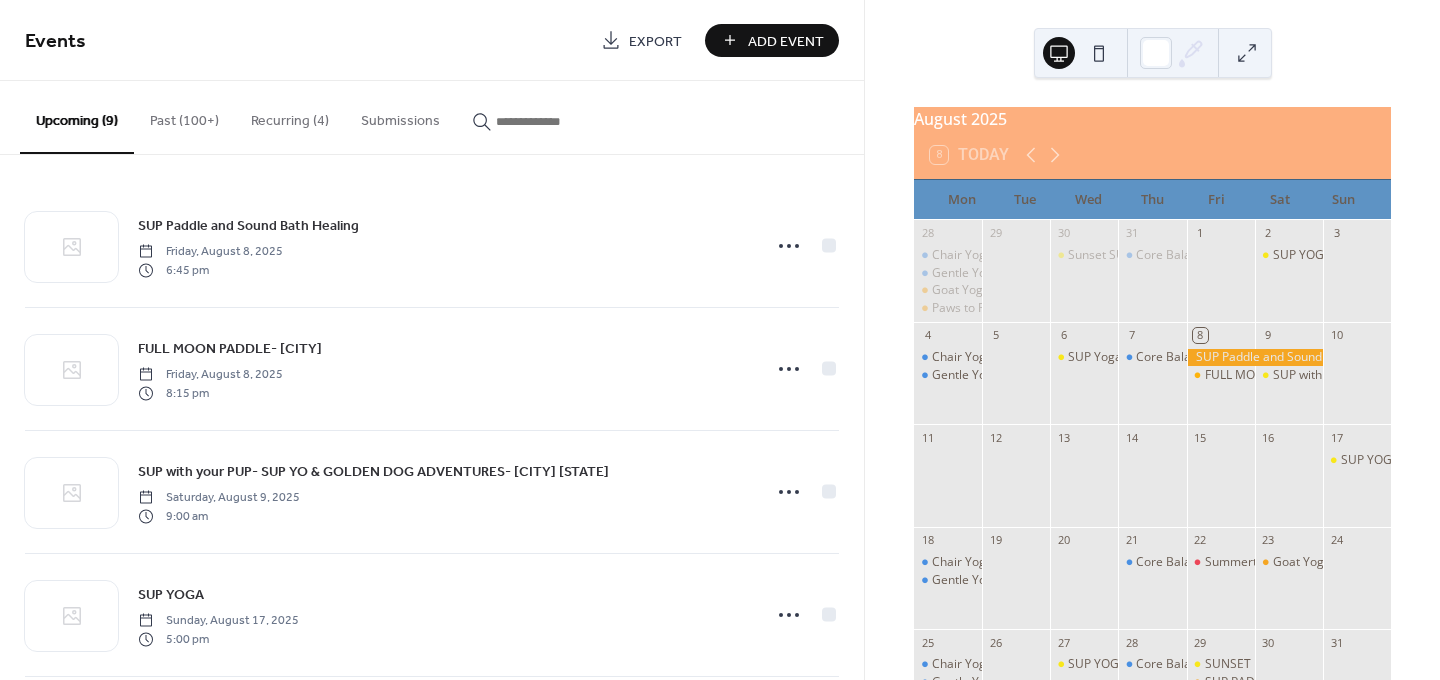 click on "Add Event" at bounding box center (786, 41) 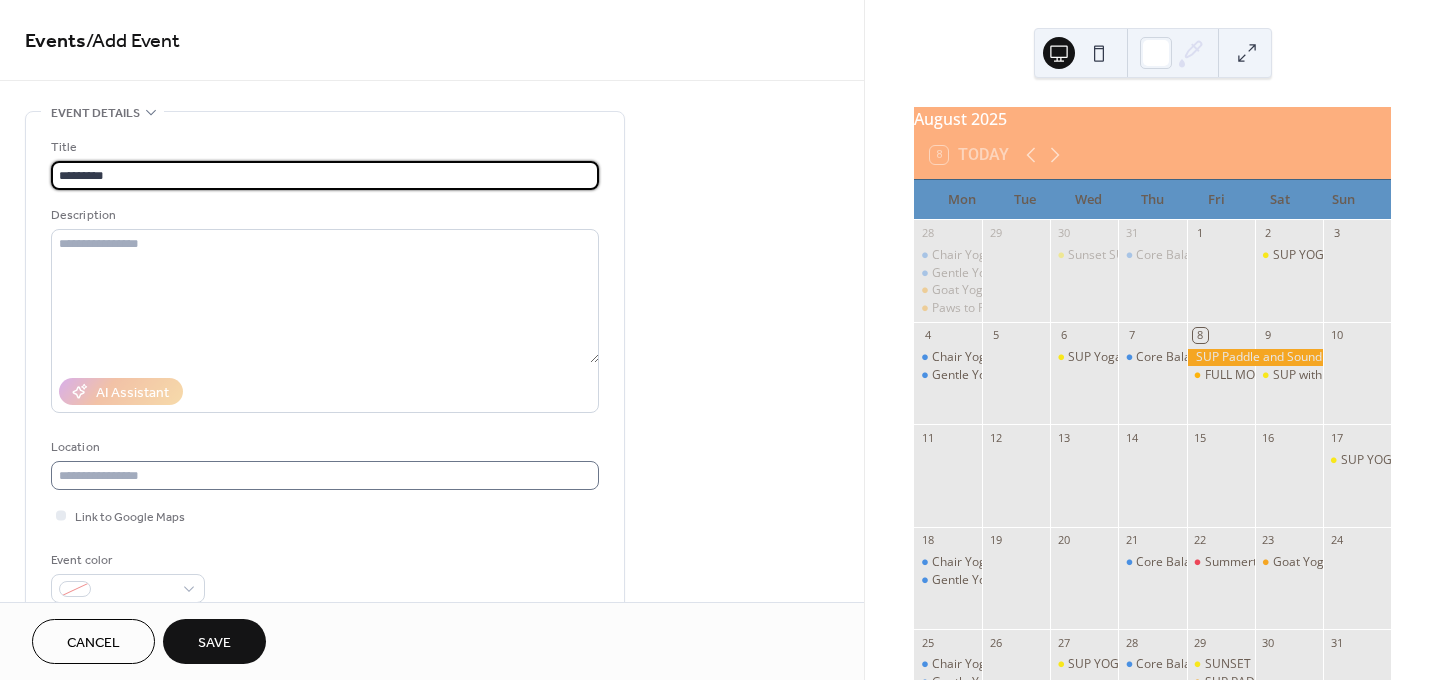 type on "*********" 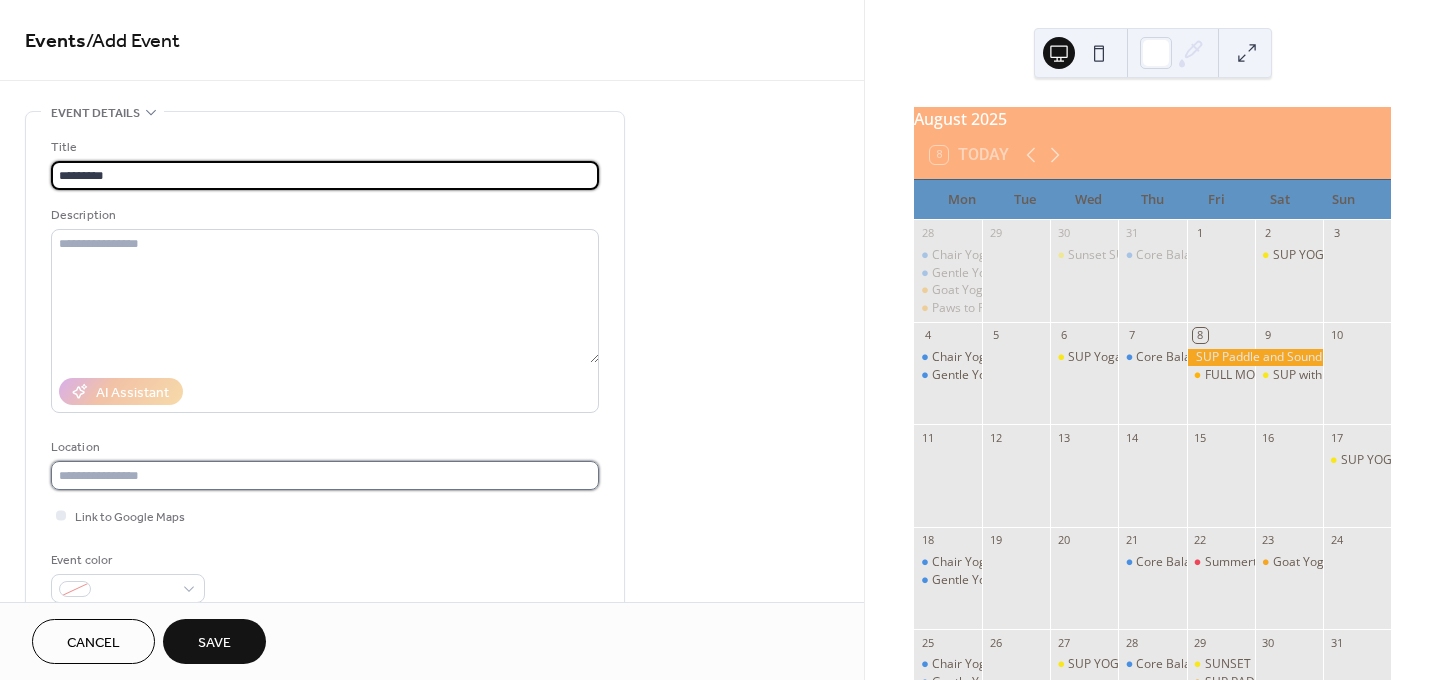 click at bounding box center (325, 475) 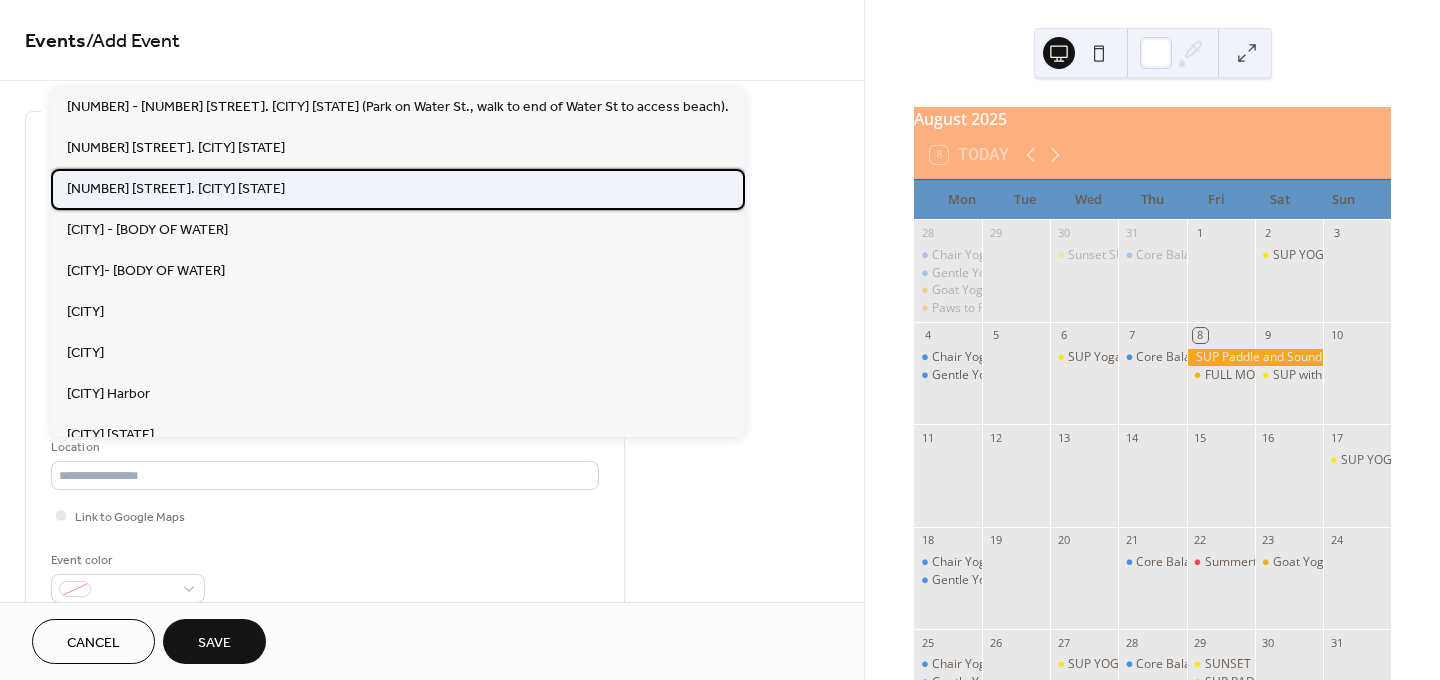 click on "[NUMBER] [STREET]. [CITY] [STATE]" at bounding box center [176, 189] 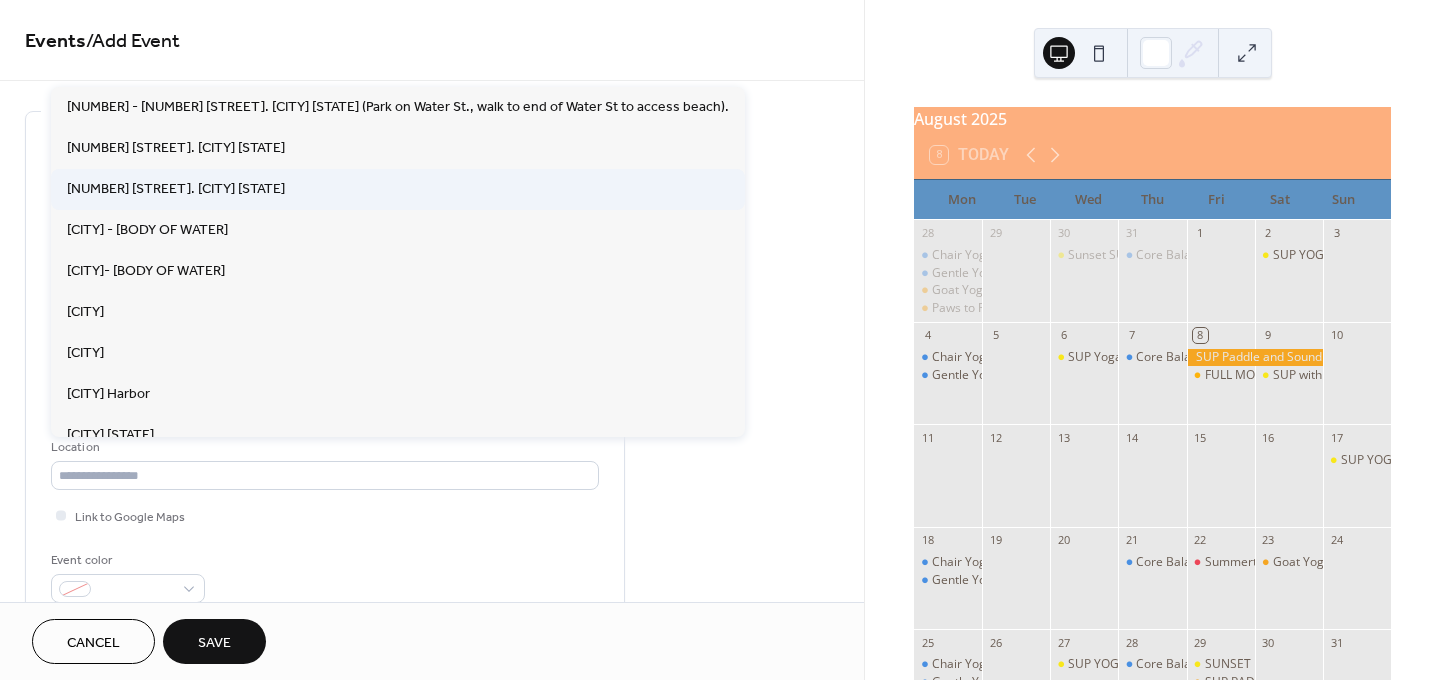 type on "**********" 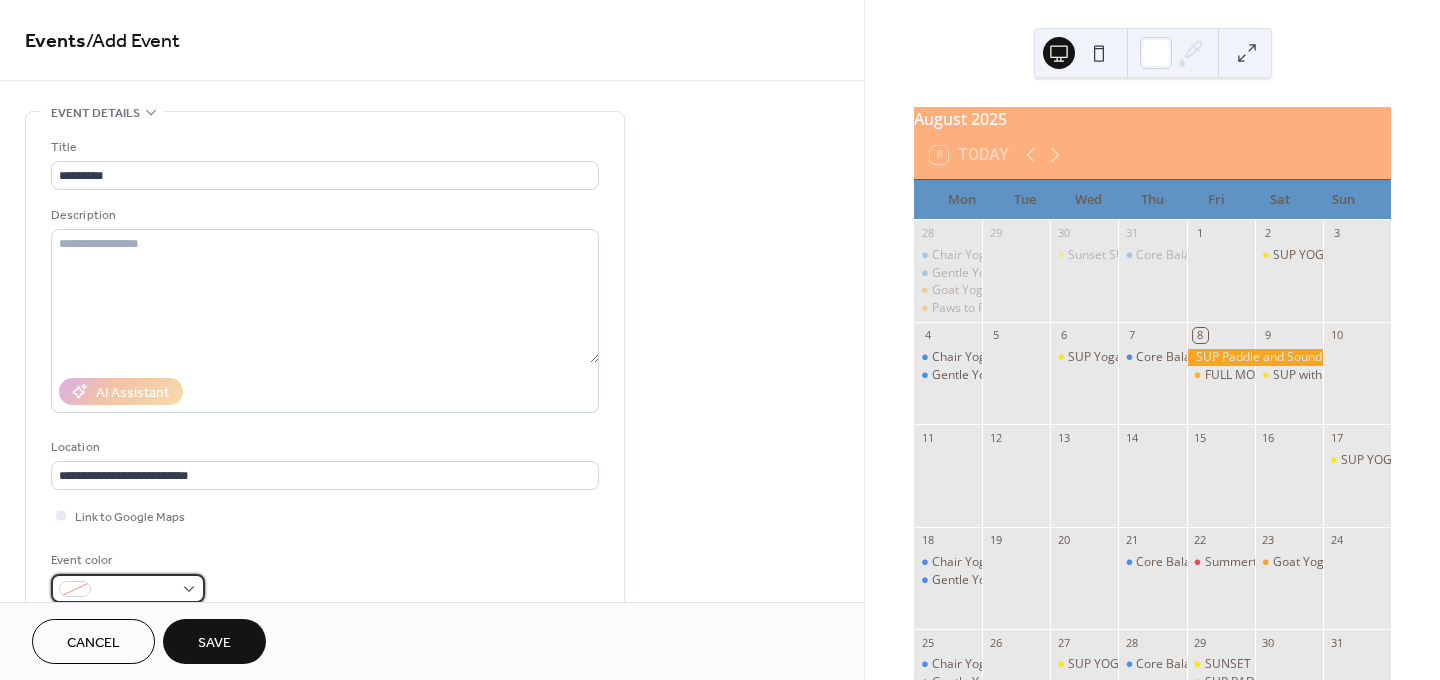 click at bounding box center [136, 590] 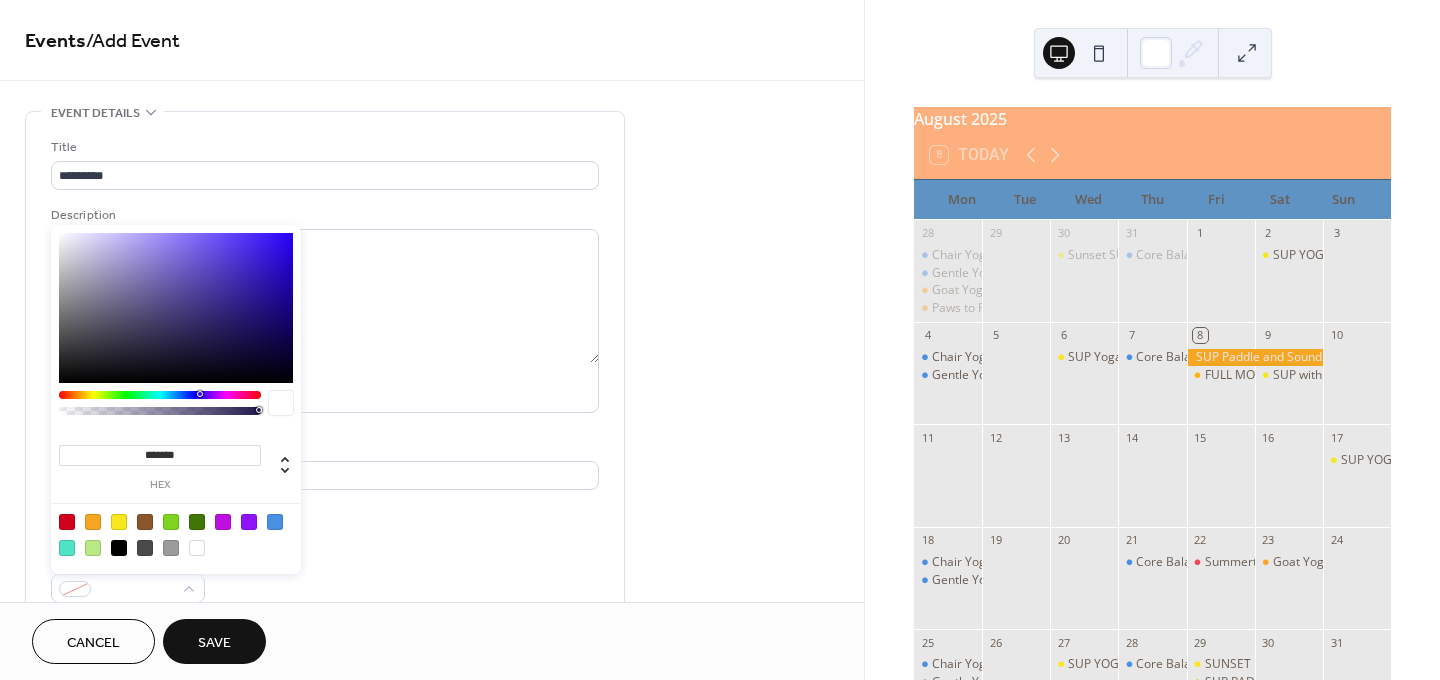click at bounding box center (67, 522) 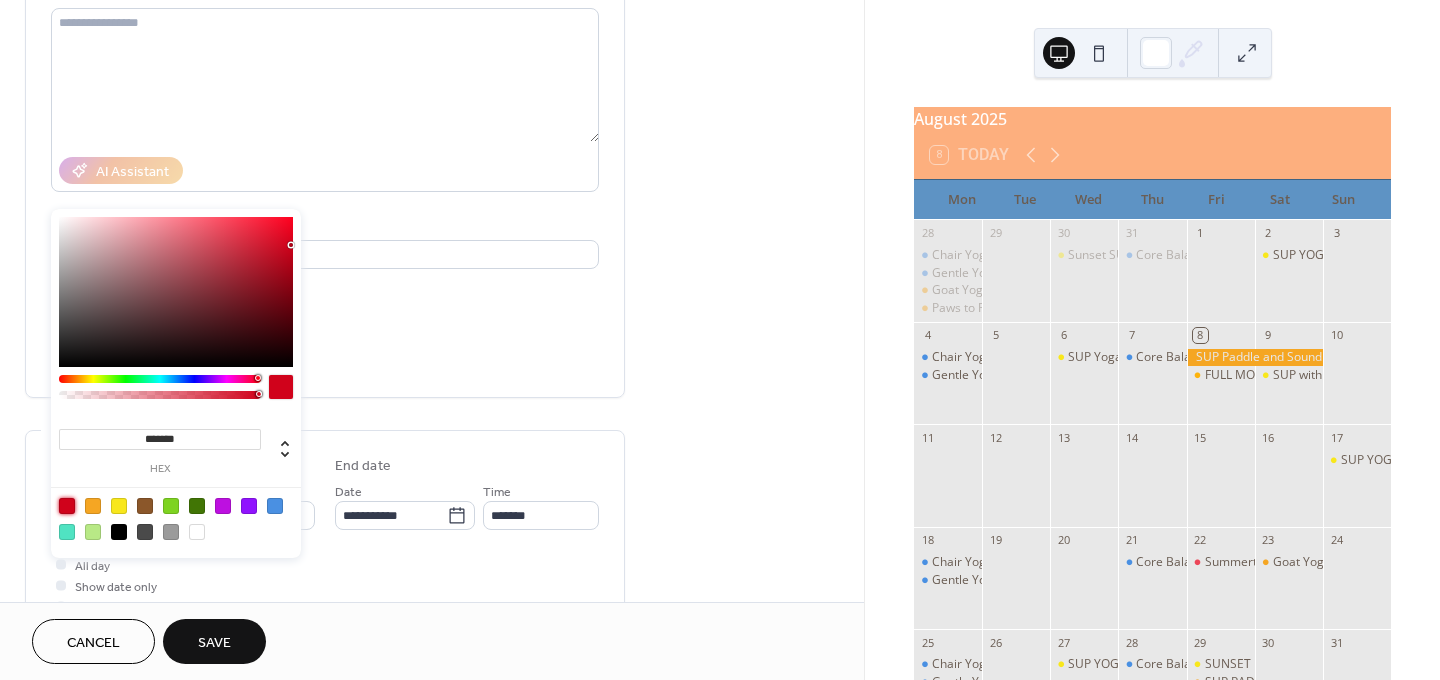 scroll, scrollTop: 400, scrollLeft: 0, axis: vertical 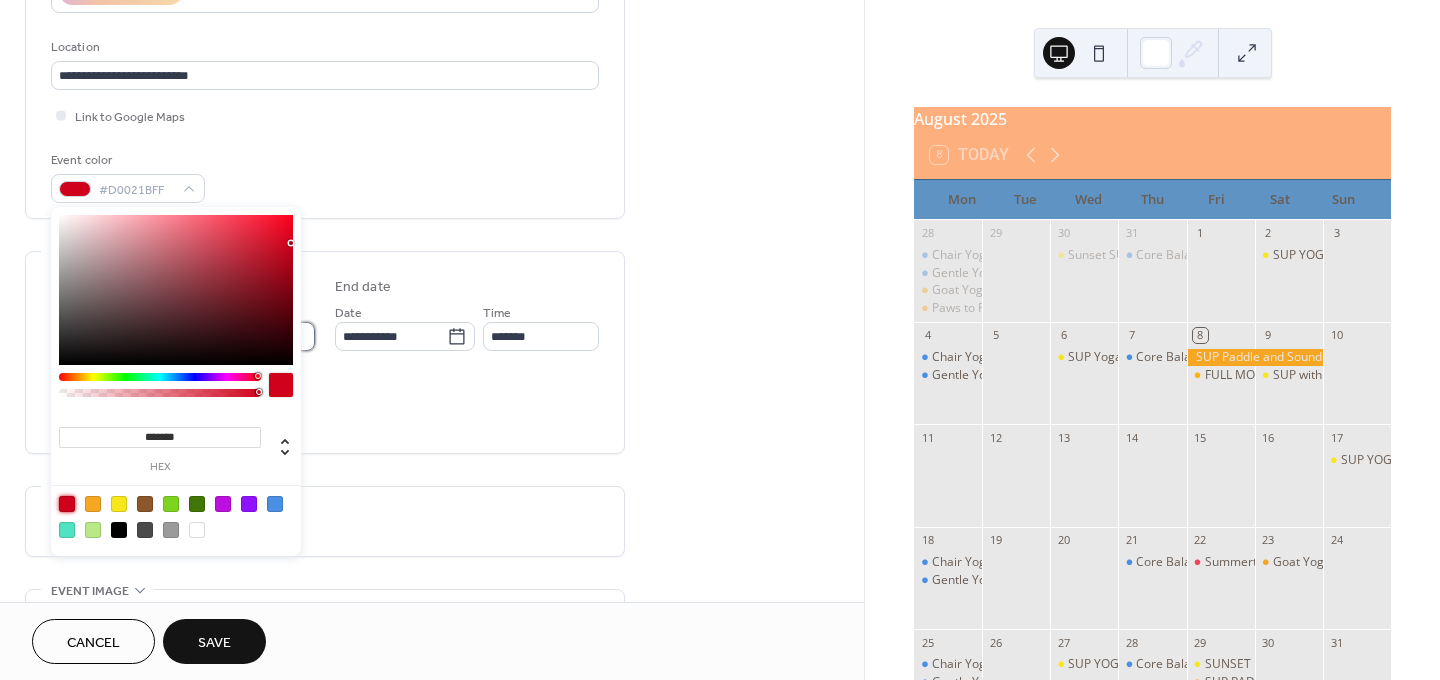 click on "********" at bounding box center [257, 336] 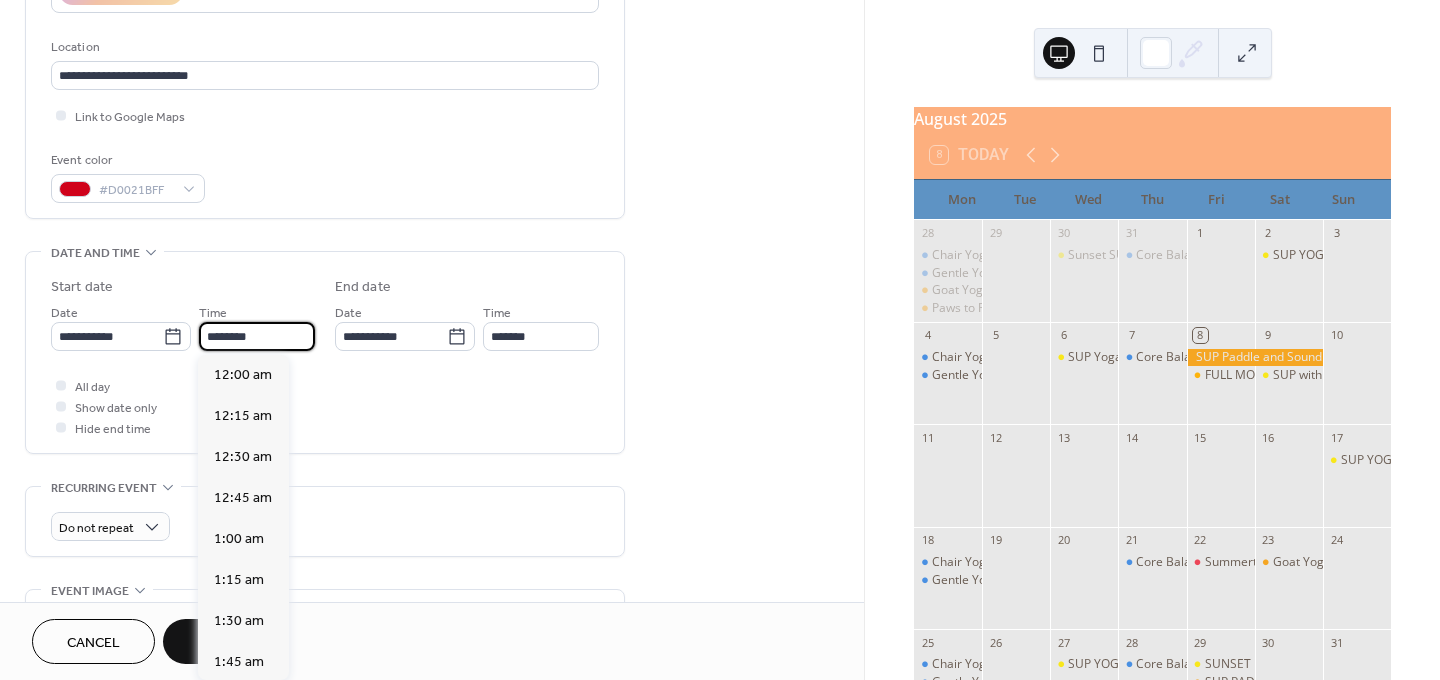 scroll, scrollTop: 1968, scrollLeft: 0, axis: vertical 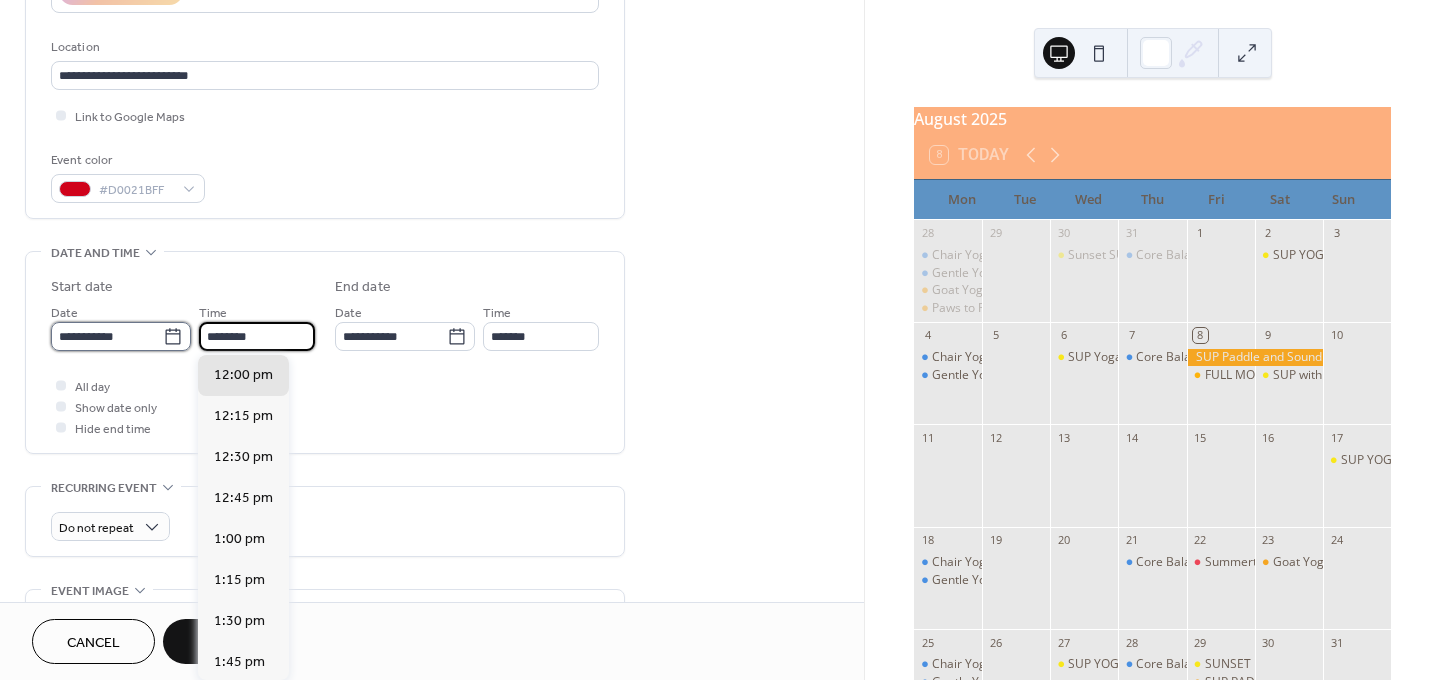 click on "**********" at bounding box center (107, 336) 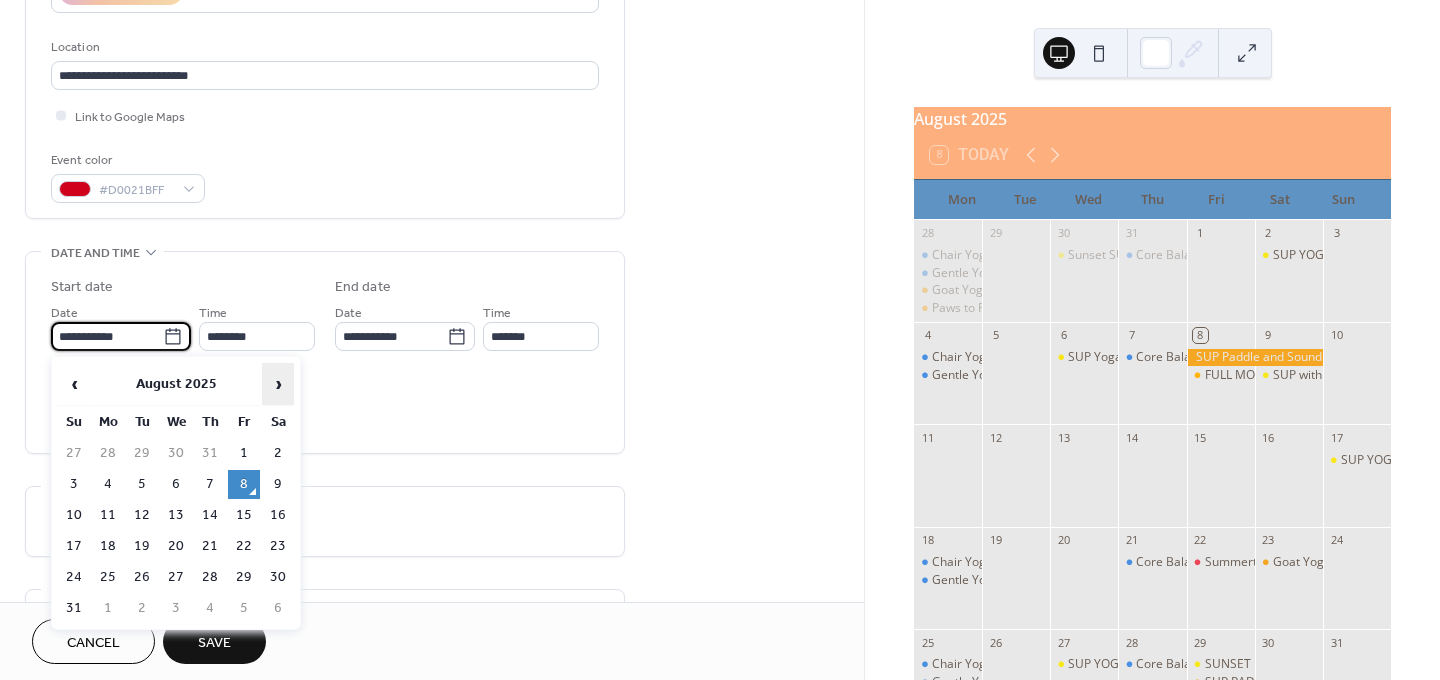 click on "›" at bounding box center [278, 384] 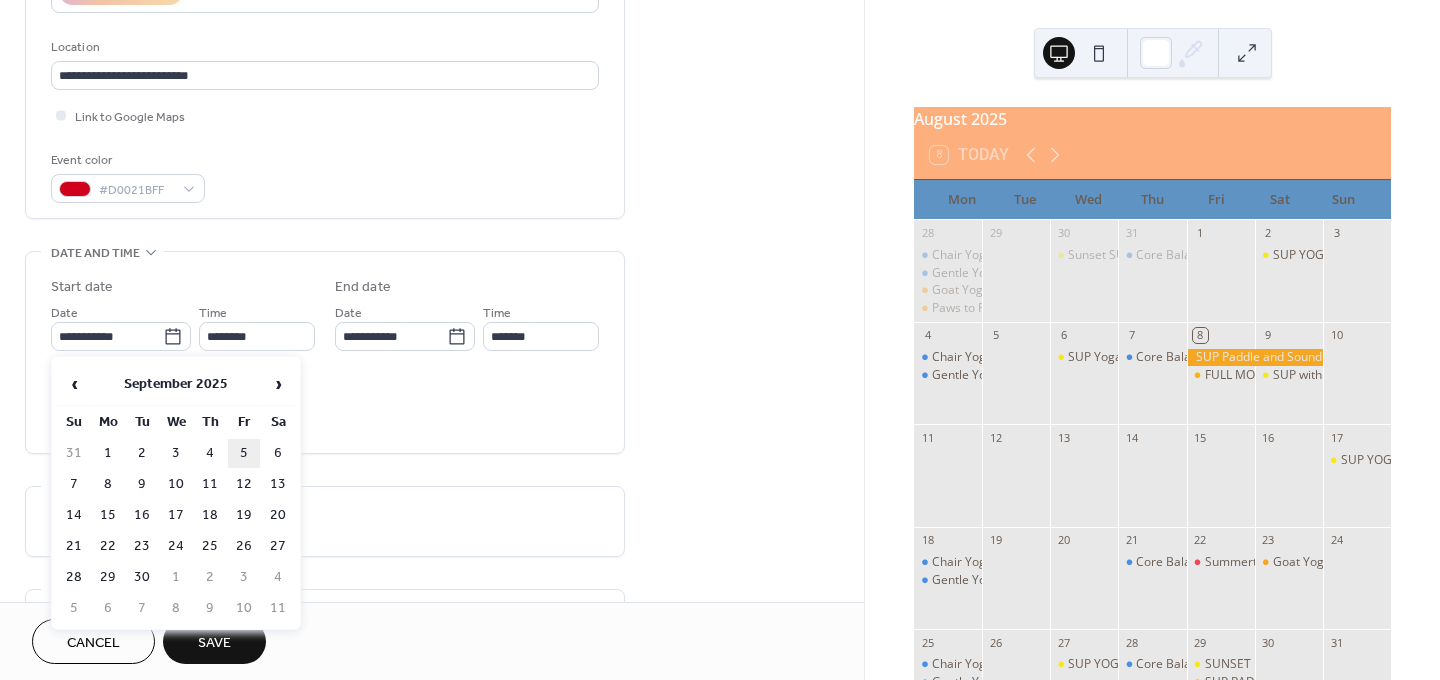 click on "5" at bounding box center [244, 453] 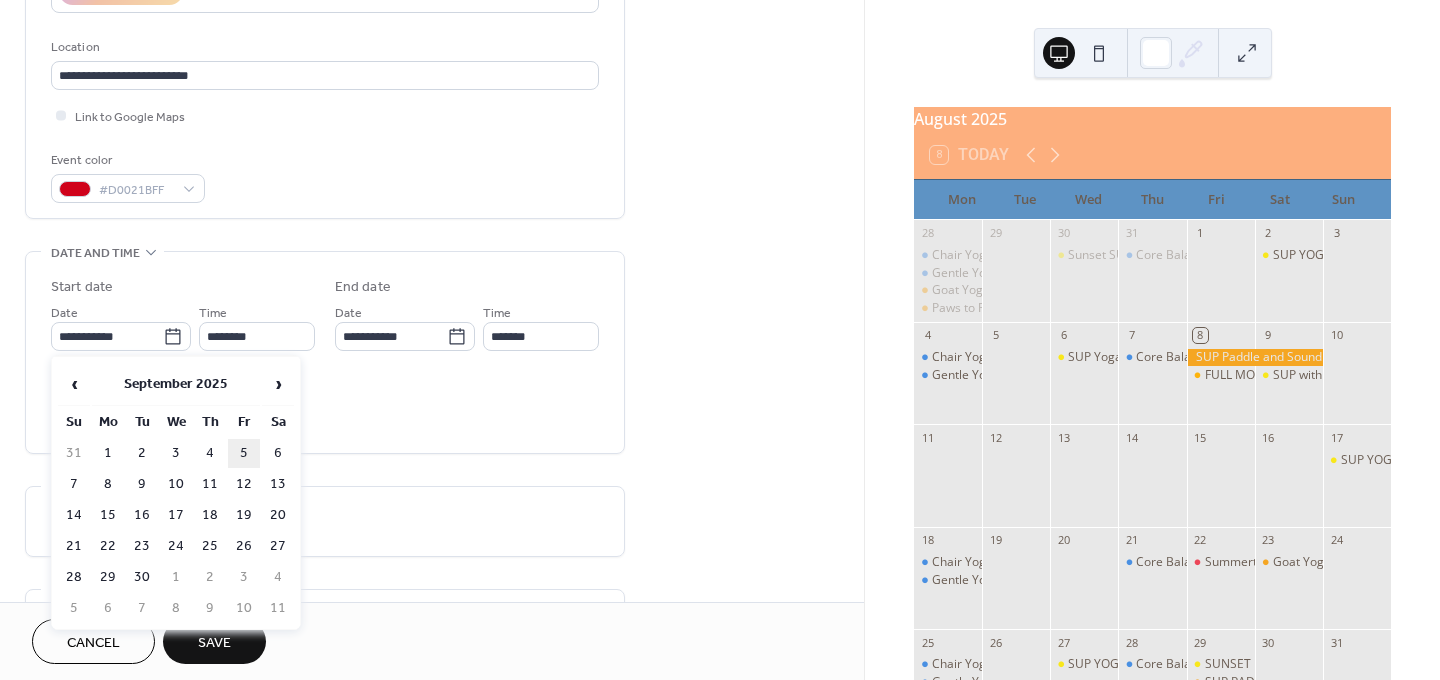 type on "**********" 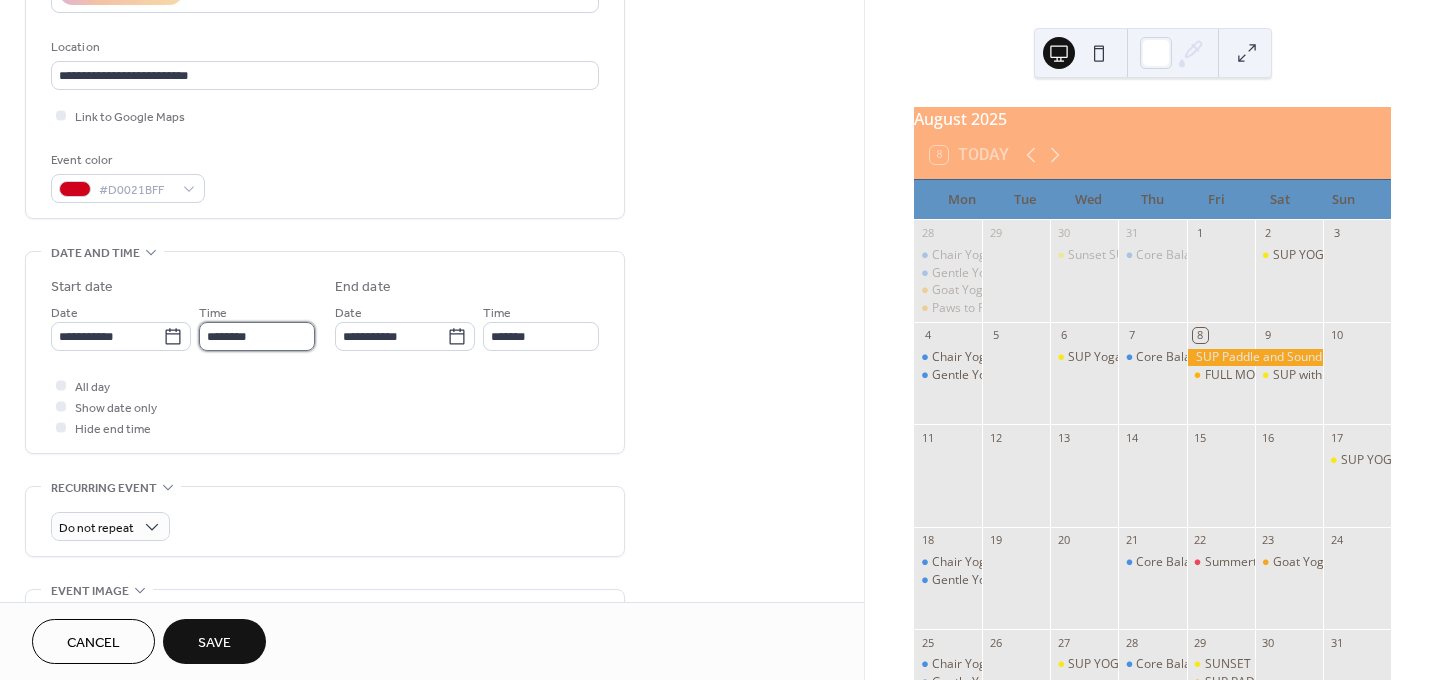 click on "********" at bounding box center (257, 336) 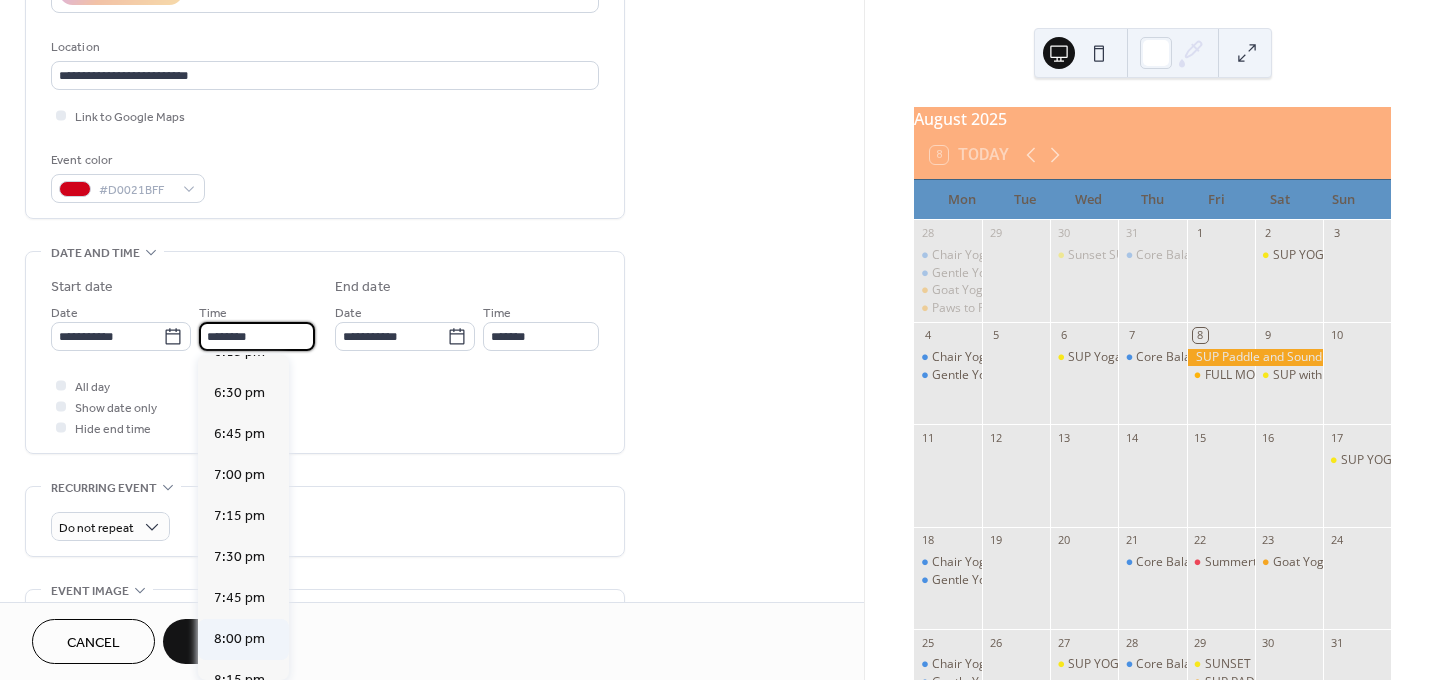 scroll, scrollTop: 3011, scrollLeft: 0, axis: vertical 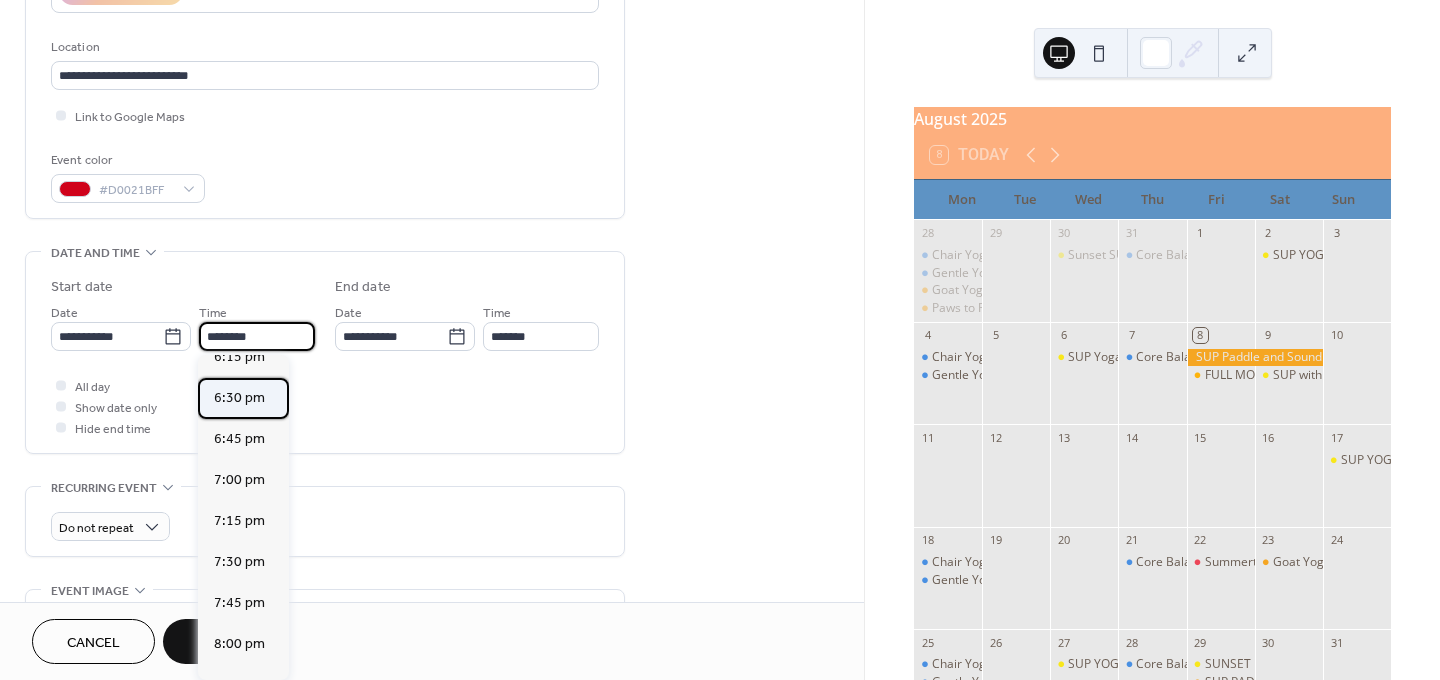 click on "6:30 pm" at bounding box center [239, 398] 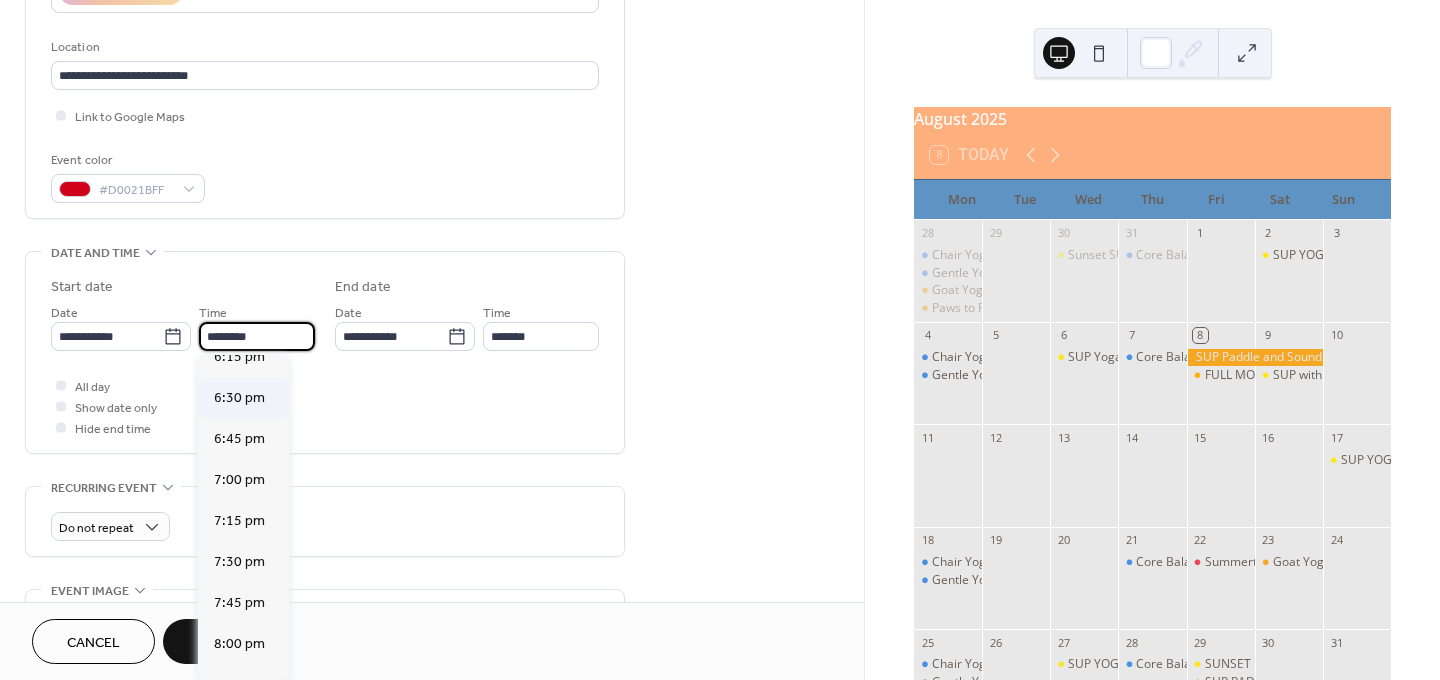 type on "*******" 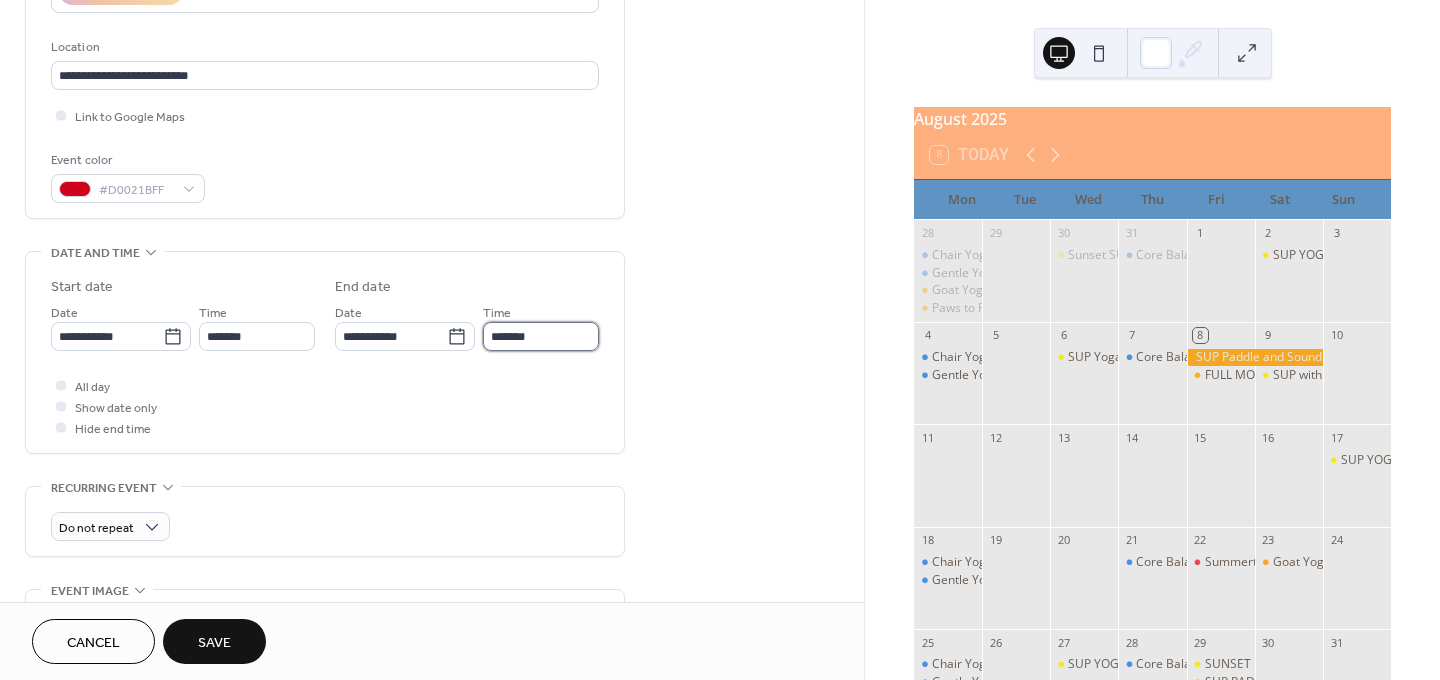 click on "*******" at bounding box center (541, 336) 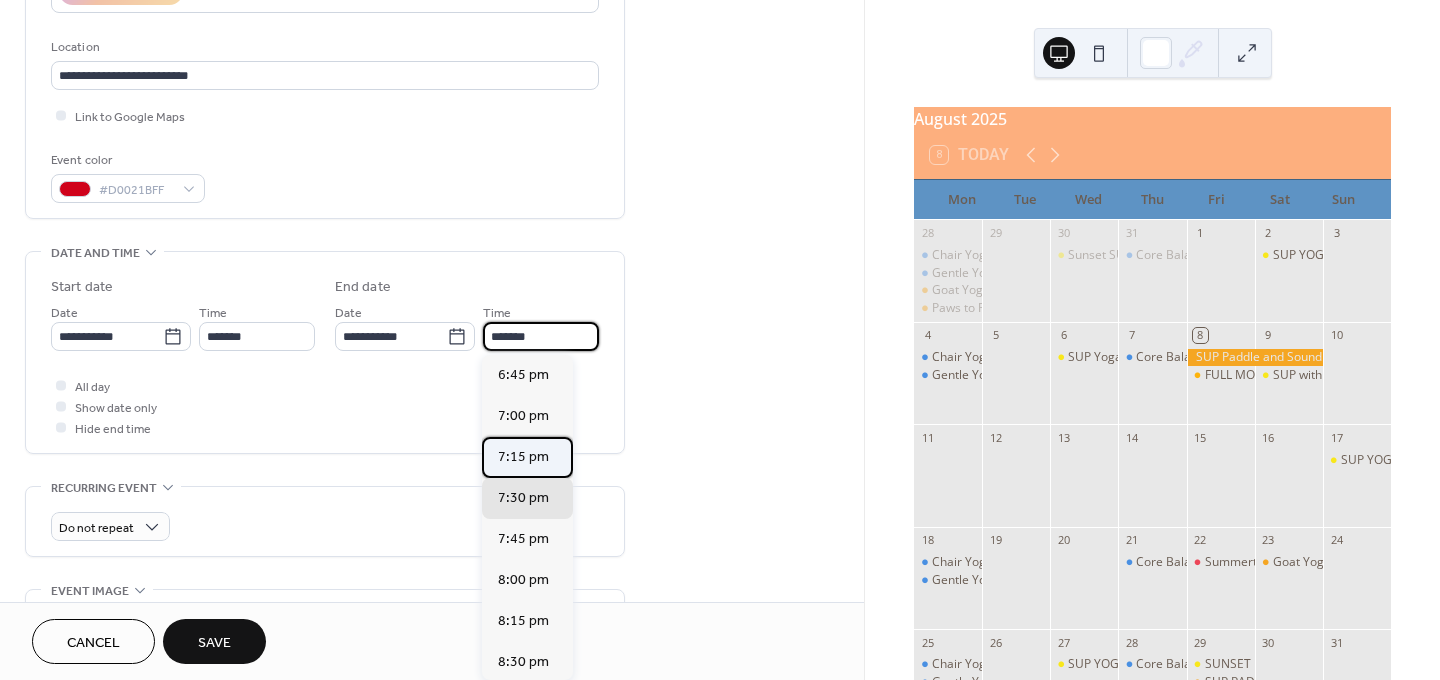 click on "7:15 pm" at bounding box center (523, 457) 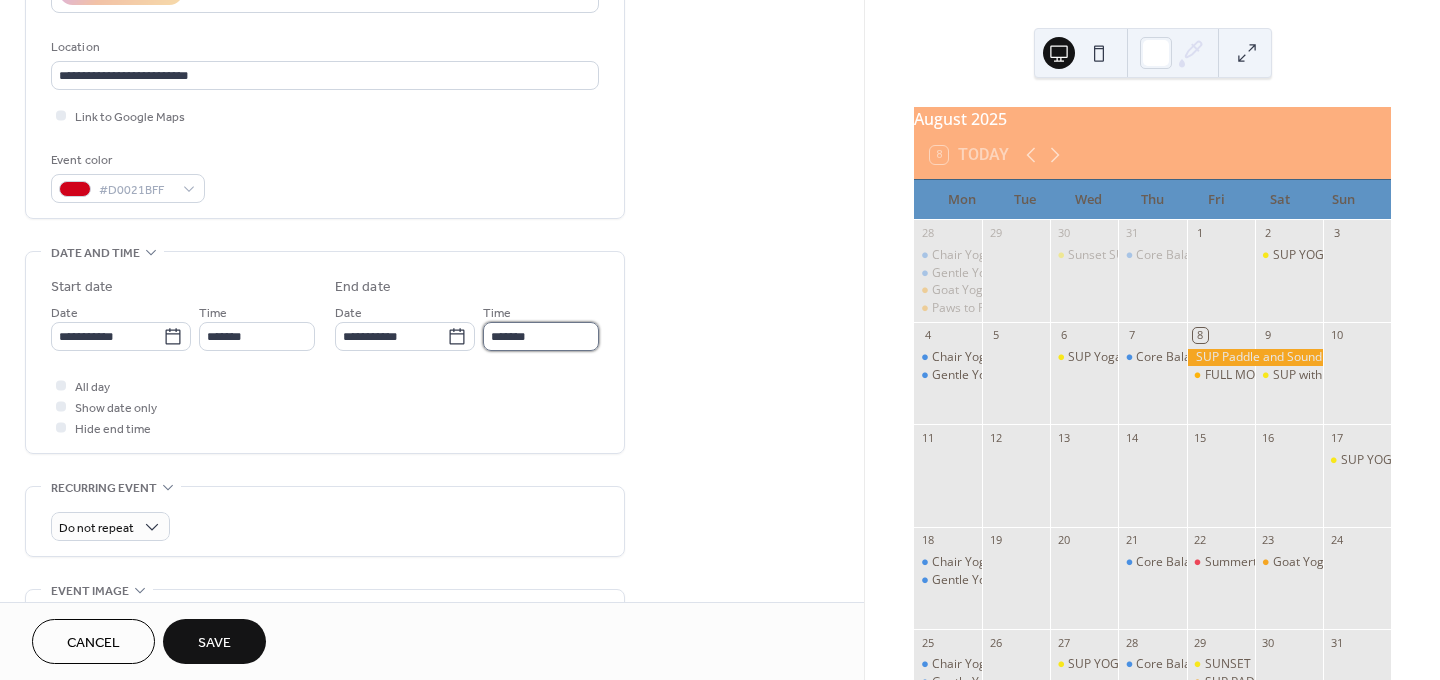 click on "*******" at bounding box center (541, 336) 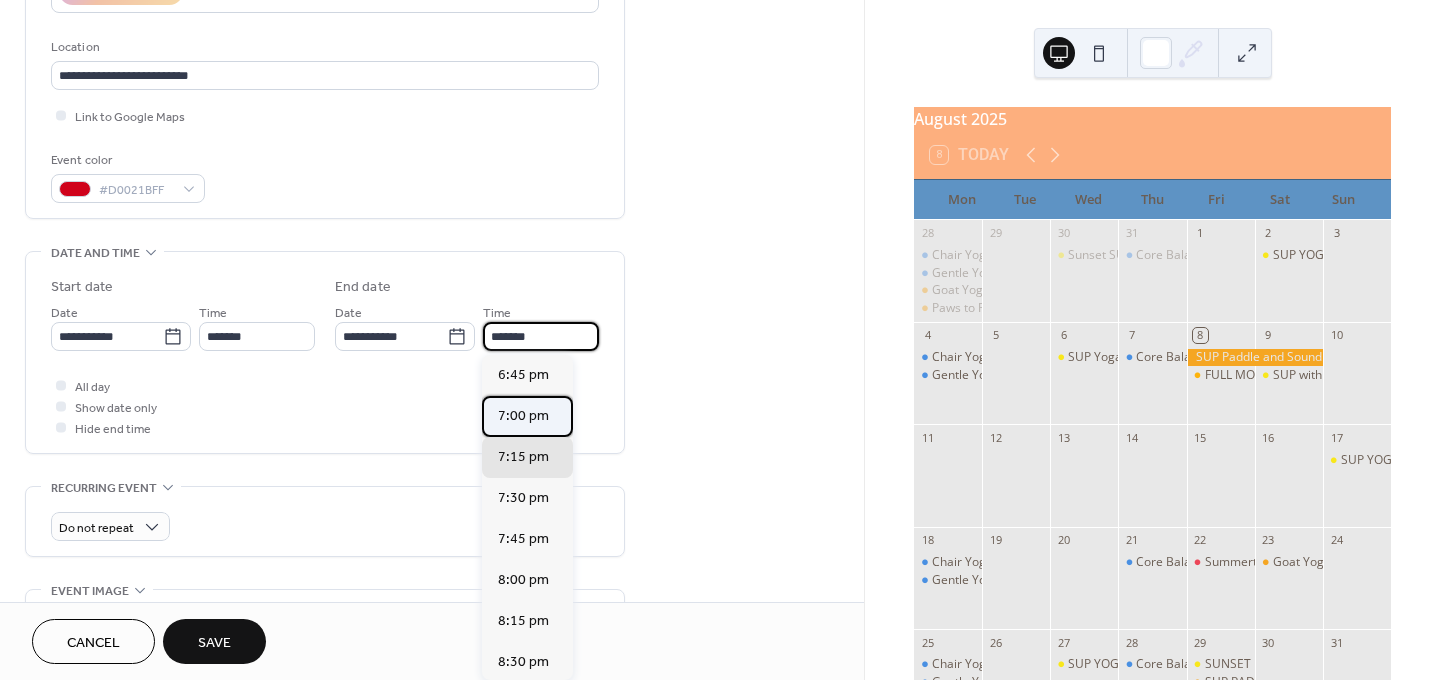click on "7:00 pm" at bounding box center (523, 416) 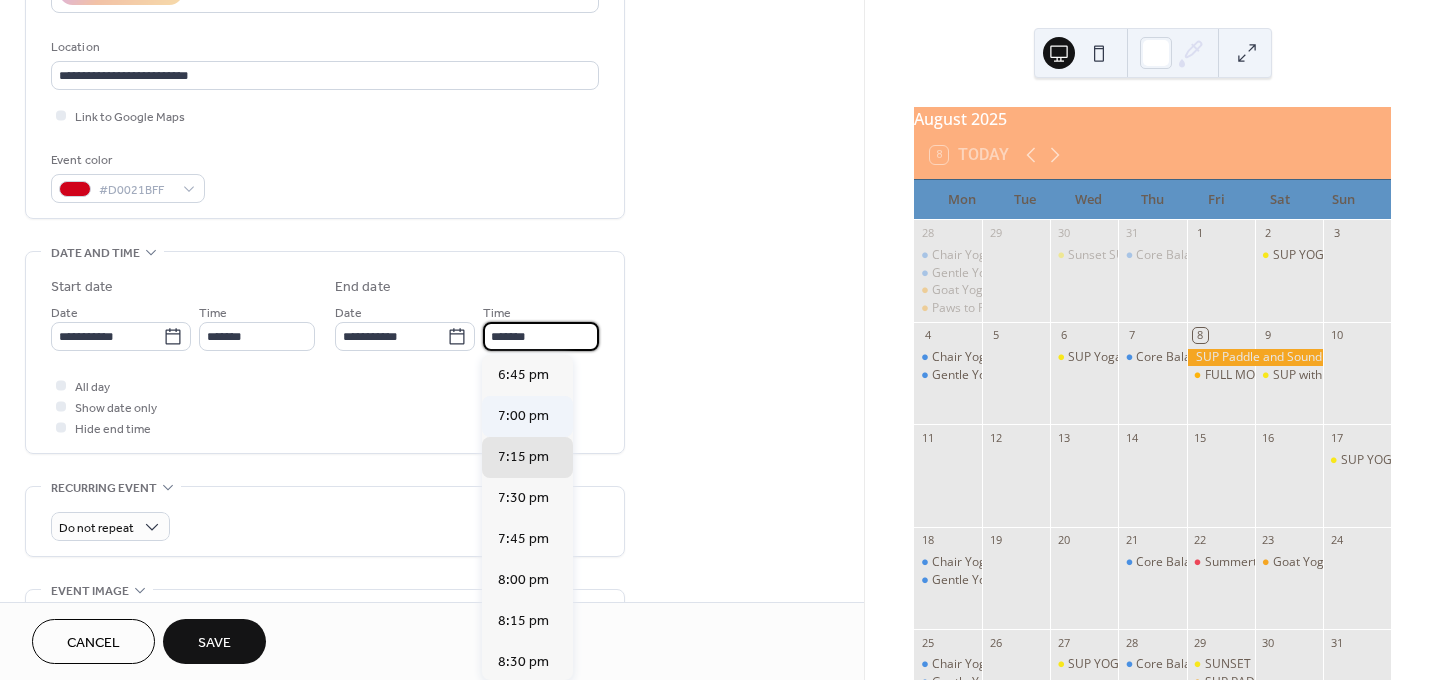 type on "*******" 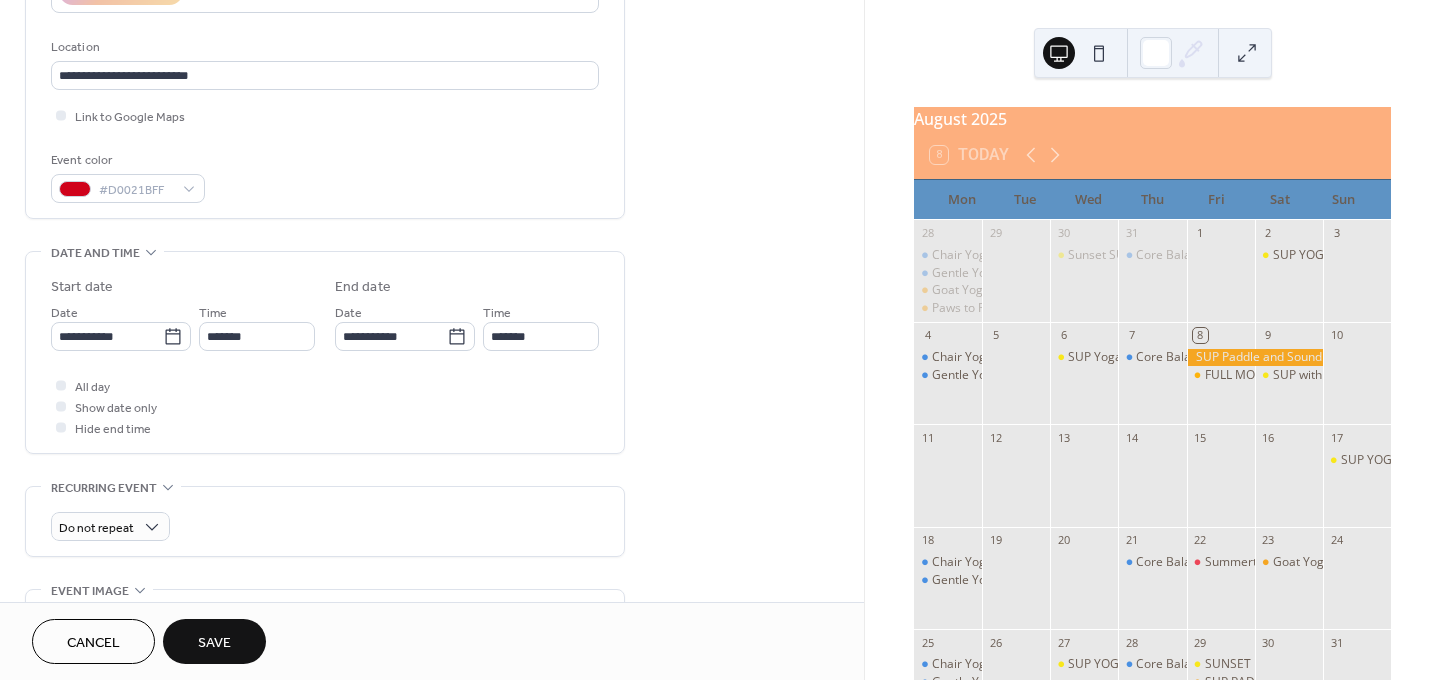 click on "Save" at bounding box center [214, 643] 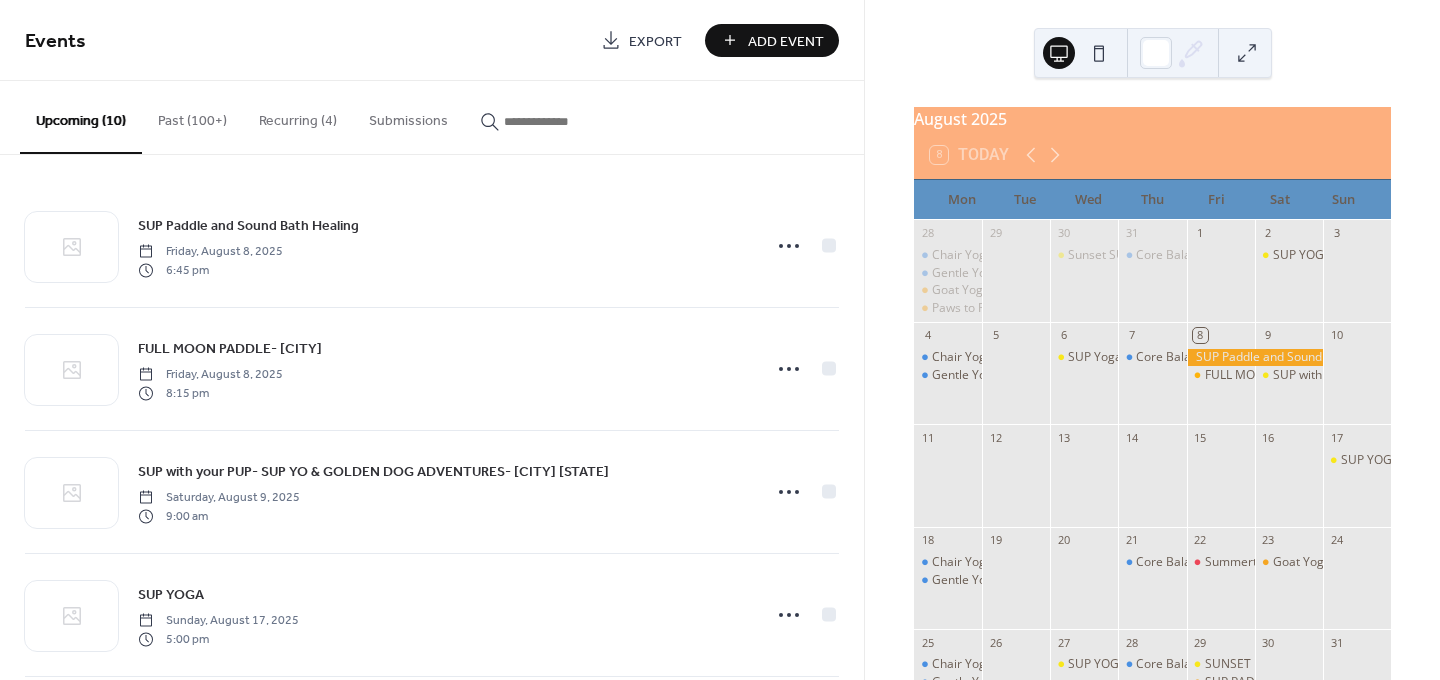 click on "Add Event" at bounding box center [786, 41] 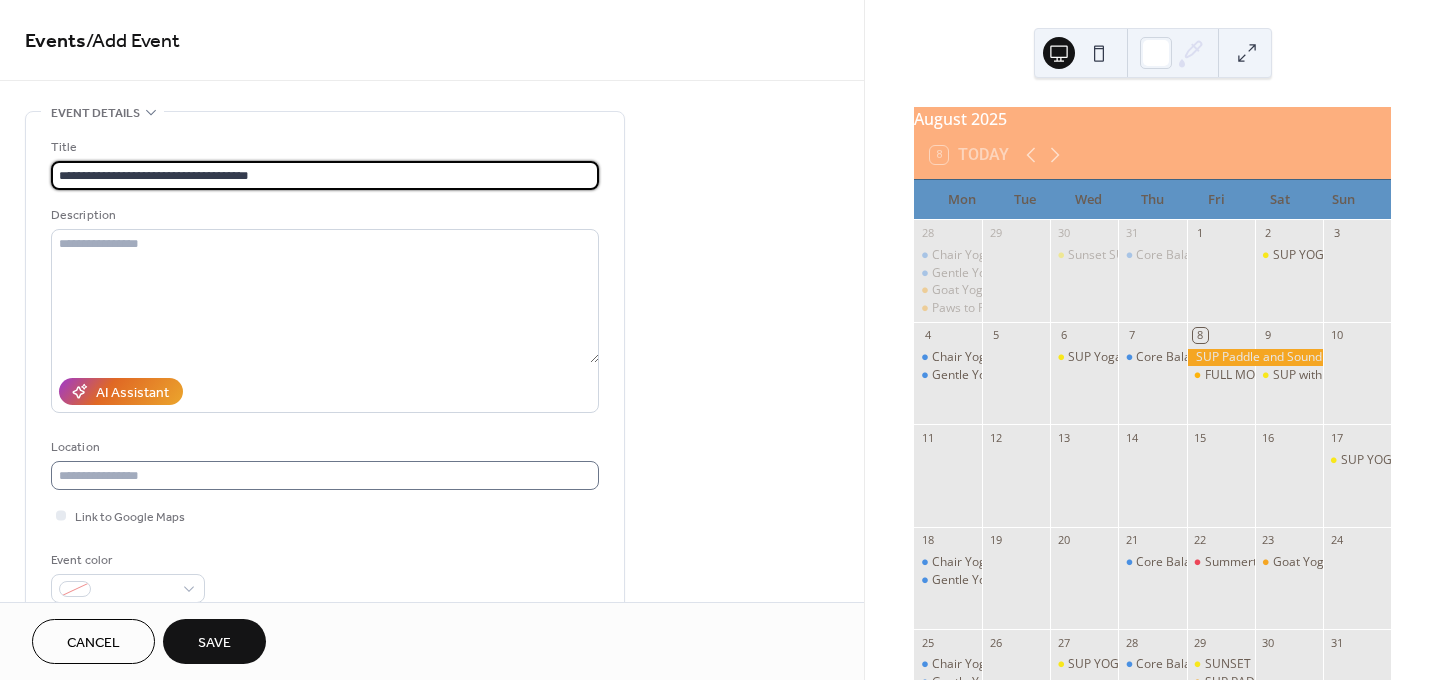 type on "**********" 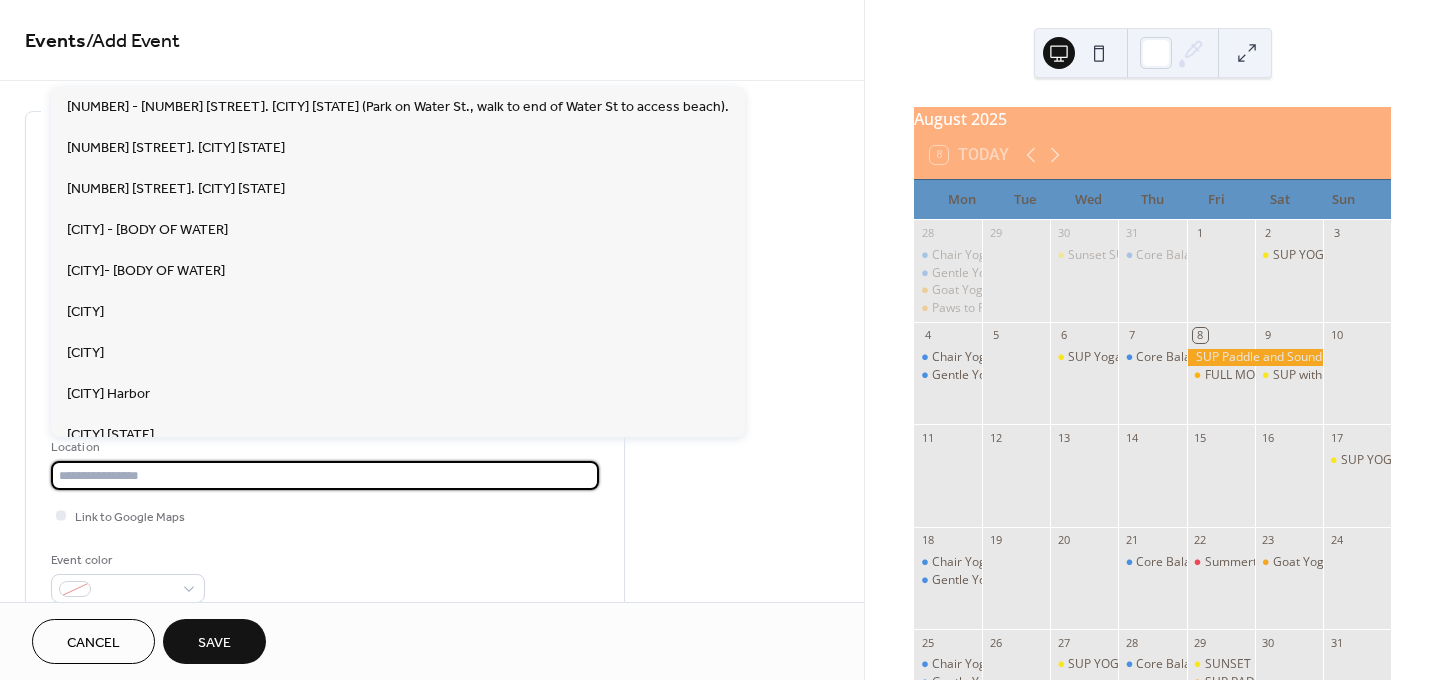 click at bounding box center [325, 475] 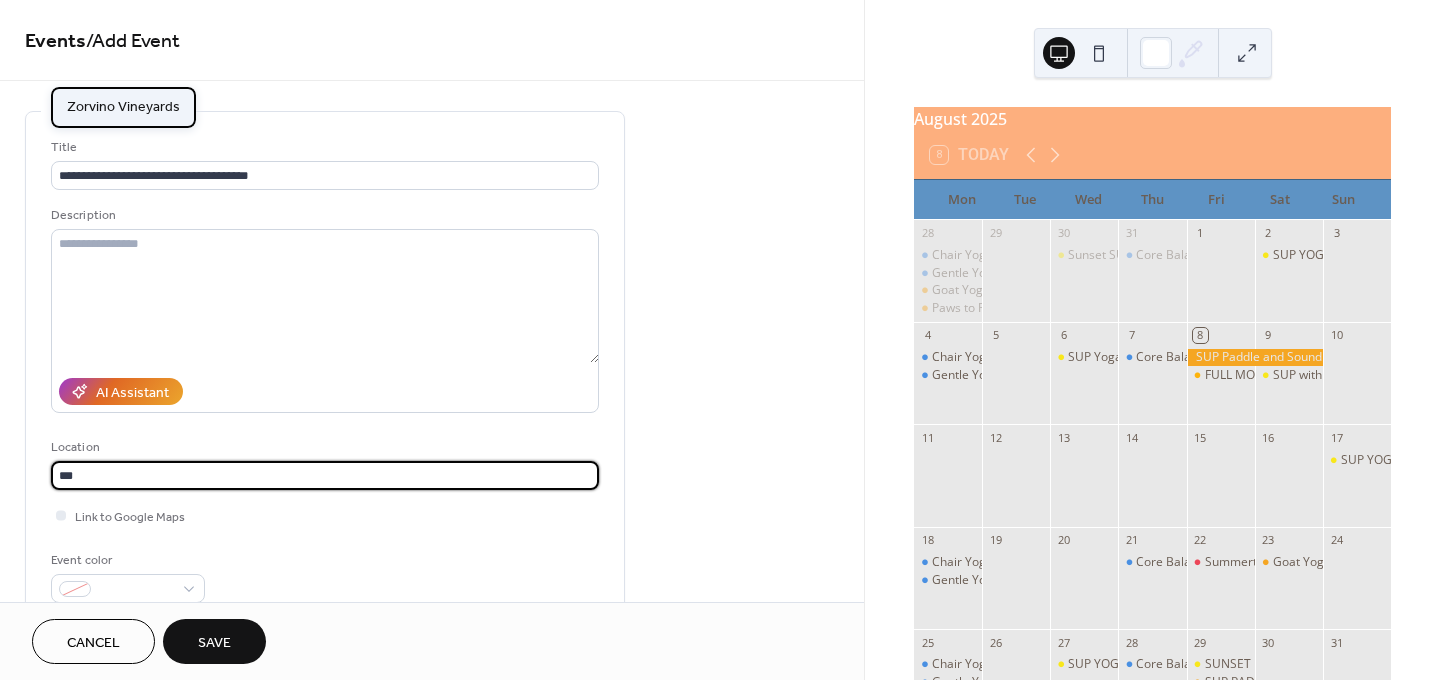click on "Zorvino Vineyards" at bounding box center [123, 107] 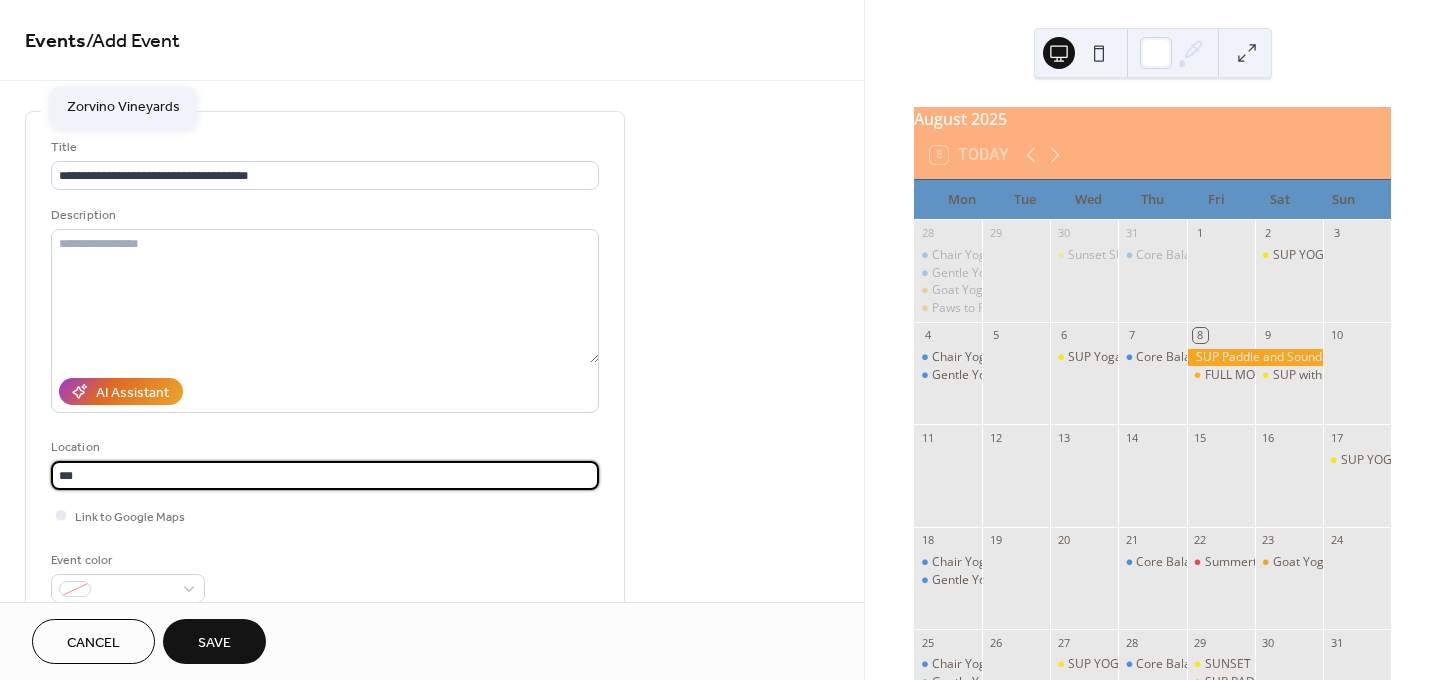 type on "**********" 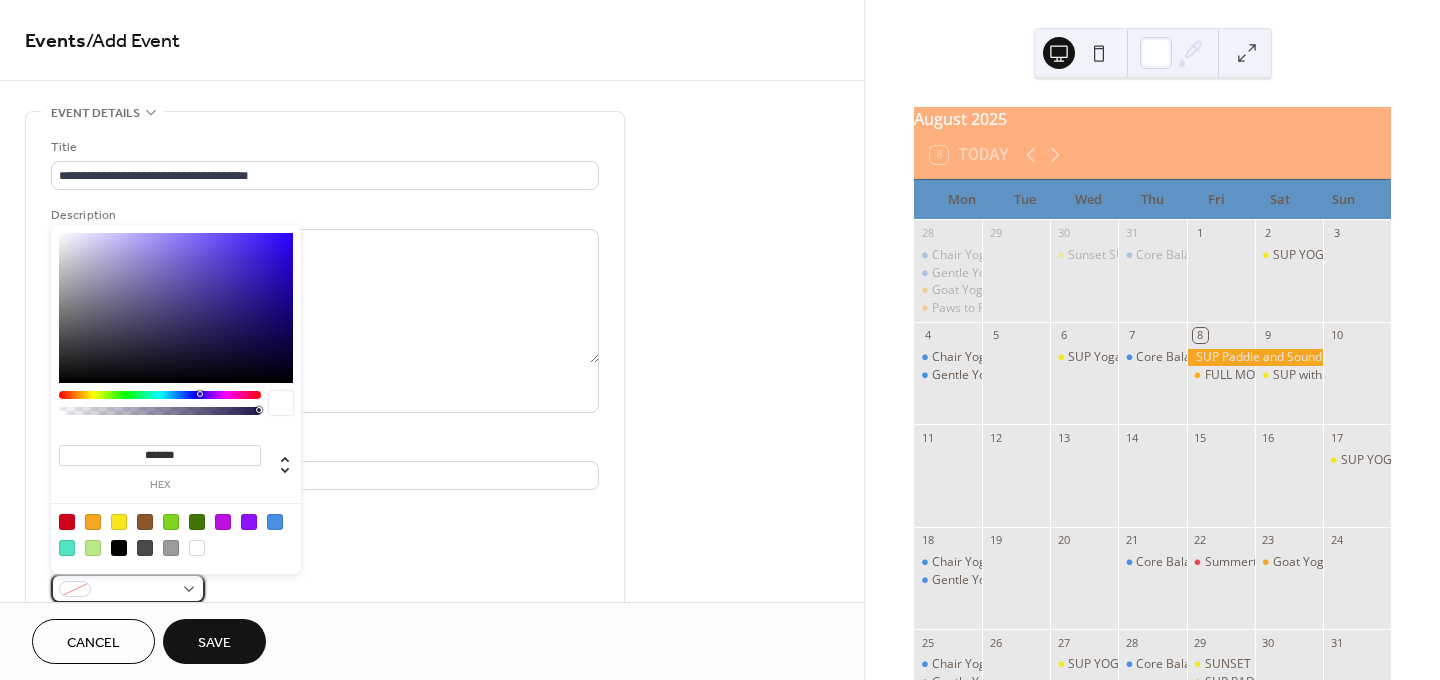 click at bounding box center (136, 590) 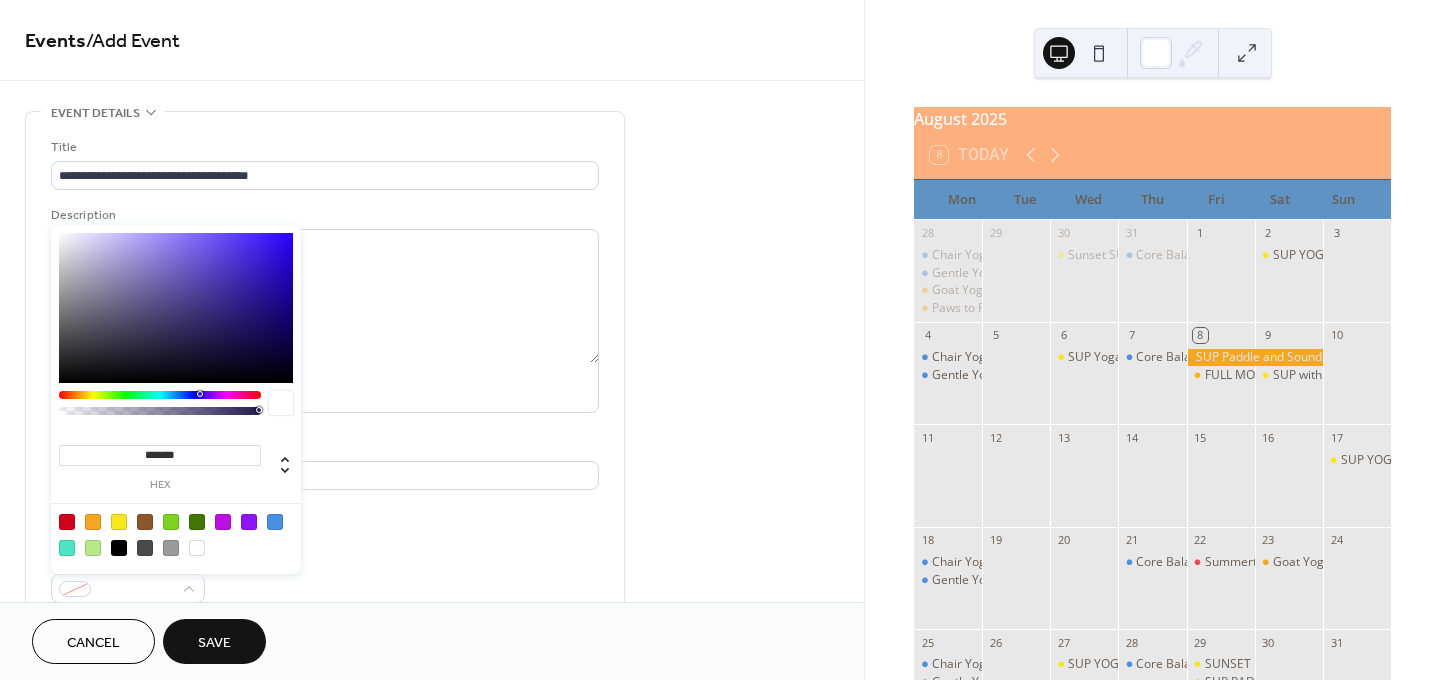 click at bounding box center [67, 522] 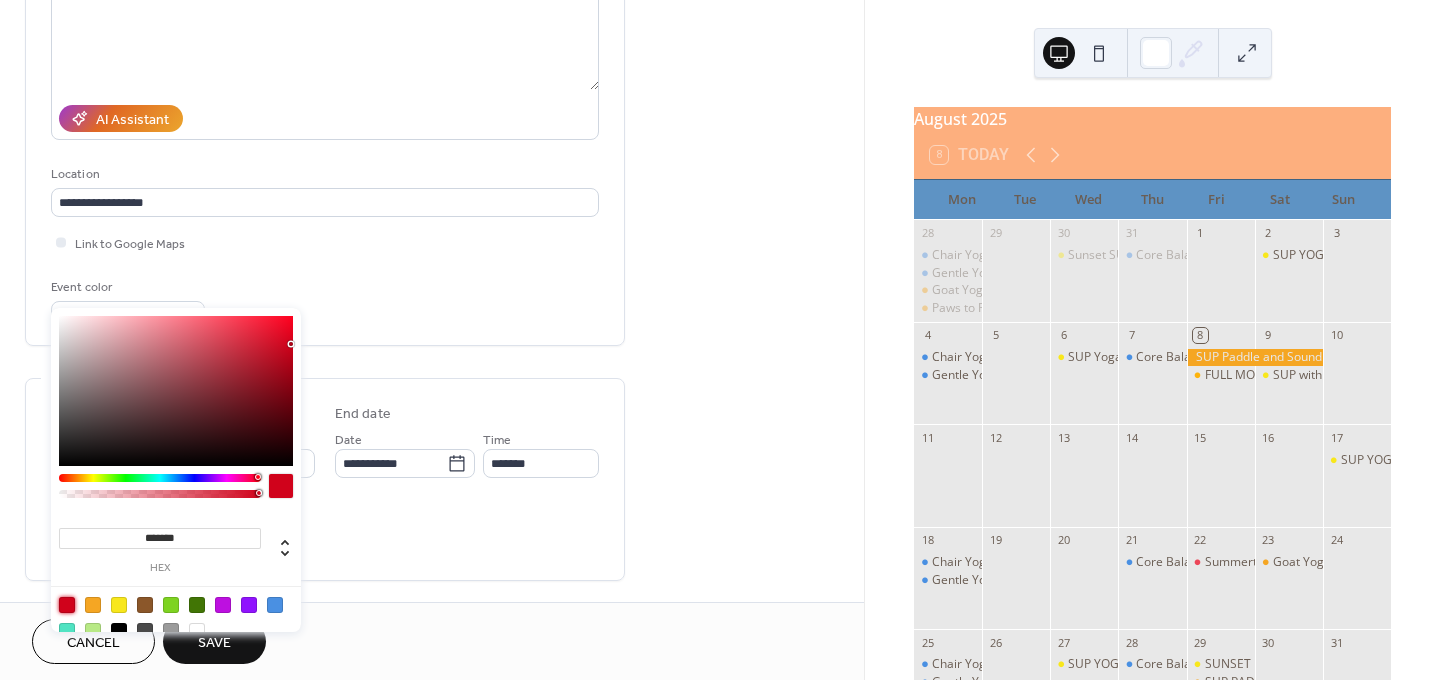 scroll, scrollTop: 300, scrollLeft: 0, axis: vertical 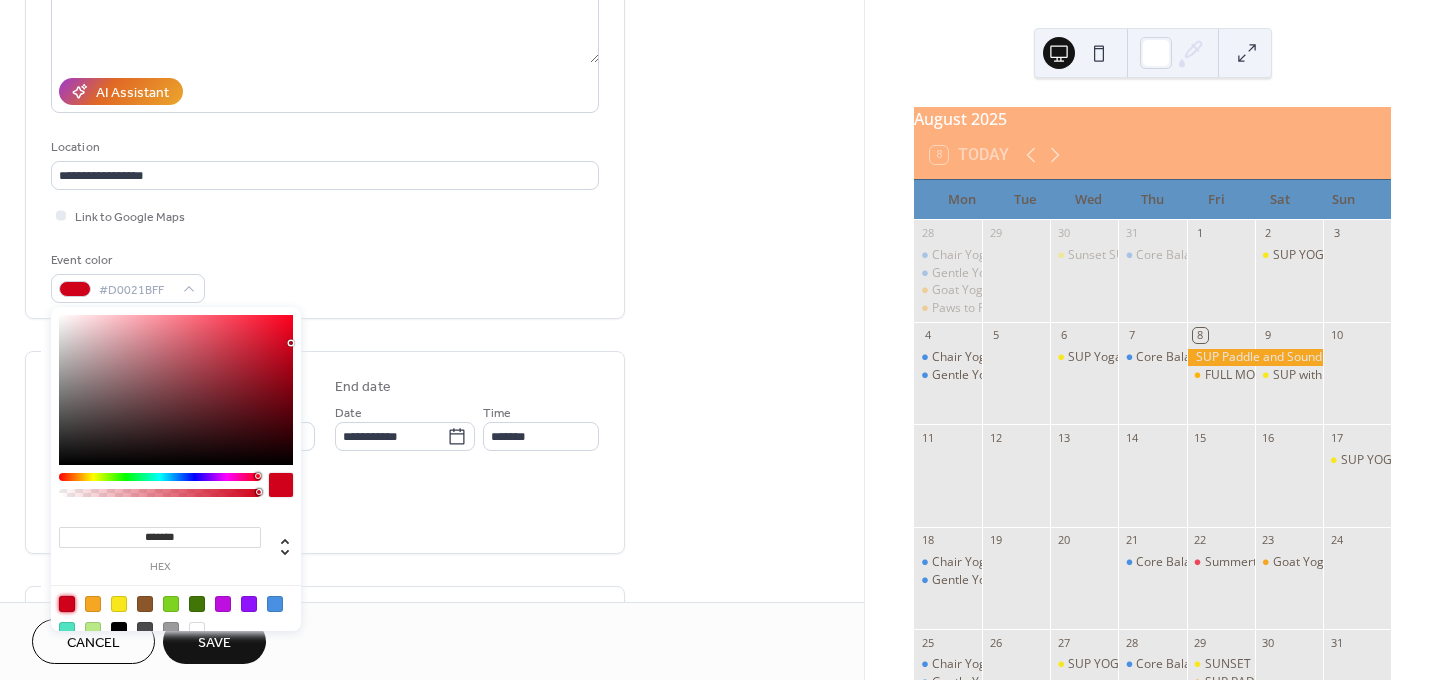 click on "End date" at bounding box center [467, 387] 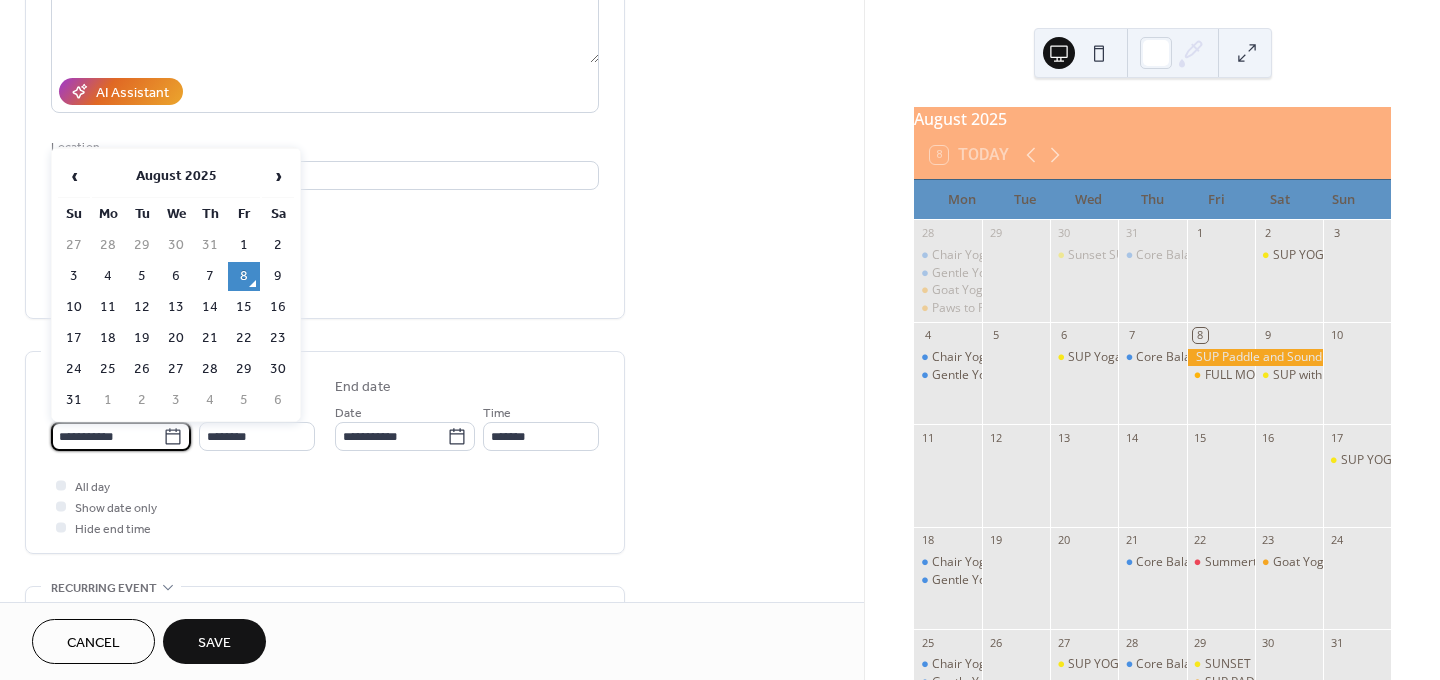 click on "**********" at bounding box center [107, 436] 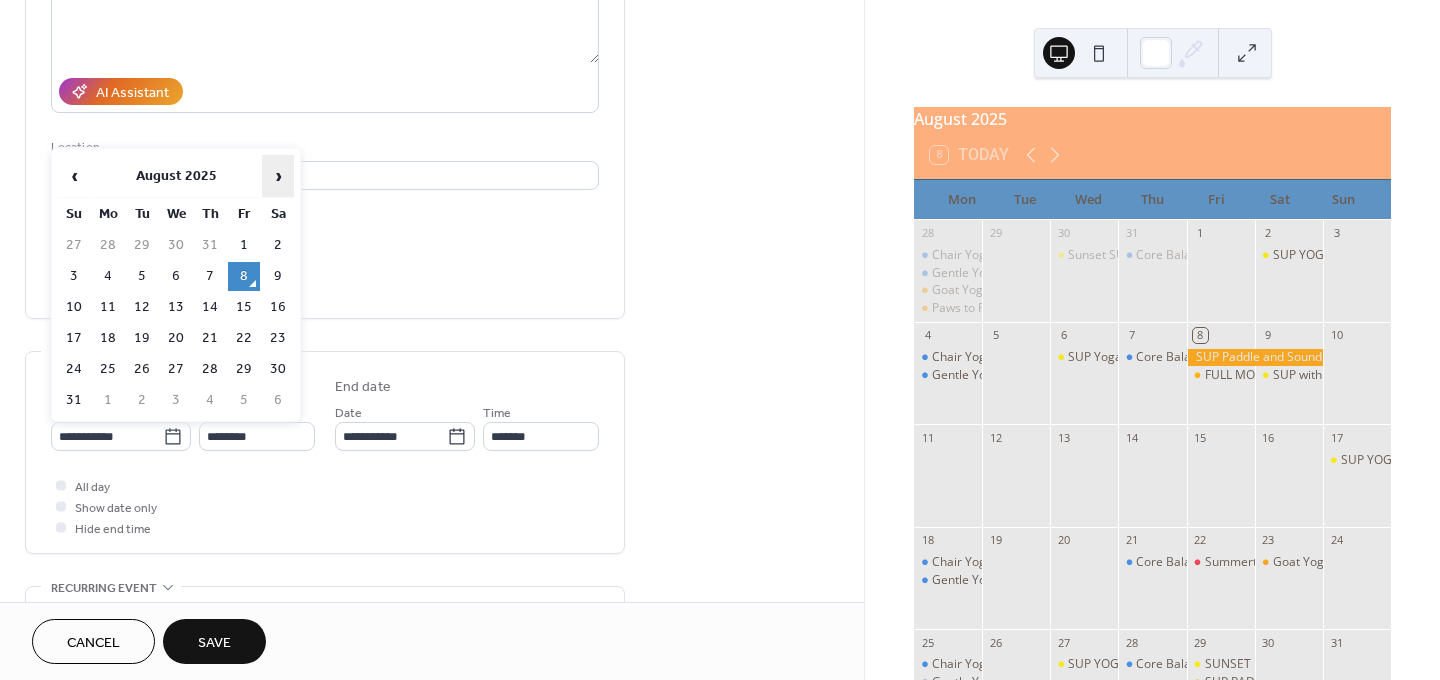 click on "›" at bounding box center (278, 176) 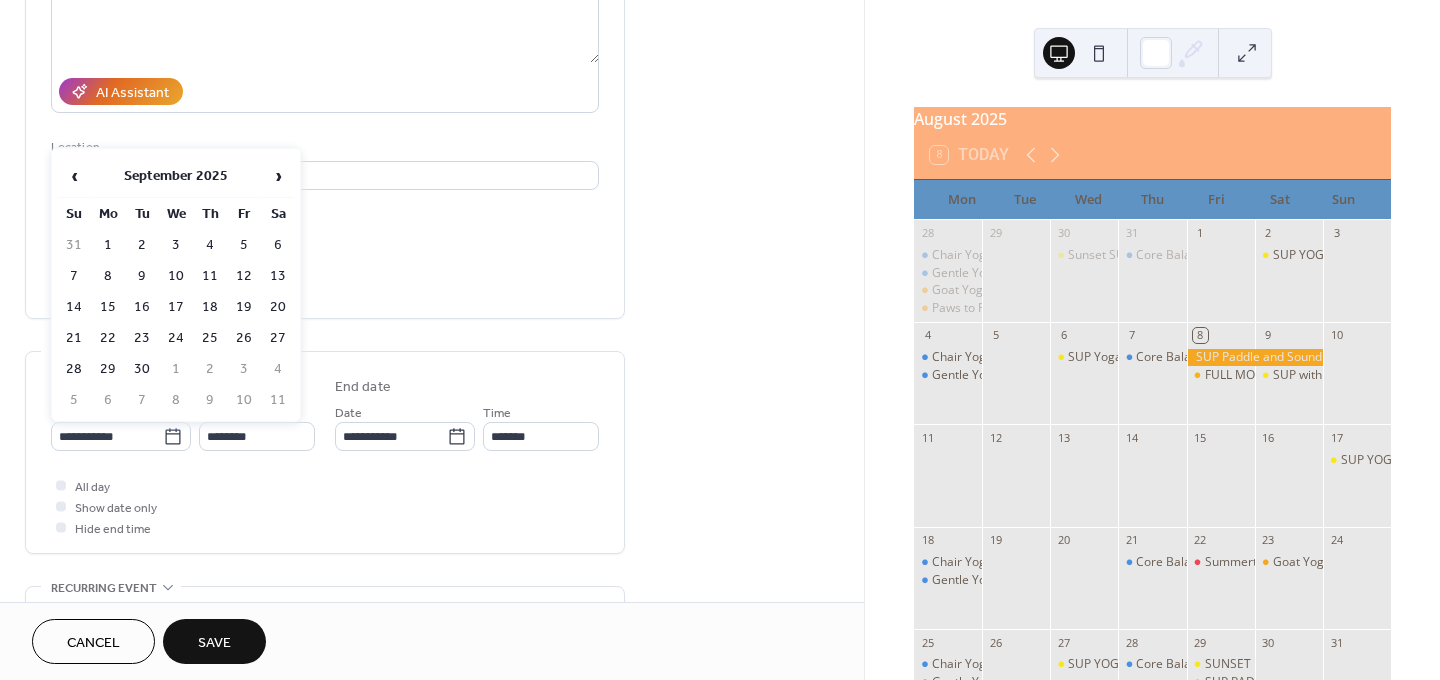 click on "12" at bounding box center (244, 276) 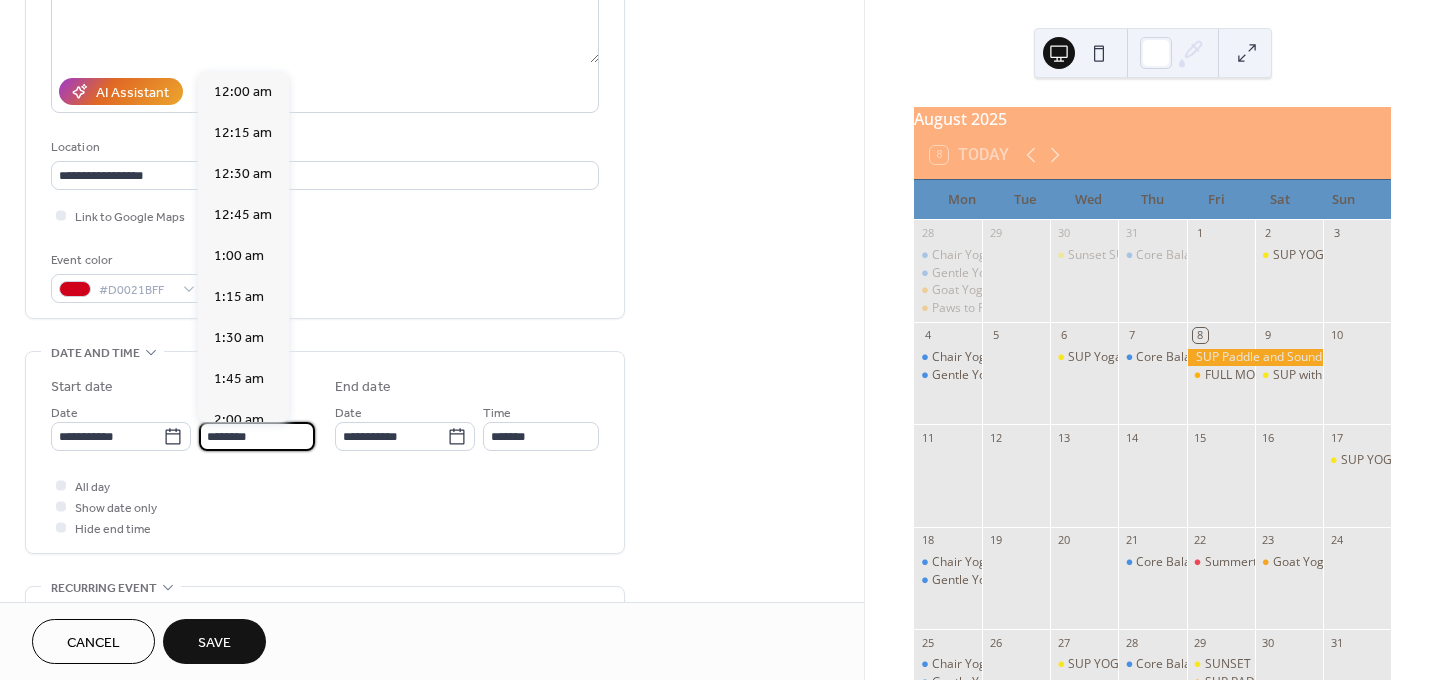 click on "********" at bounding box center [257, 436] 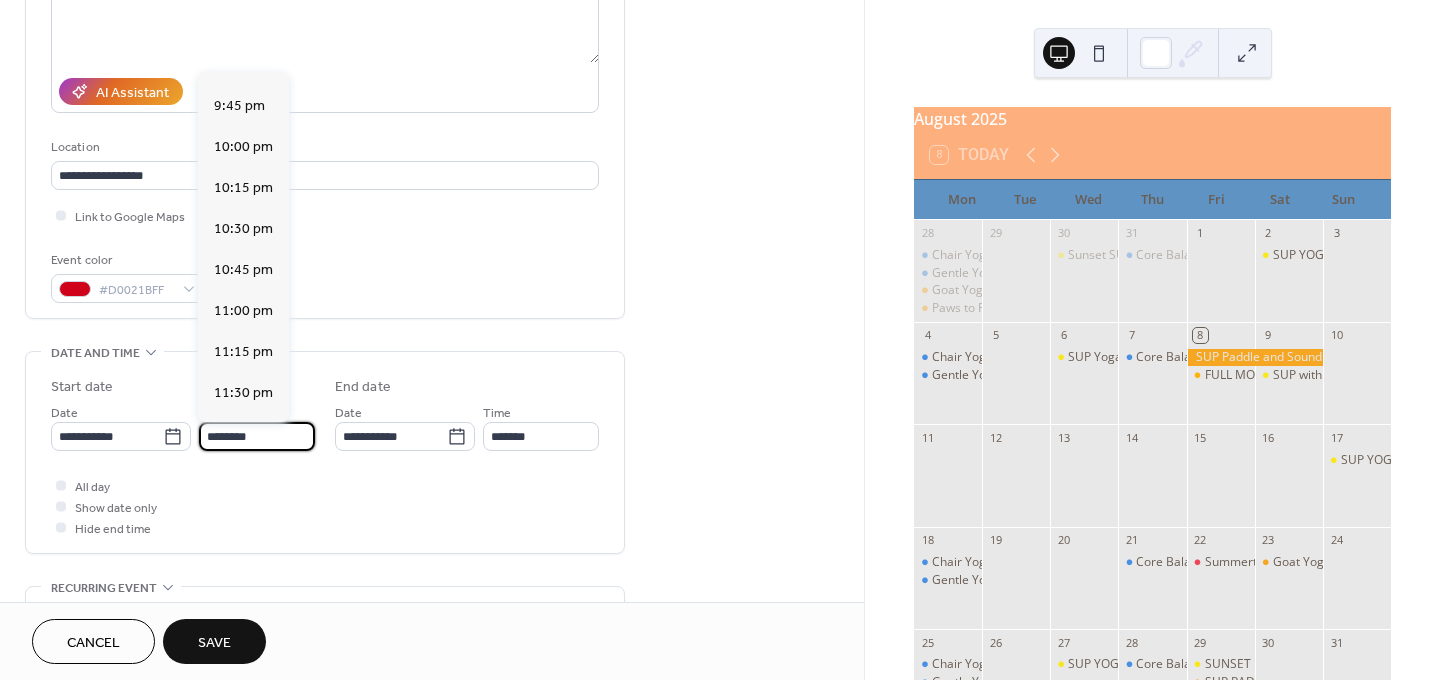 scroll, scrollTop: 3586, scrollLeft: 0, axis: vertical 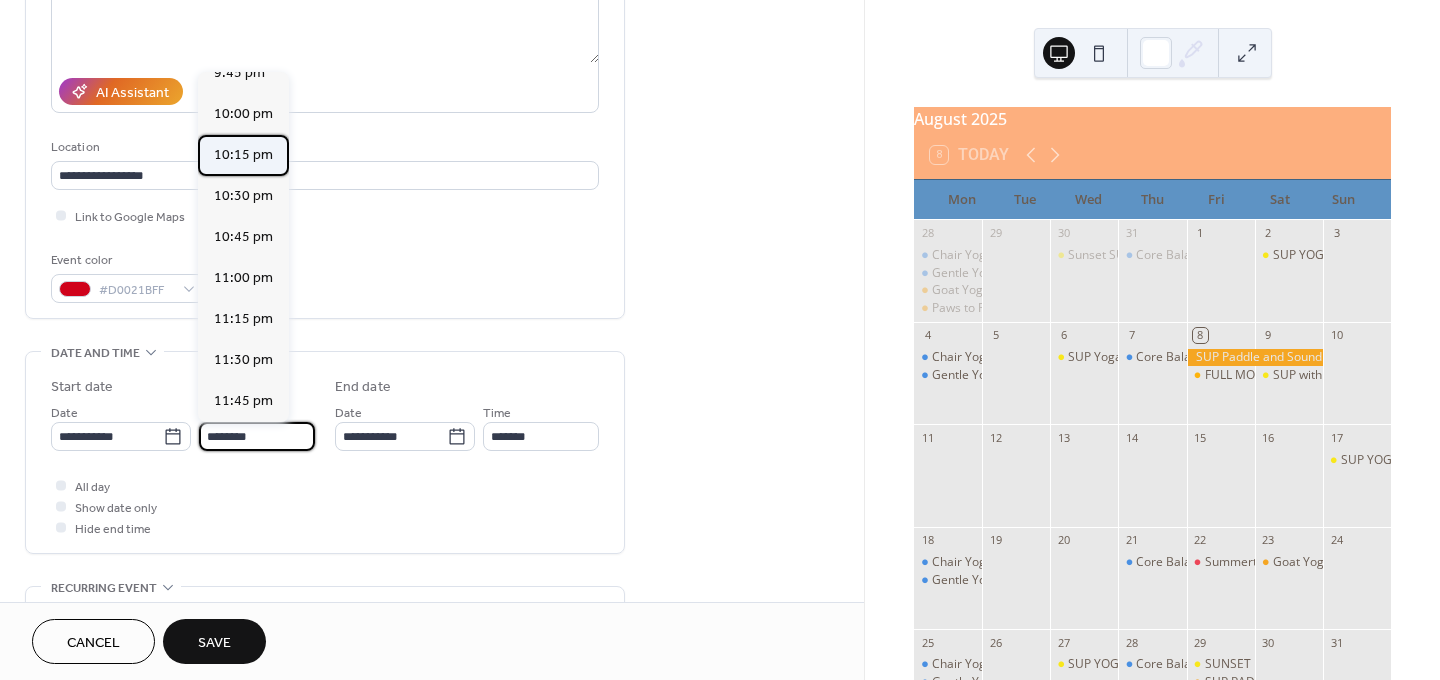 click on "10:15 pm" at bounding box center [243, 155] 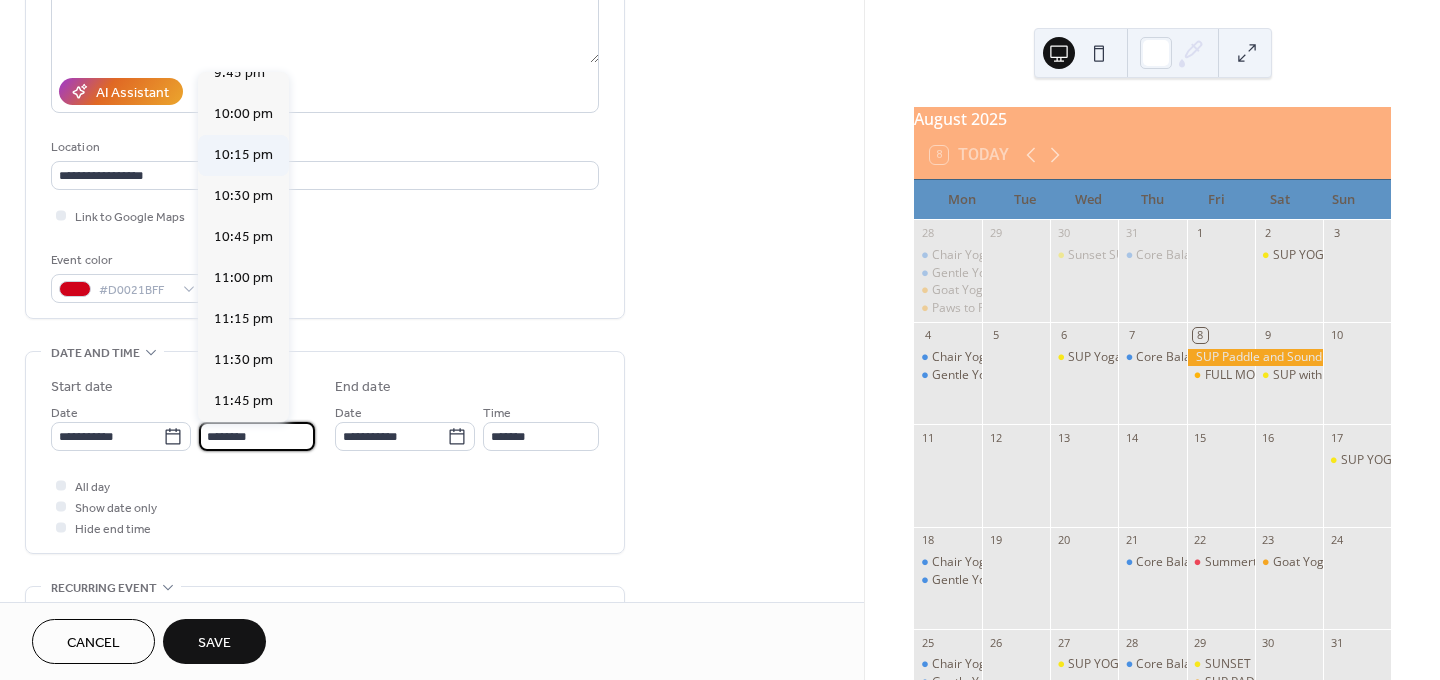 type on "********" 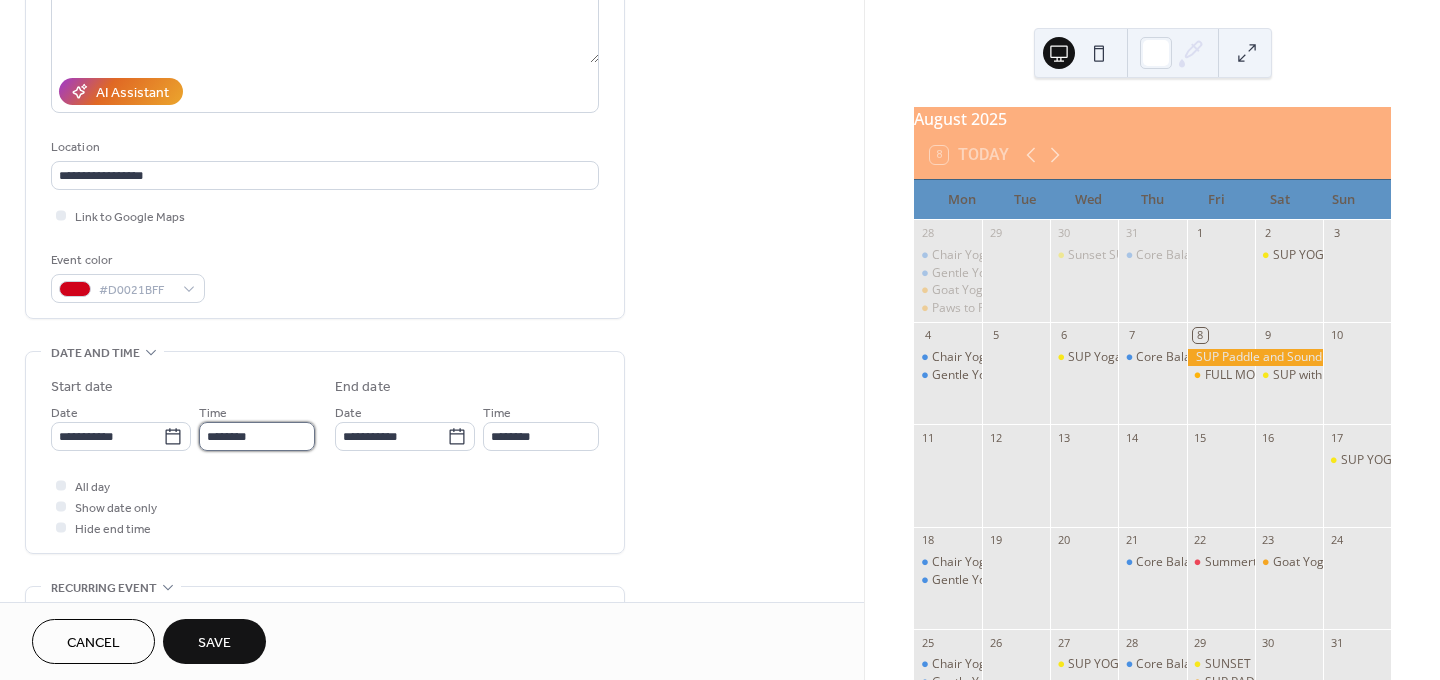 click on "********" at bounding box center [257, 436] 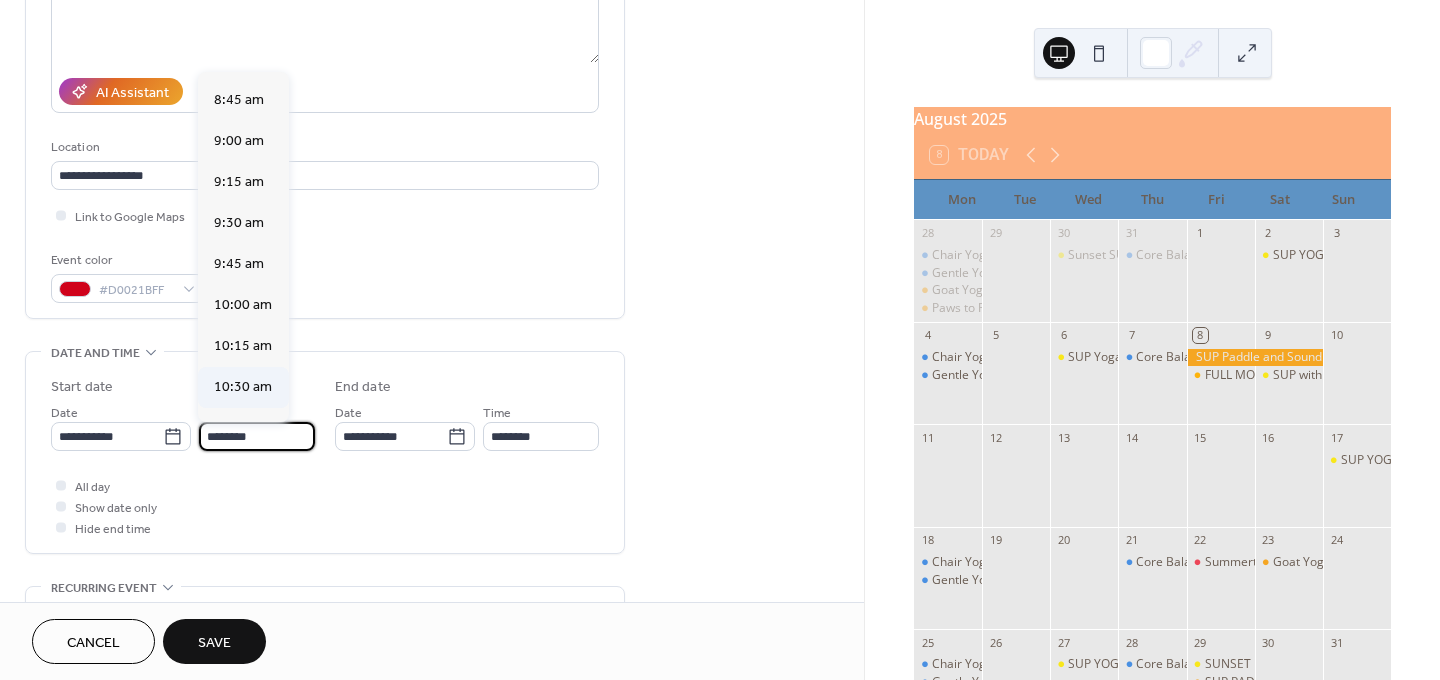 scroll, scrollTop: 1486, scrollLeft: 0, axis: vertical 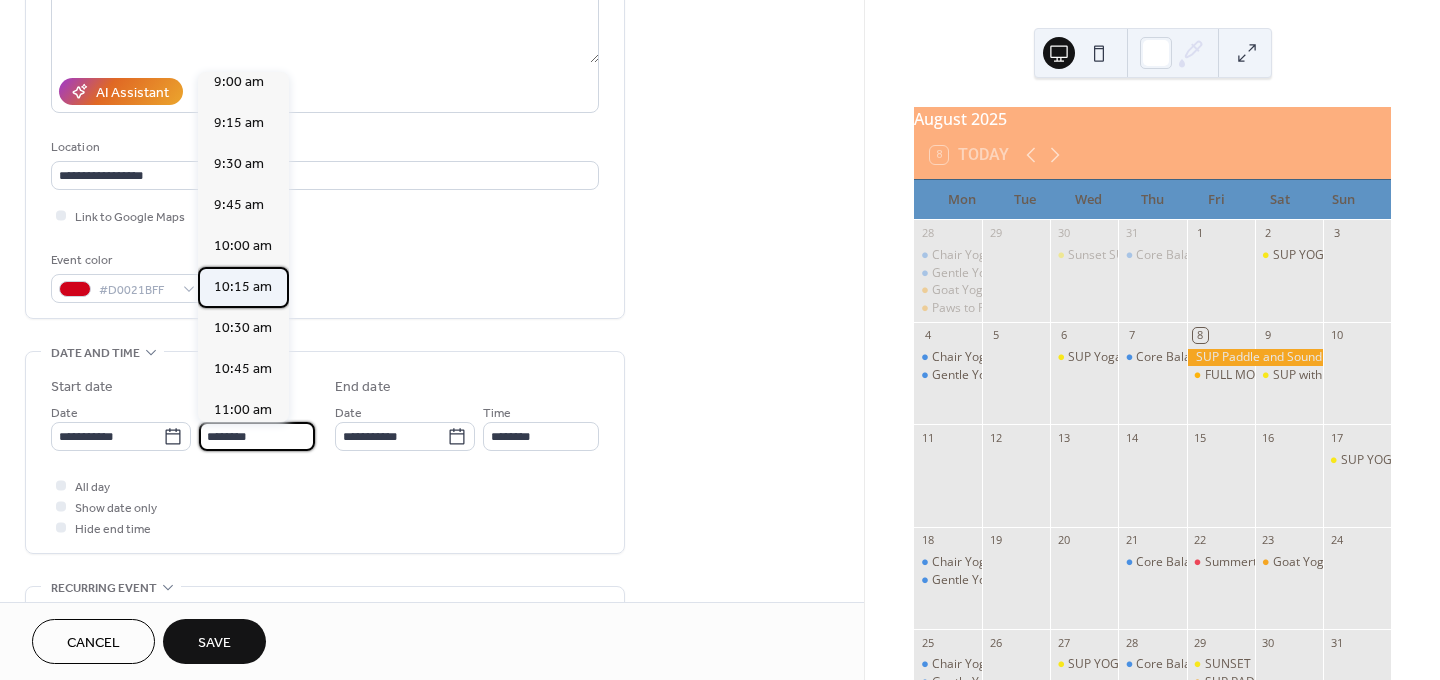 click on "10:15 am" at bounding box center (243, 287) 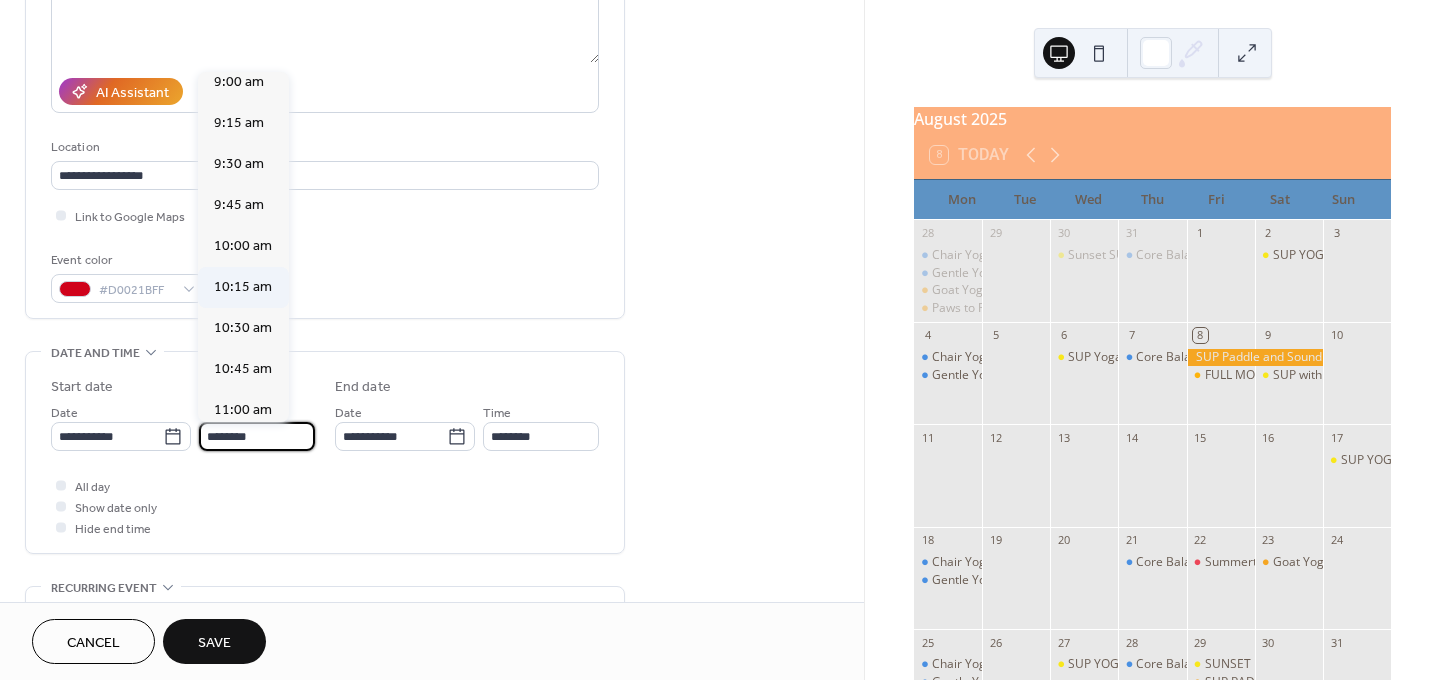 type on "********" 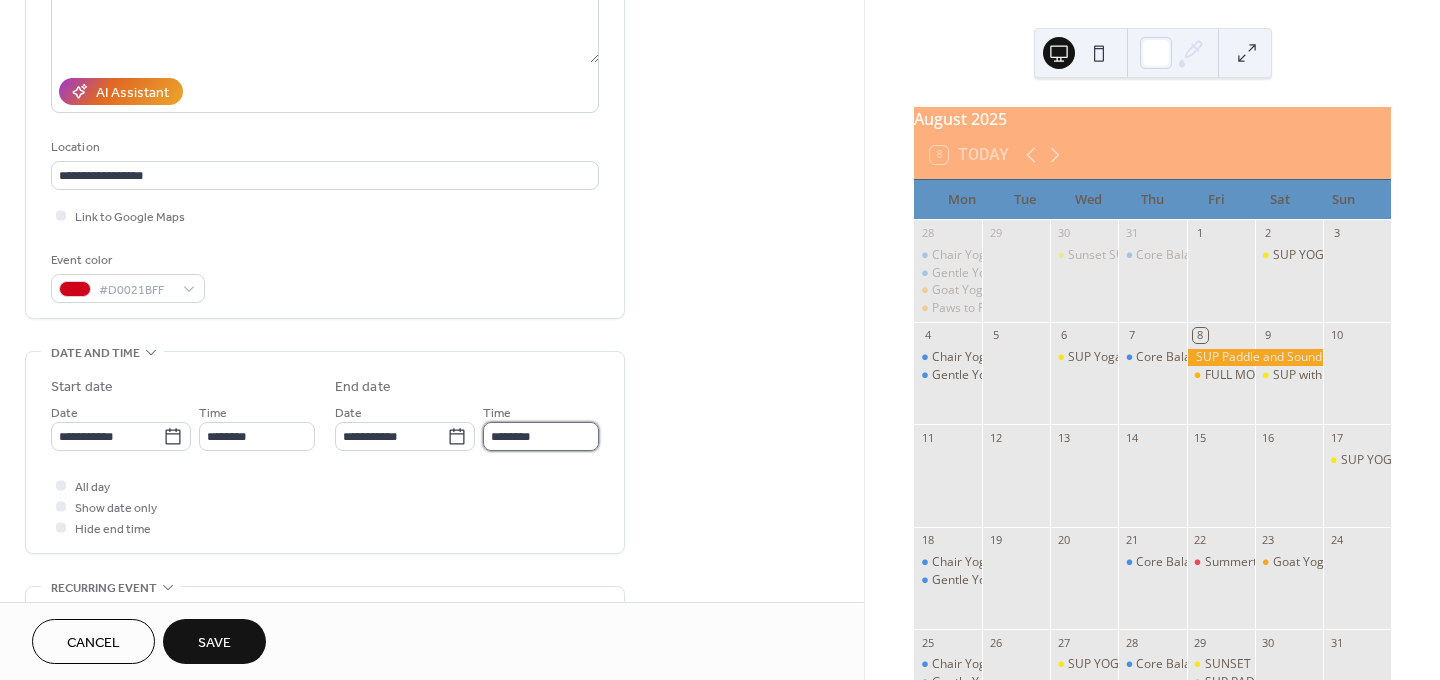 click on "********" at bounding box center [541, 436] 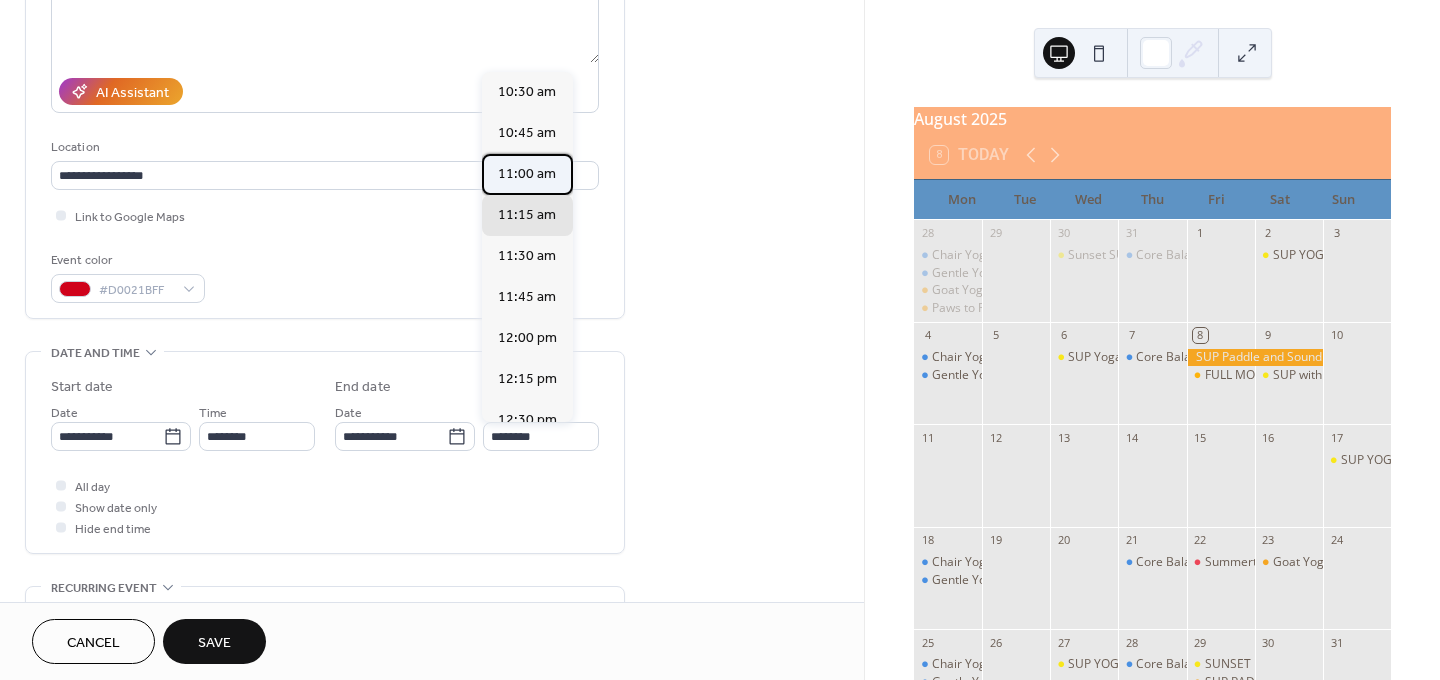 click on "11:00 am" at bounding box center (527, 174) 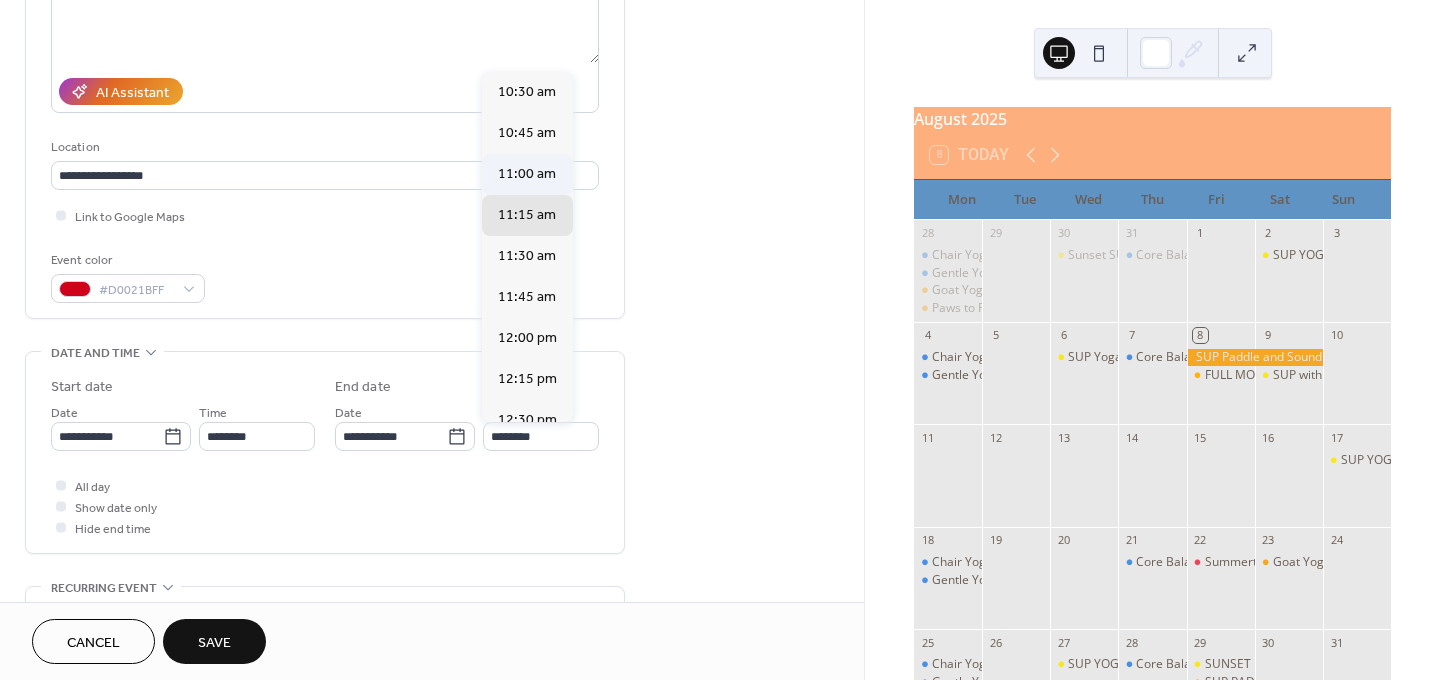 type on "********" 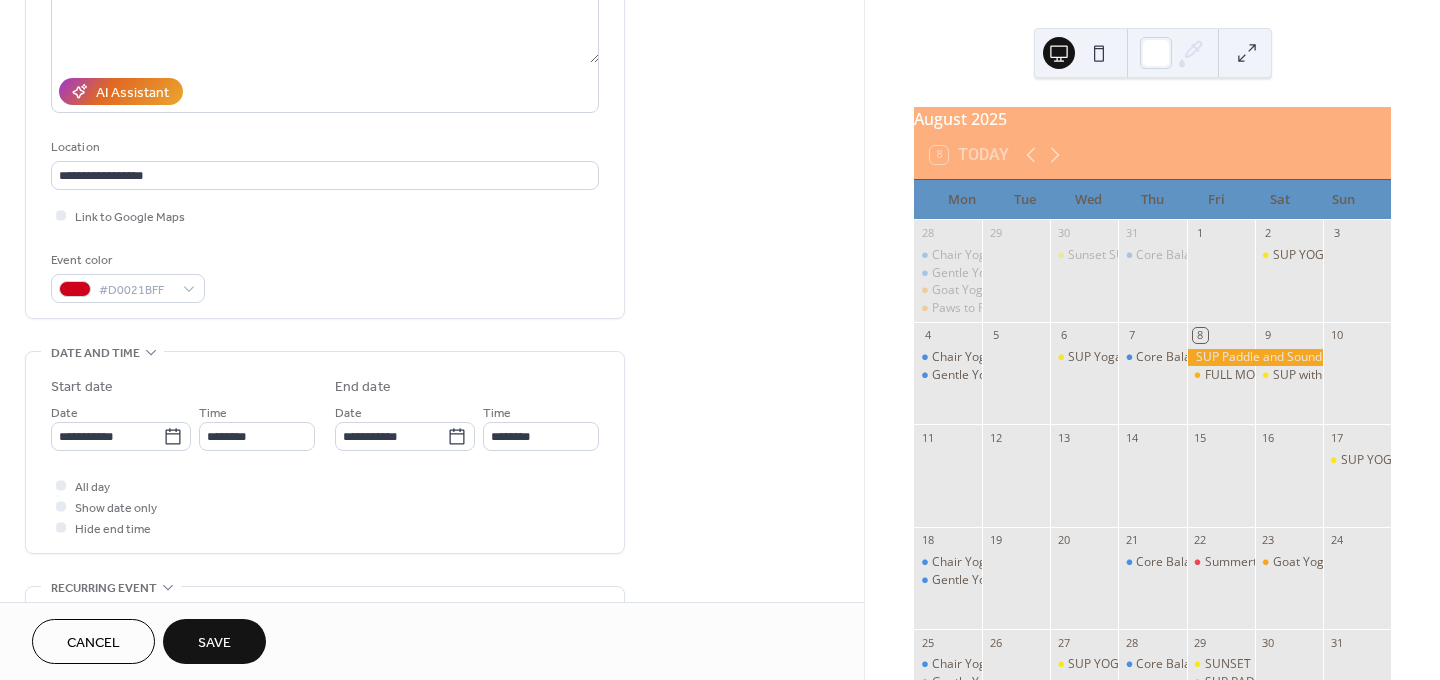 click on "All day Show date only Hide end time" at bounding box center (325, 506) 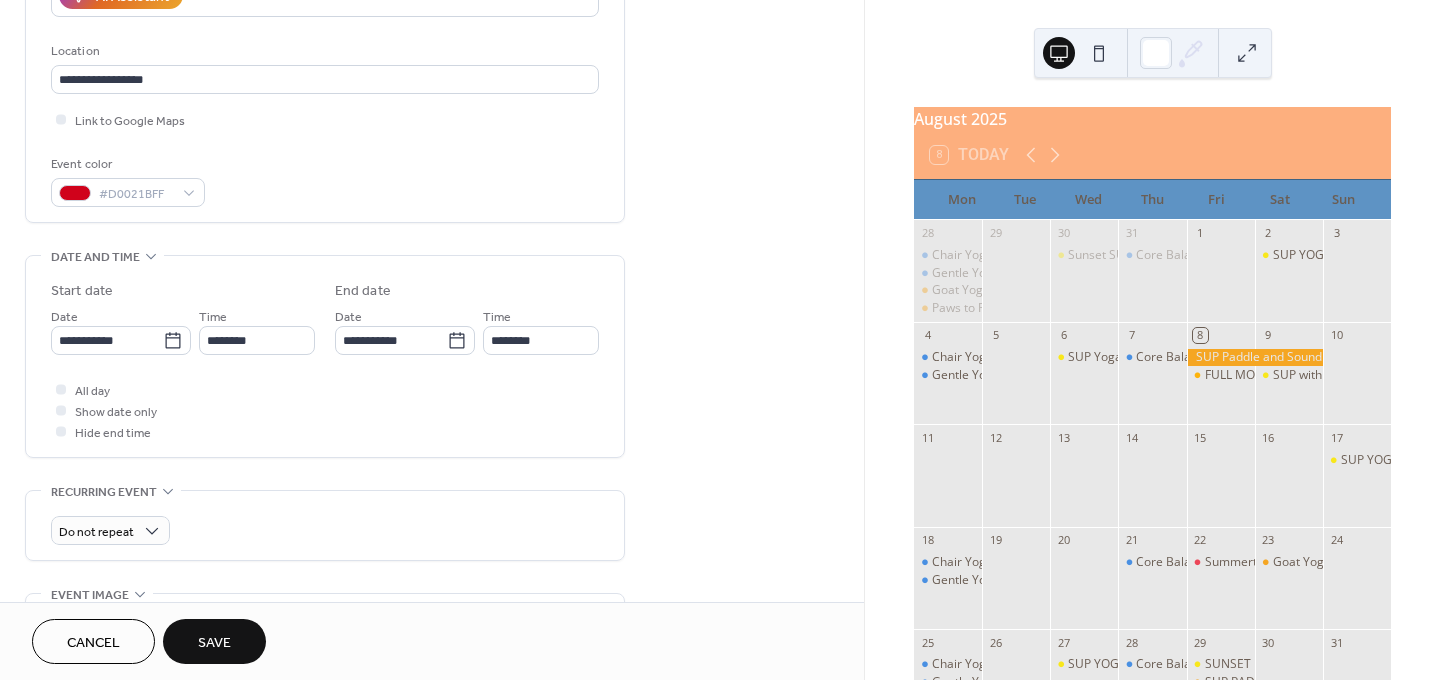 scroll, scrollTop: 400, scrollLeft: 0, axis: vertical 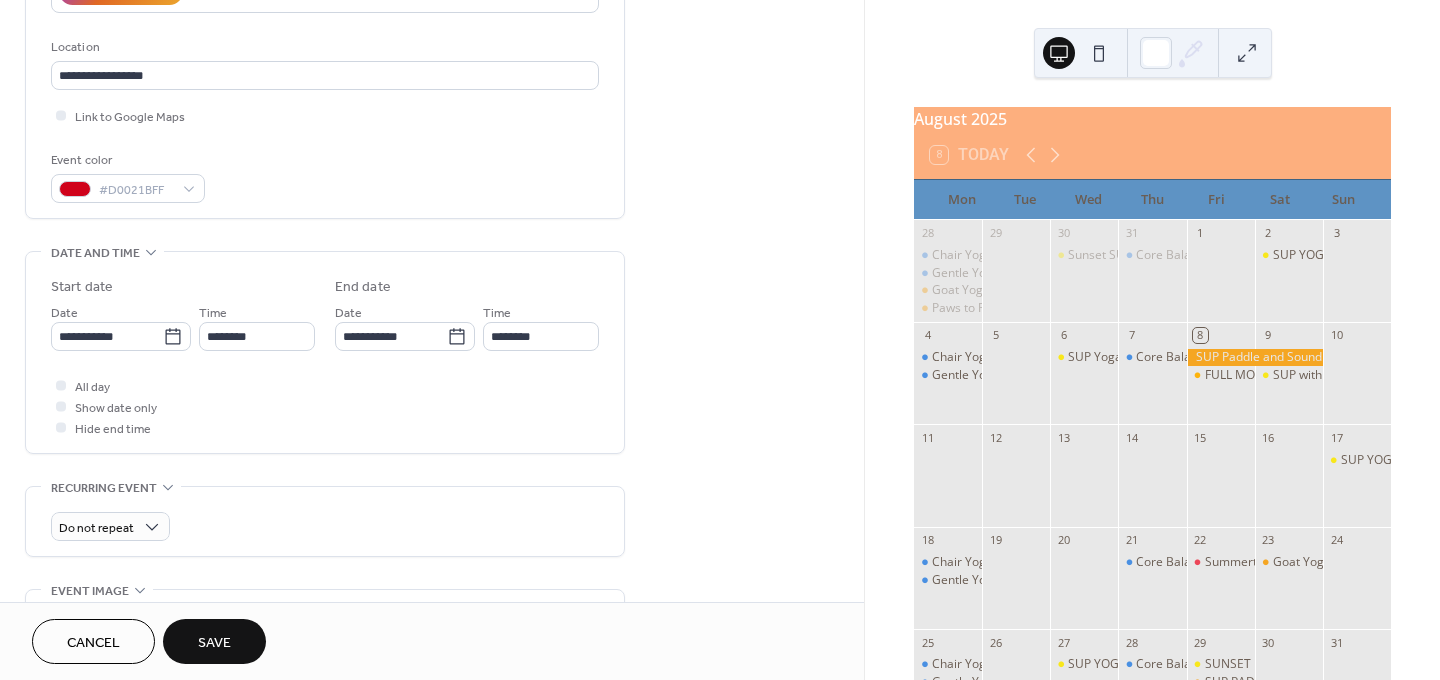 click on "Save" at bounding box center [214, 643] 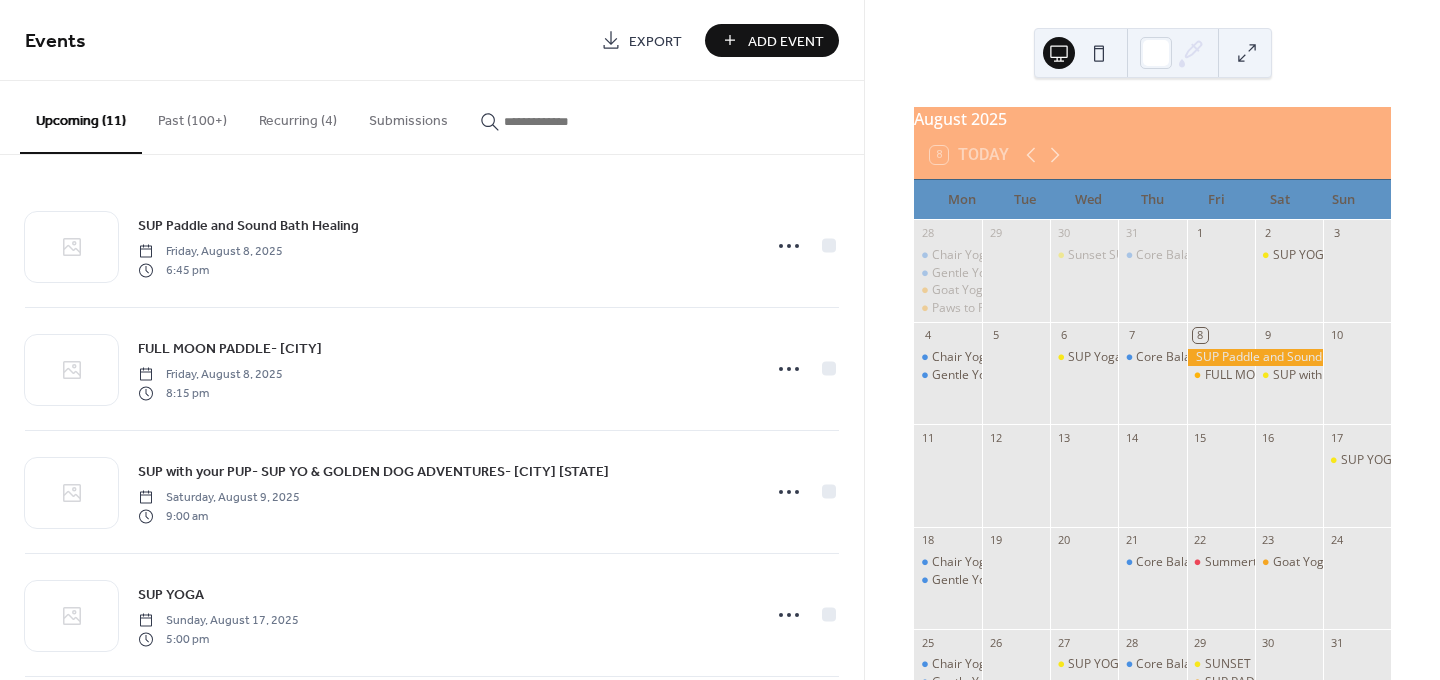 click on "Add Event" at bounding box center (772, 40) 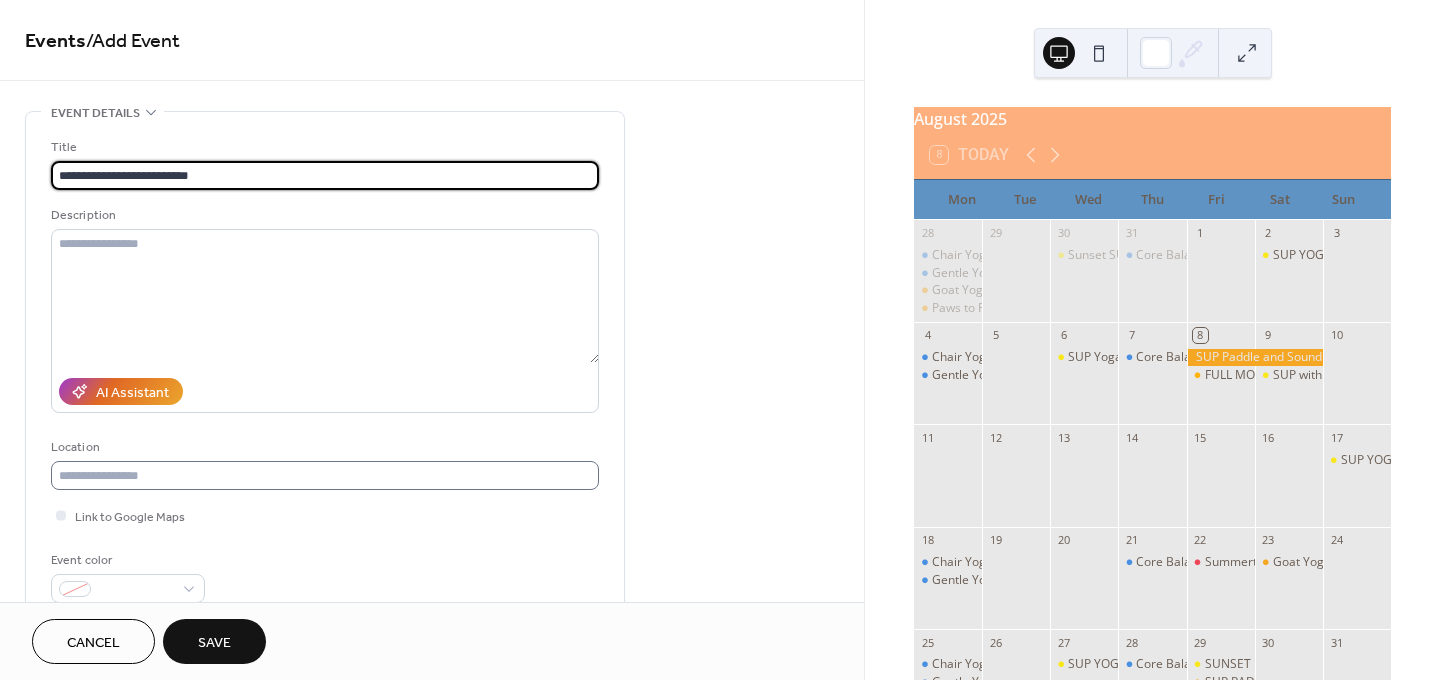 type on "**********" 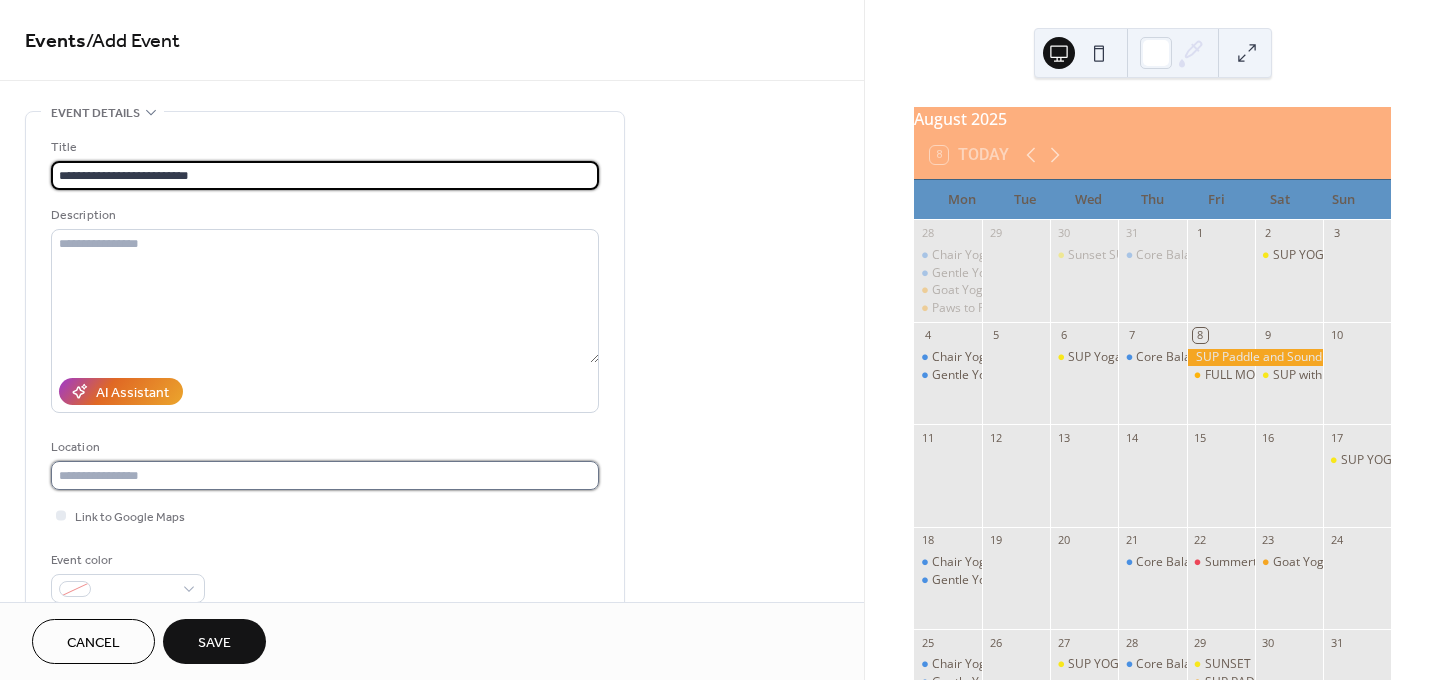 click at bounding box center (325, 475) 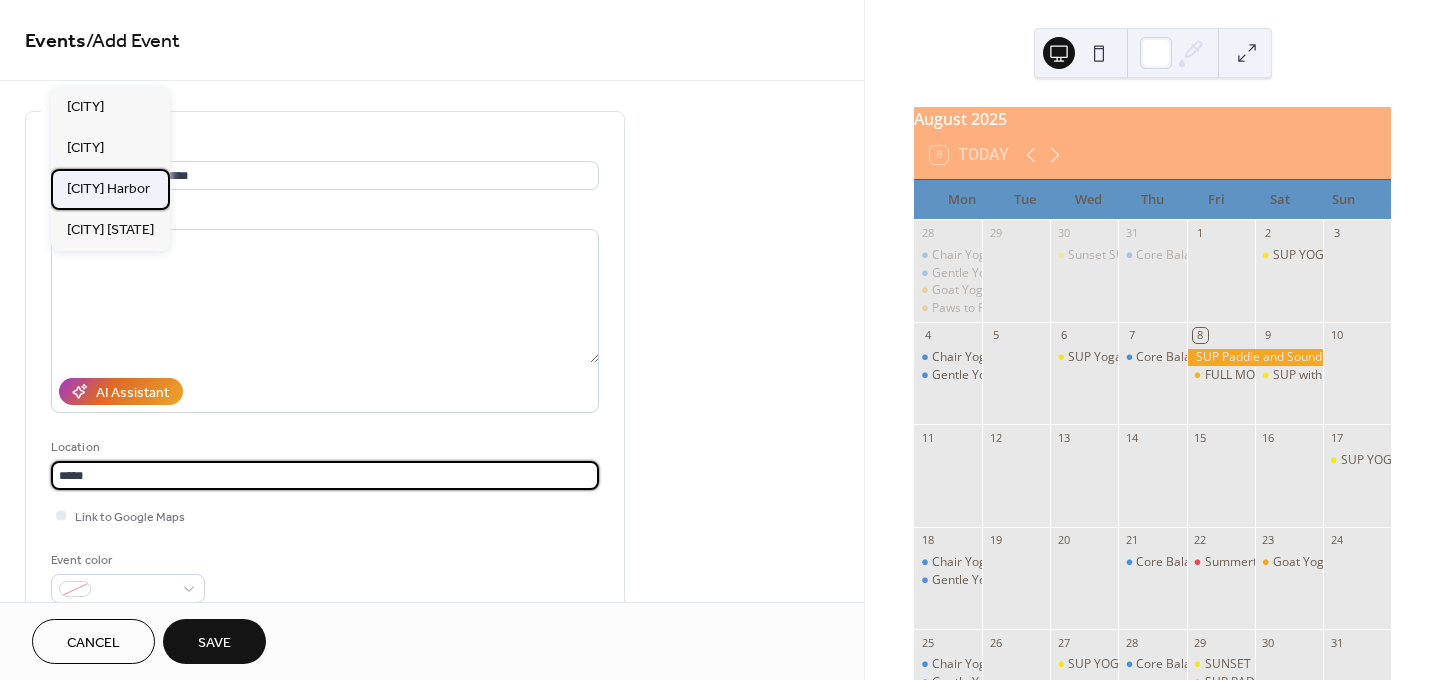 click on "[CITY] Harbor" at bounding box center (108, 189) 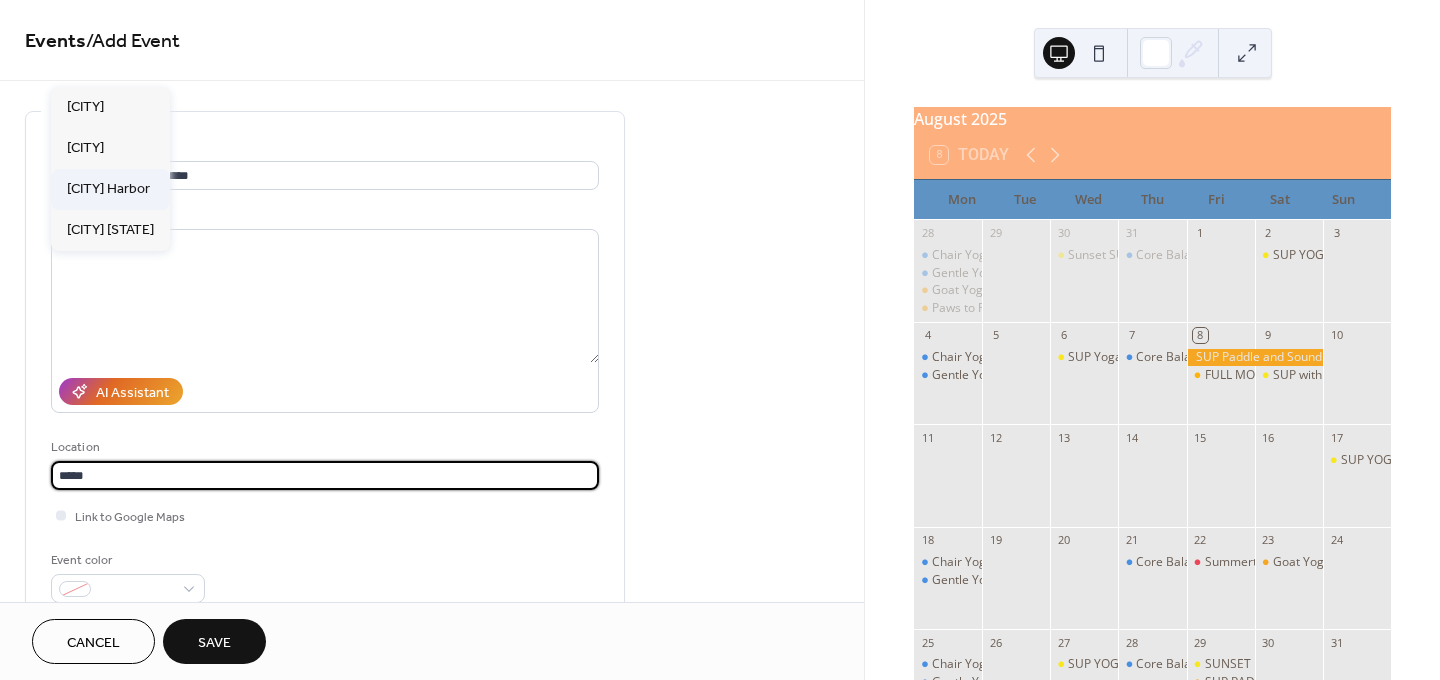type on "**********" 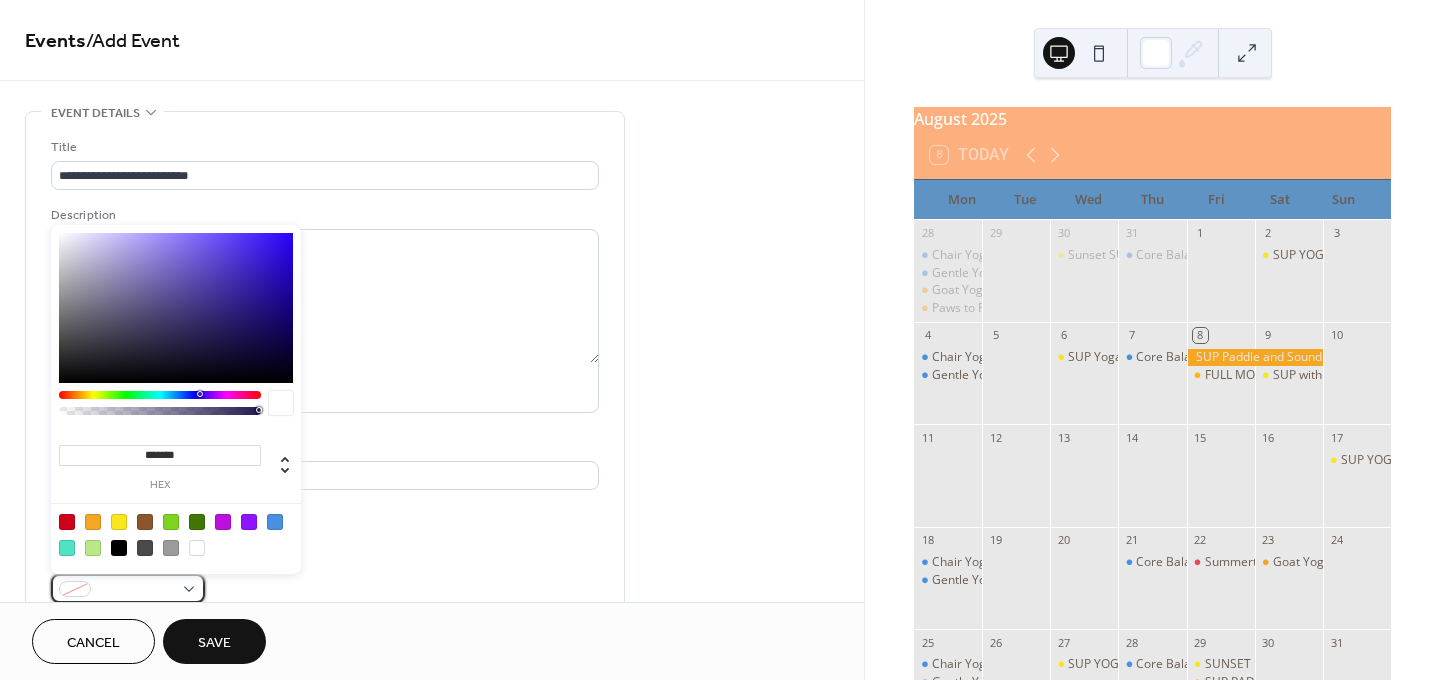 click at bounding box center (128, 588) 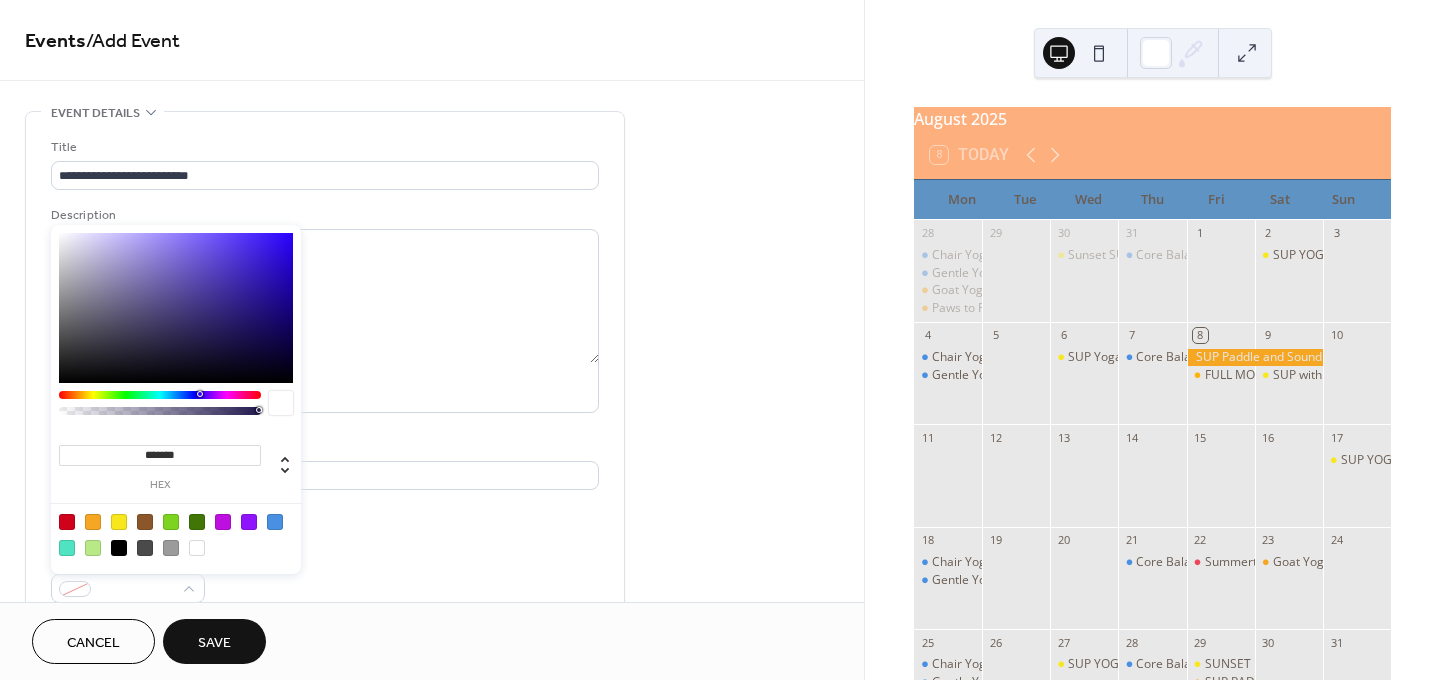click at bounding box center [93, 522] 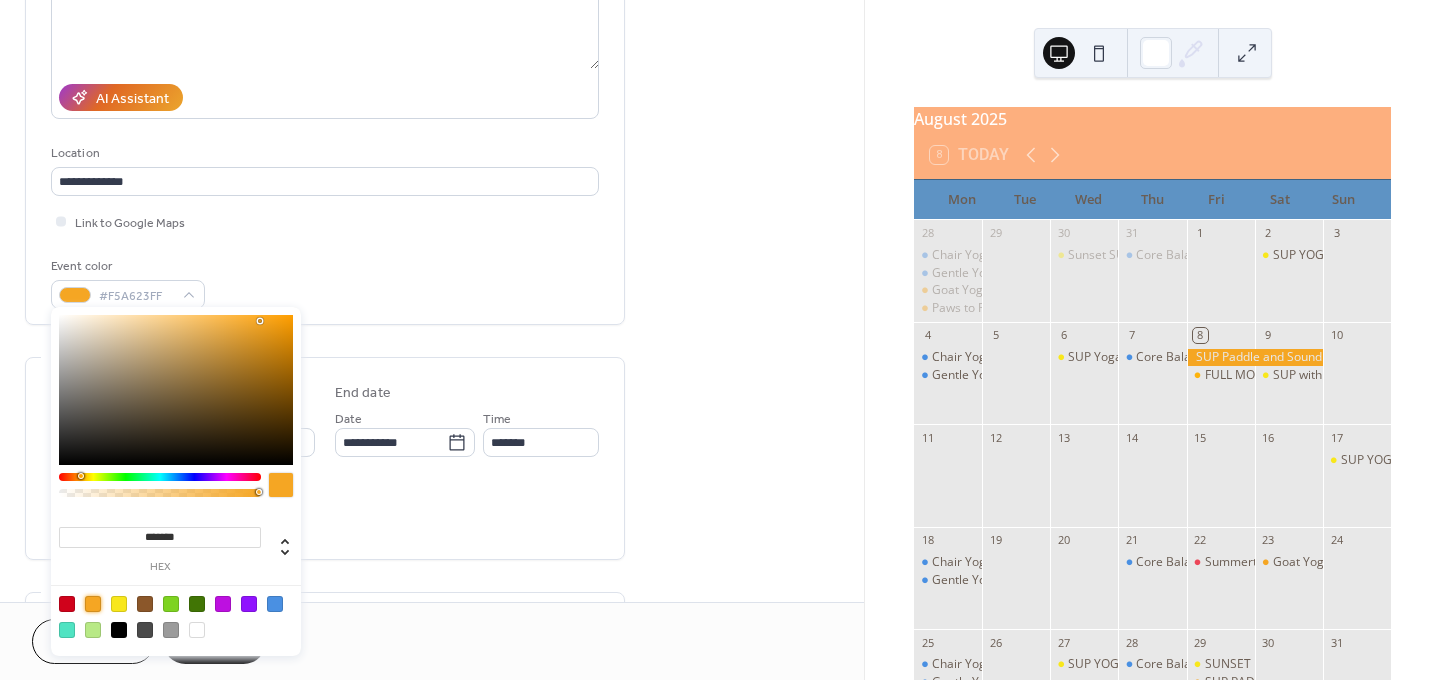scroll, scrollTop: 300, scrollLeft: 0, axis: vertical 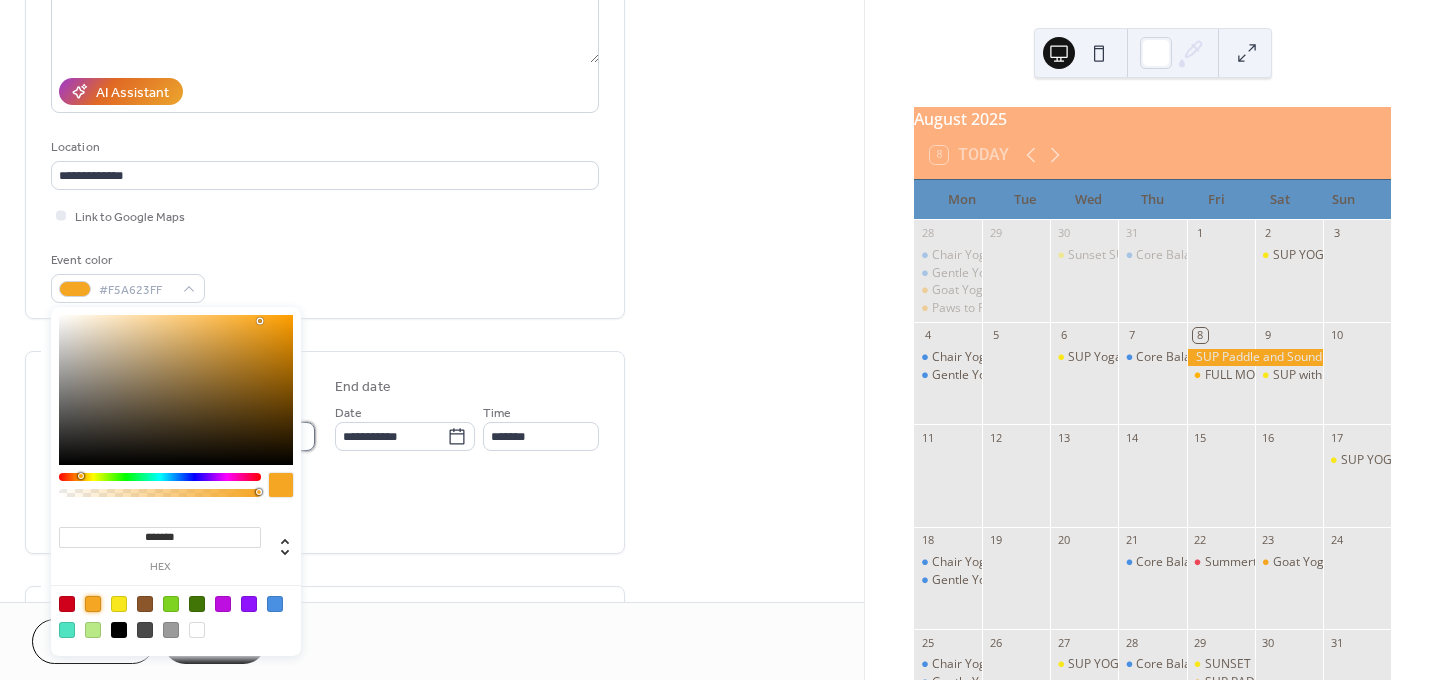 click on "********" at bounding box center [257, 436] 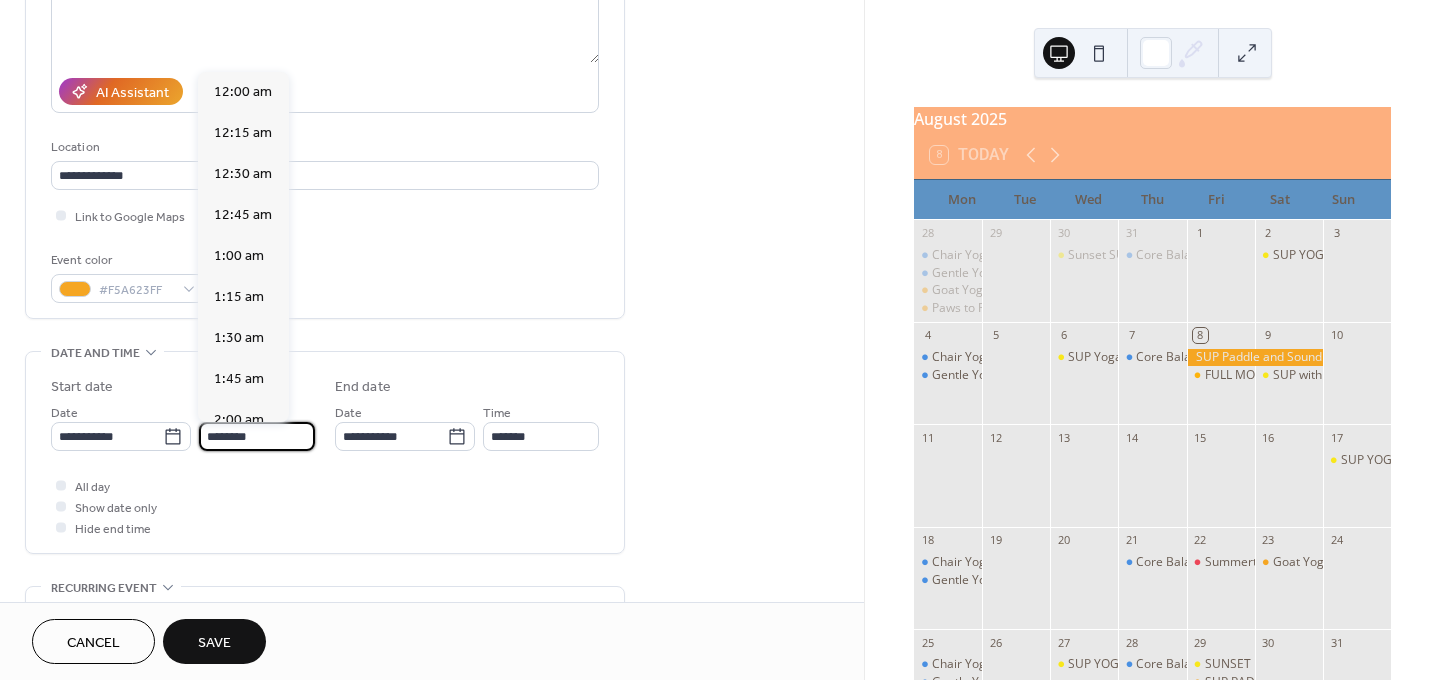 scroll, scrollTop: 1968, scrollLeft: 0, axis: vertical 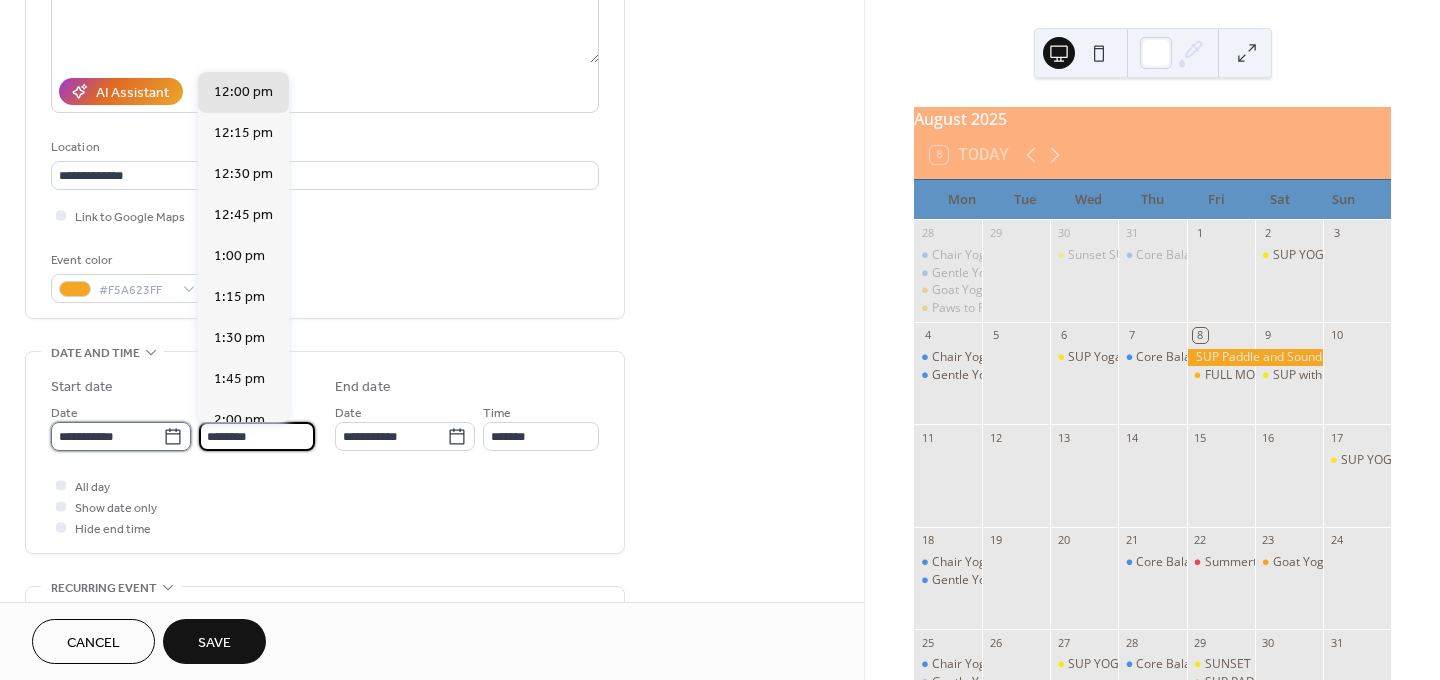 click on "**********" at bounding box center [107, 436] 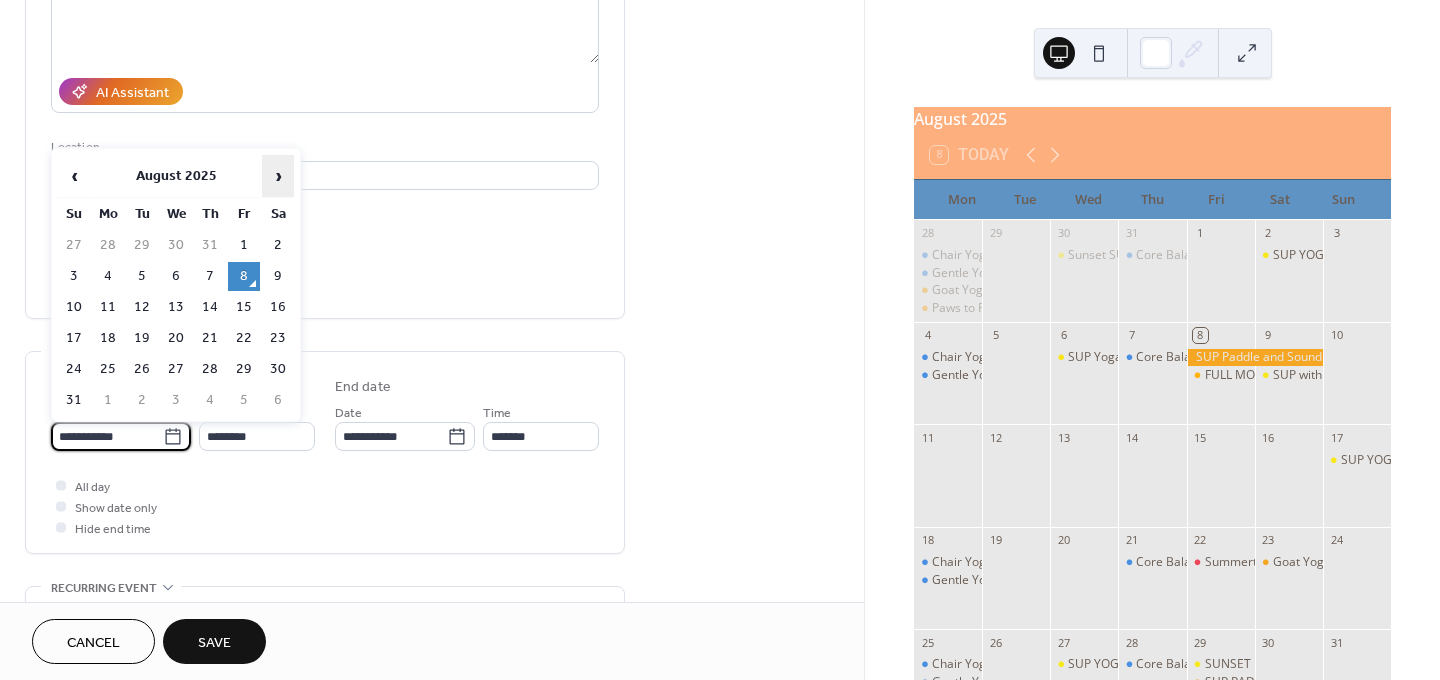 click on "›" at bounding box center (278, 176) 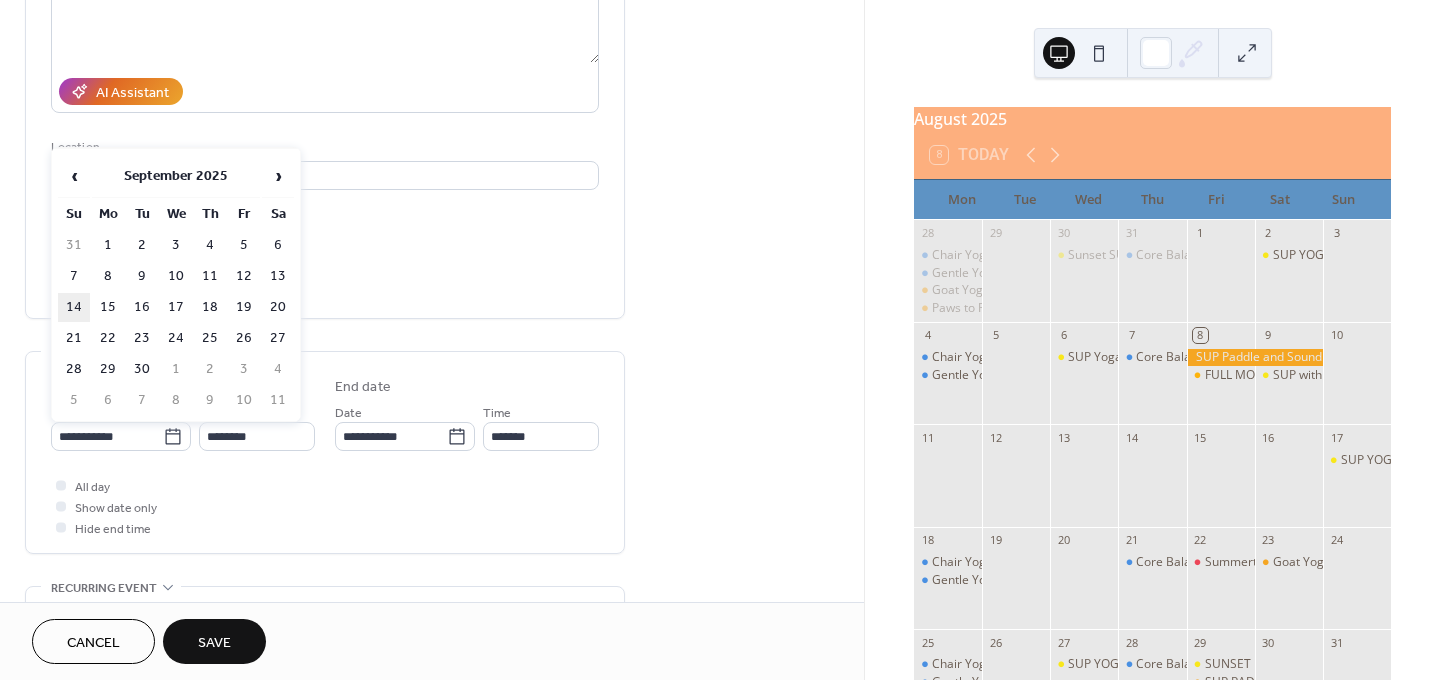 click on "14" at bounding box center (74, 307) 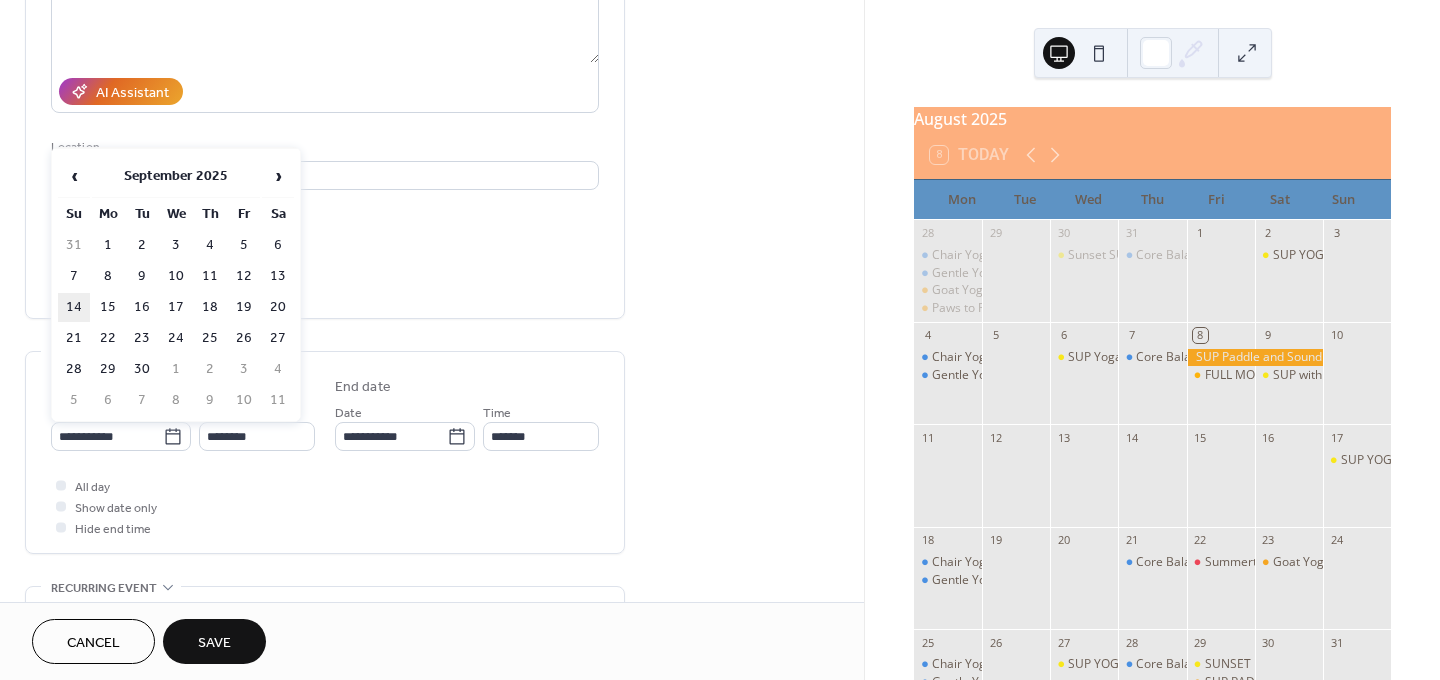 type on "**********" 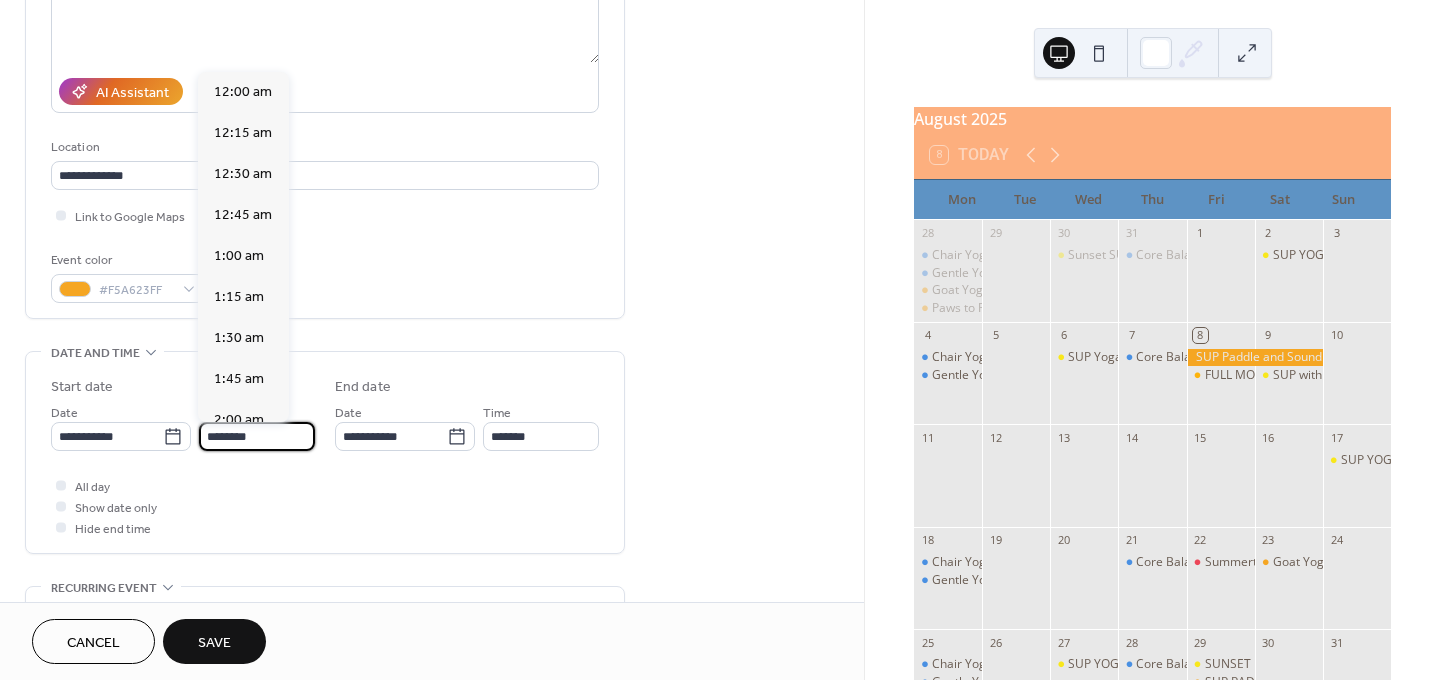 click on "********" at bounding box center (257, 436) 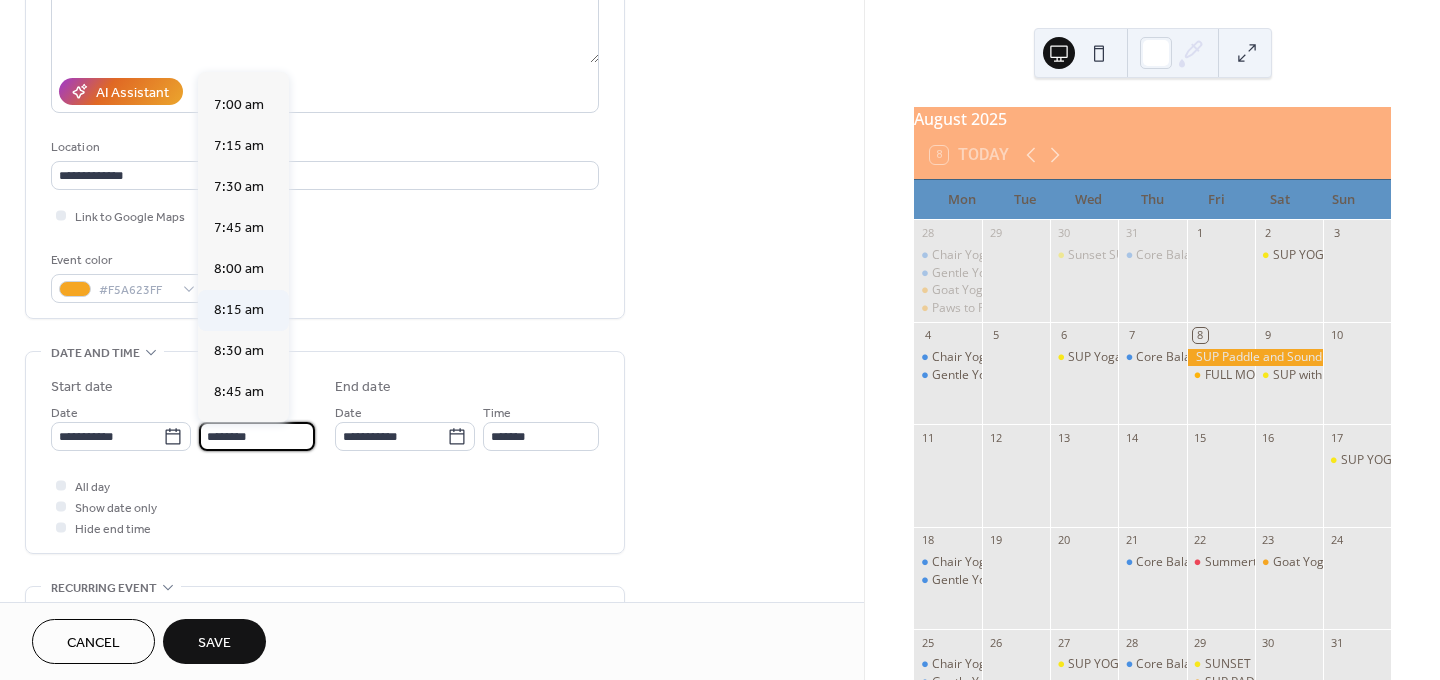 scroll, scrollTop: 1168, scrollLeft: 0, axis: vertical 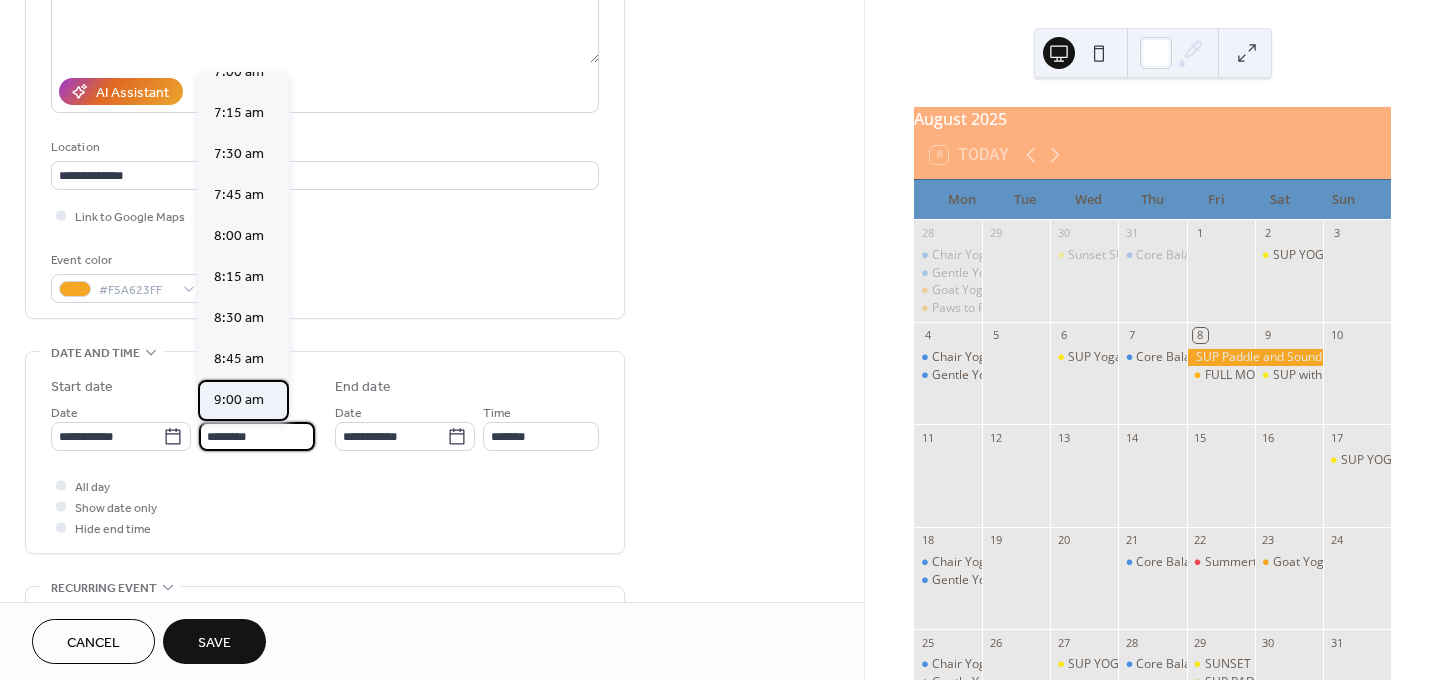 click on "9:00 am" at bounding box center (239, 400) 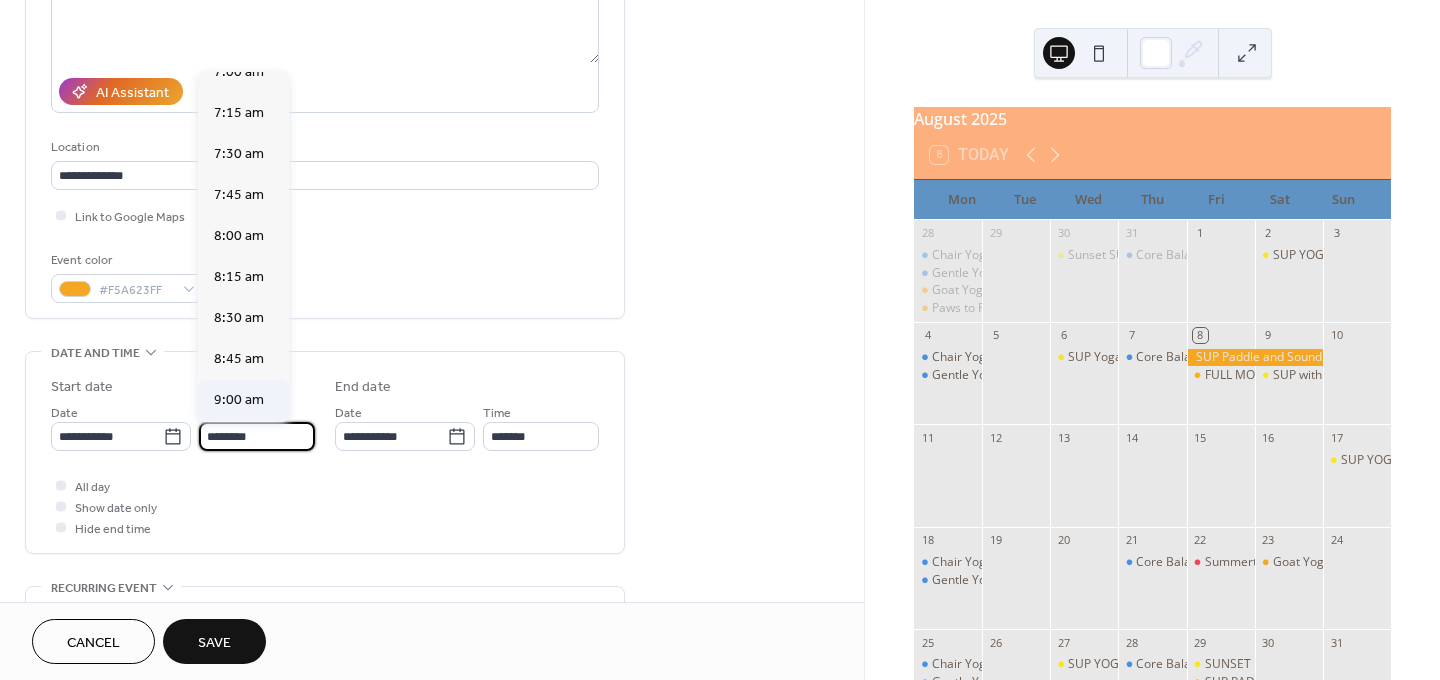 type on "*******" 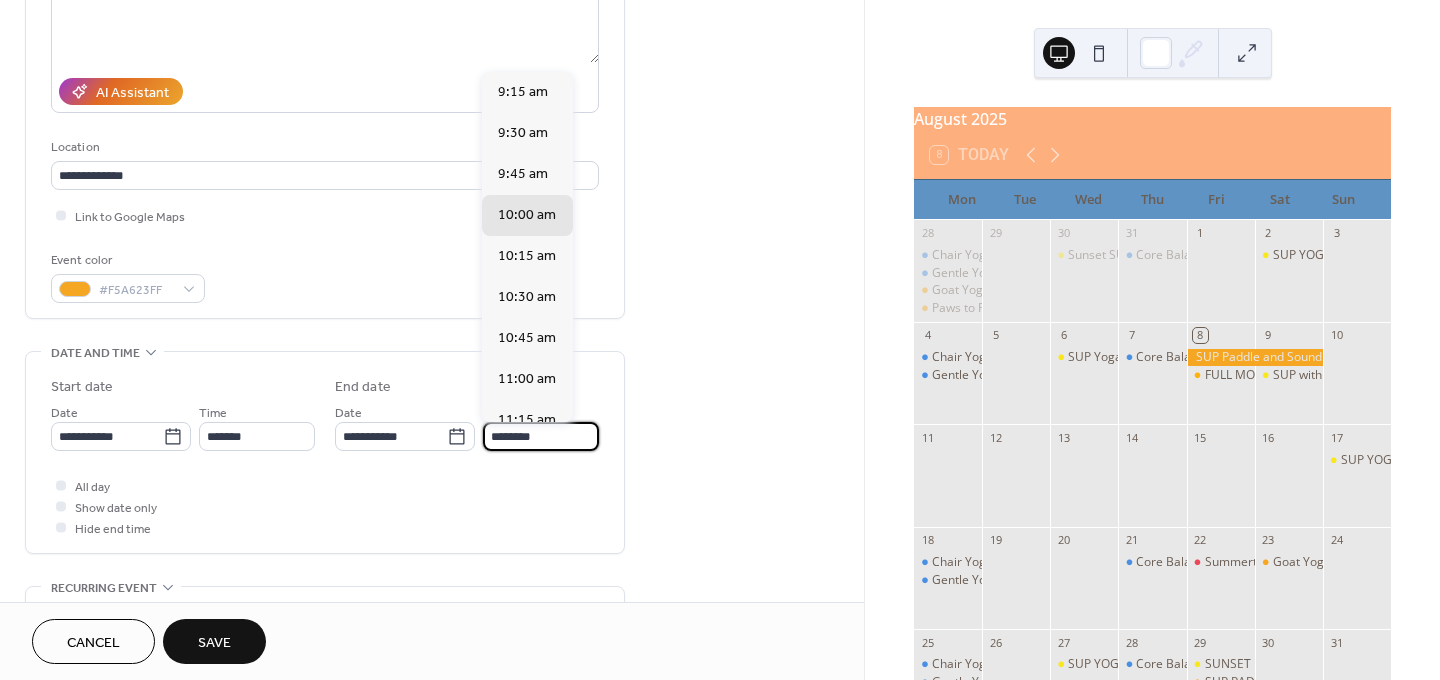 click on "********" at bounding box center [541, 436] 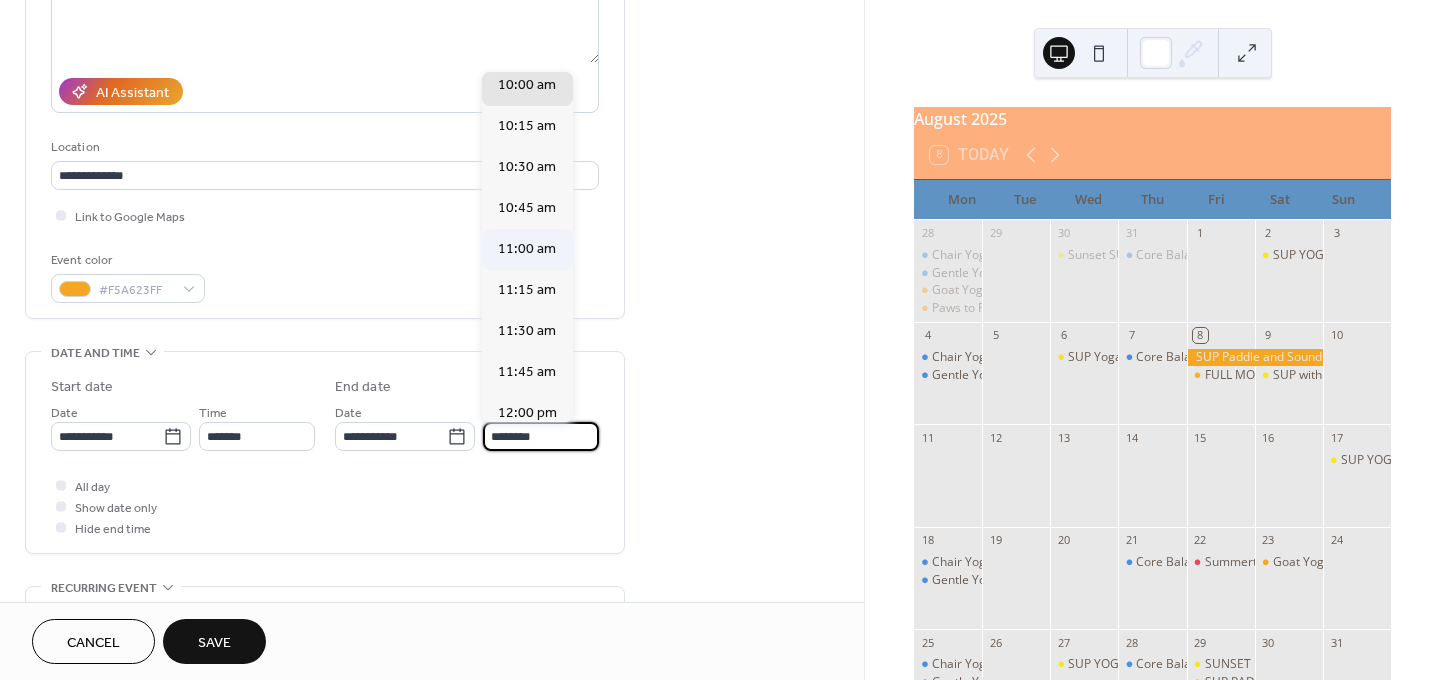 scroll, scrollTop: 200, scrollLeft: 0, axis: vertical 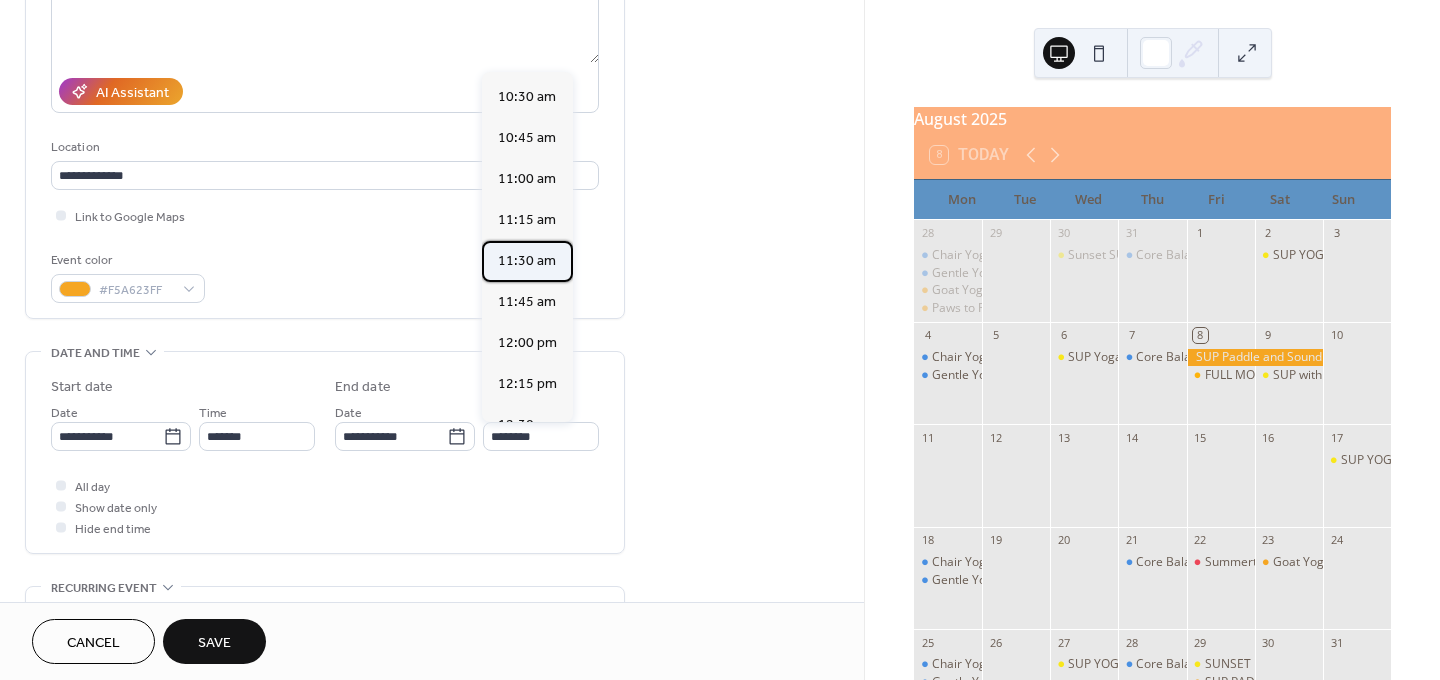 click on "11:30 am" at bounding box center (527, 261) 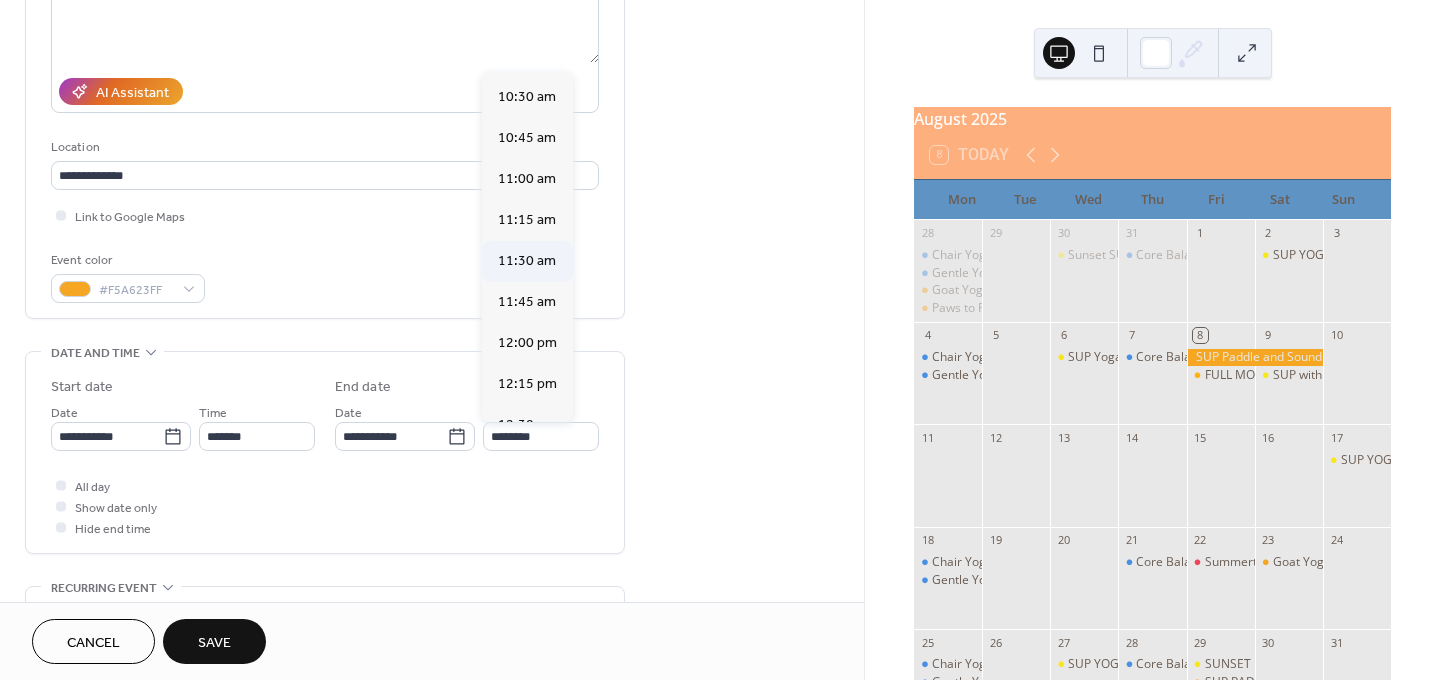 type on "********" 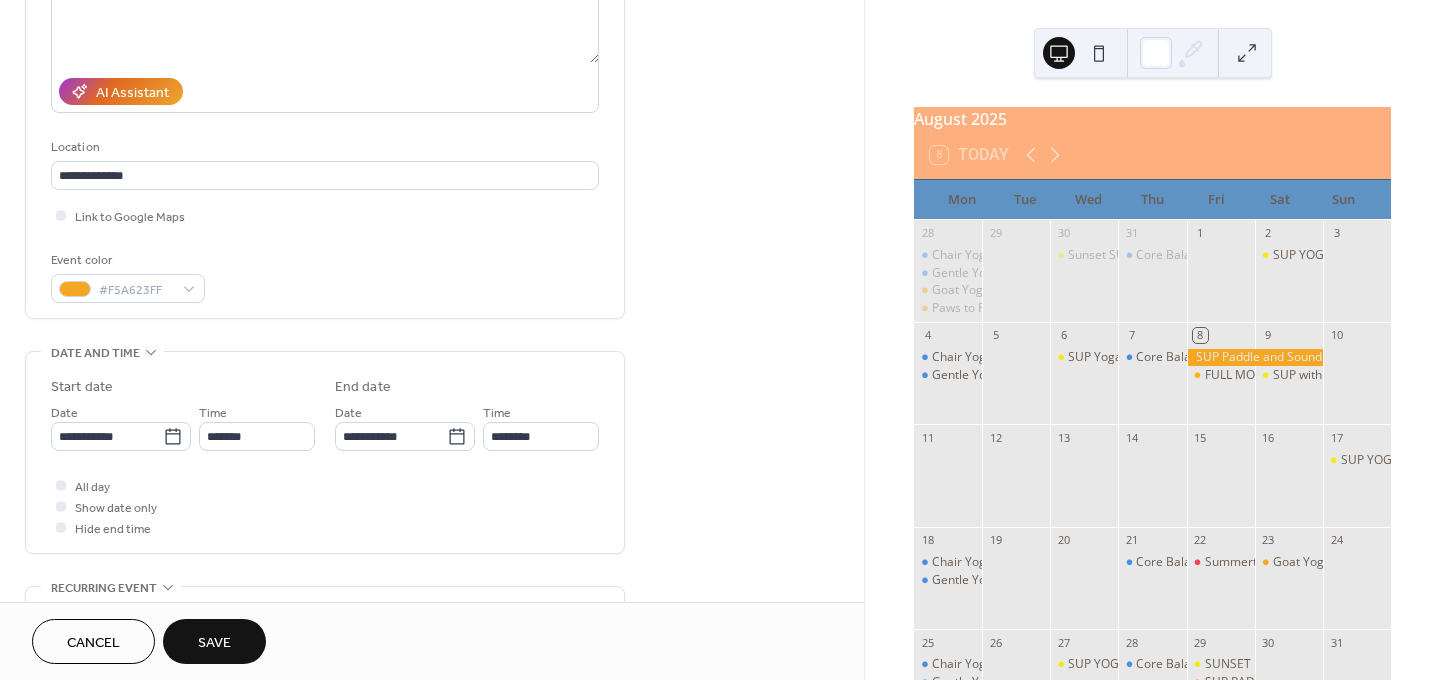 click on "Save" at bounding box center [214, 643] 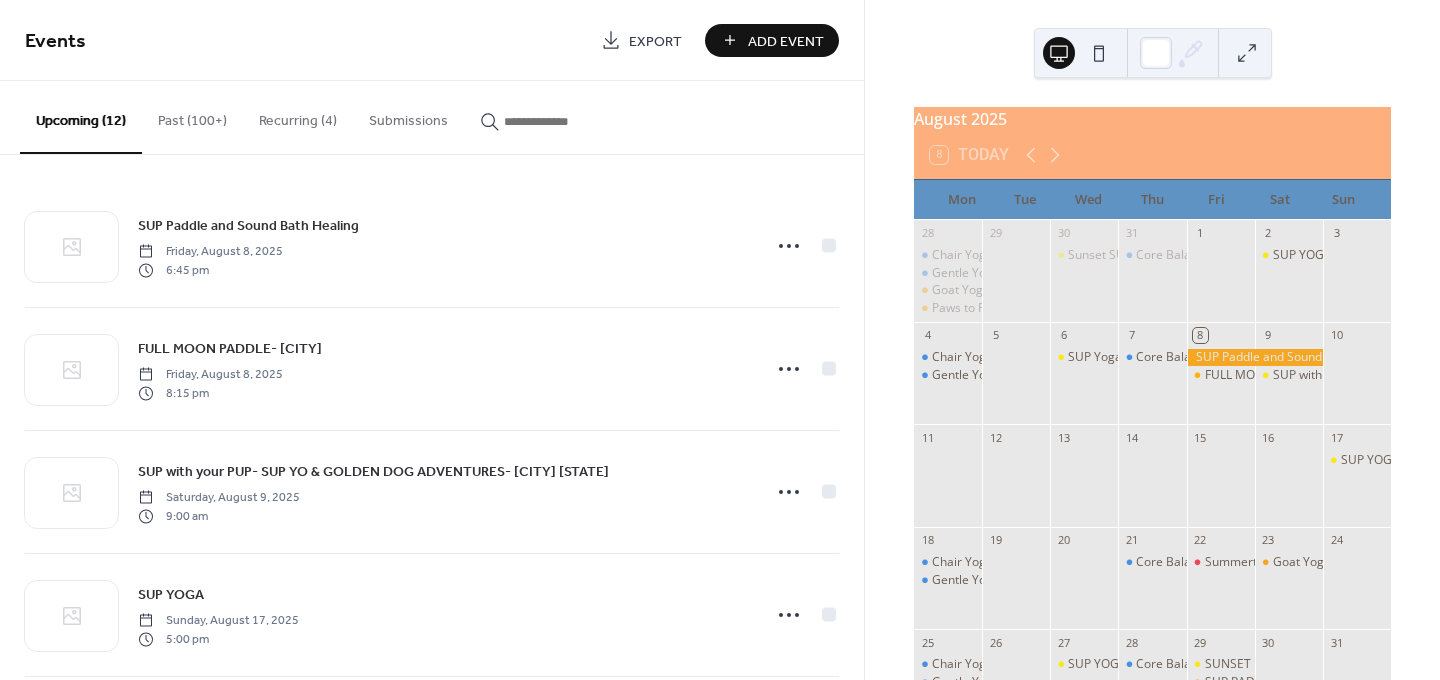 click on "Add Event" at bounding box center (786, 41) 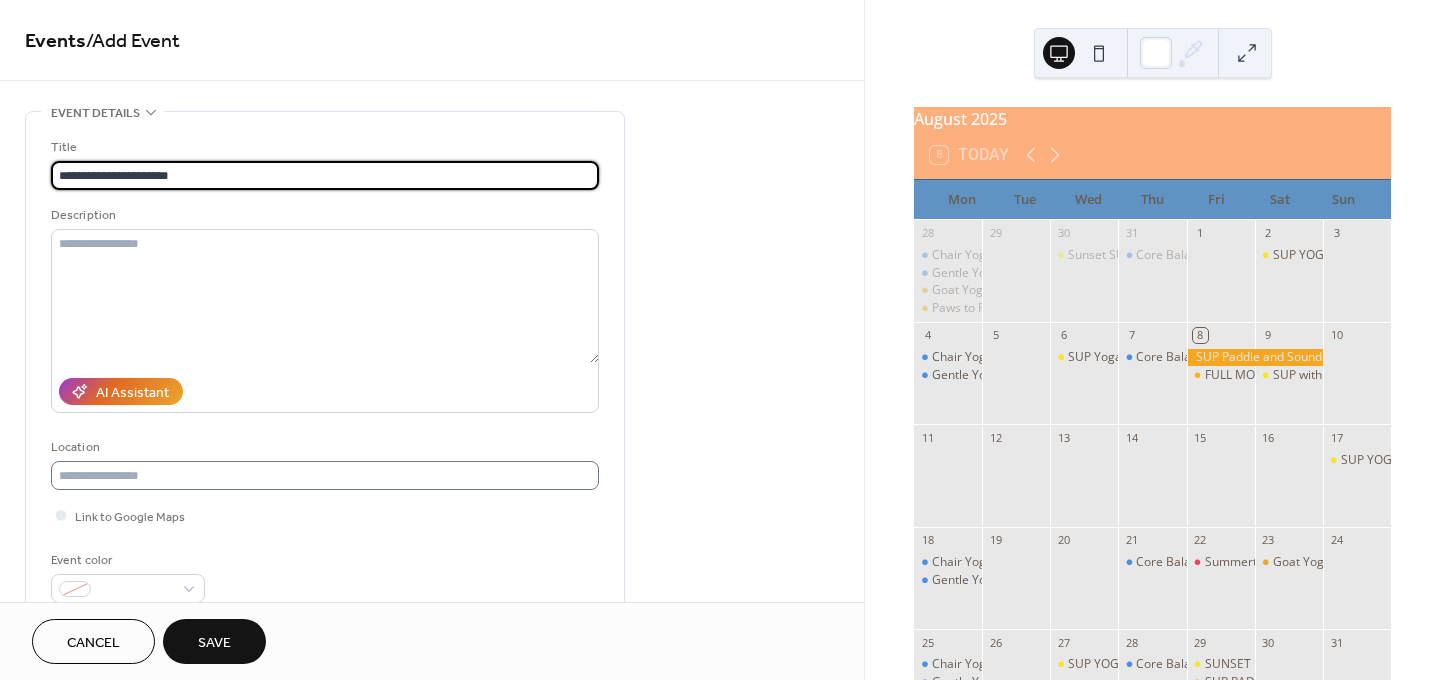 type on "**********" 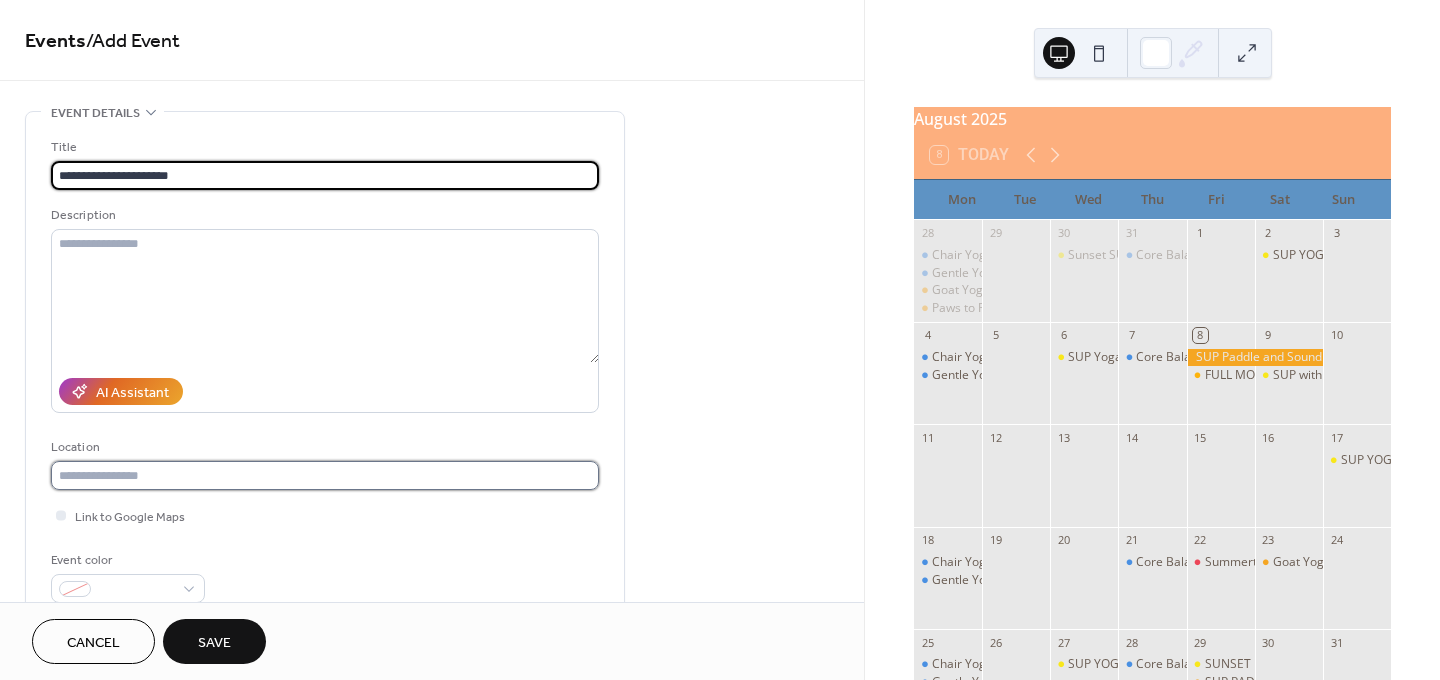 click at bounding box center (325, 475) 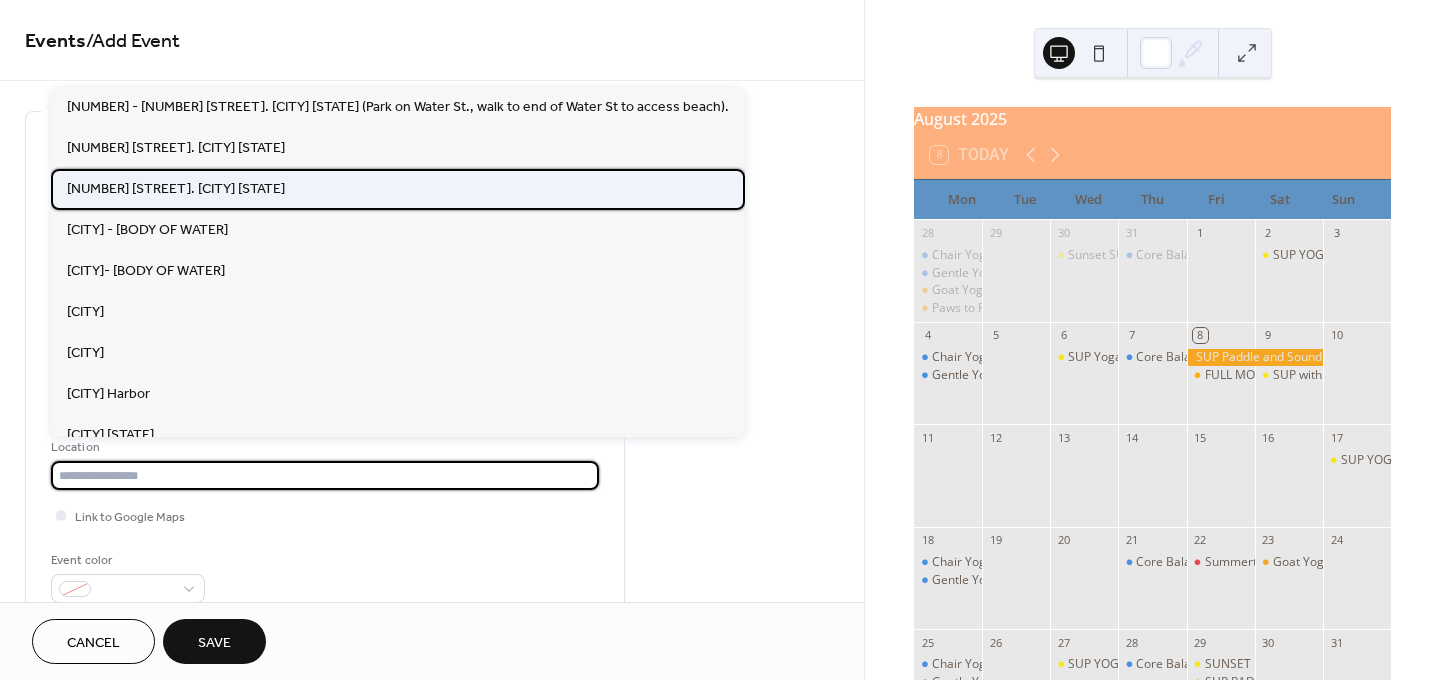 click on "[NUMBER] [STREET]. [CITY] [STATE]" at bounding box center (176, 189) 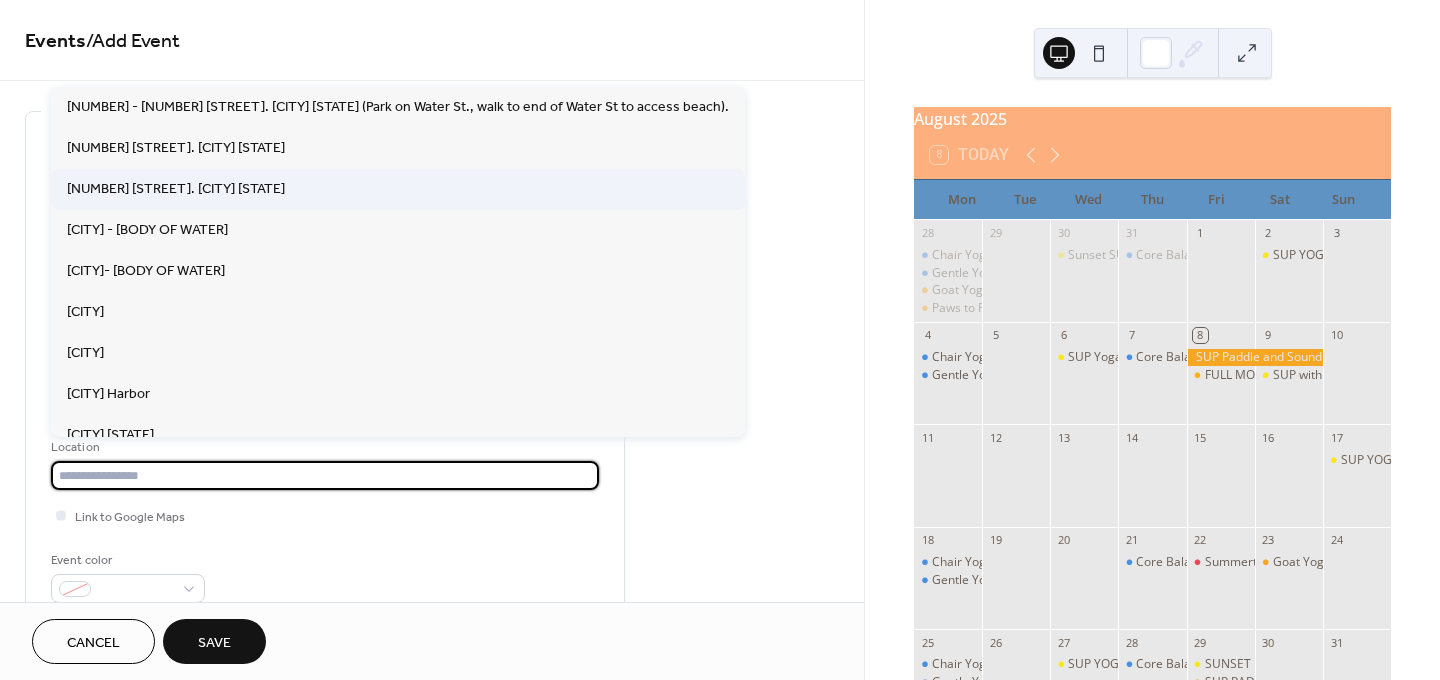 type on "**********" 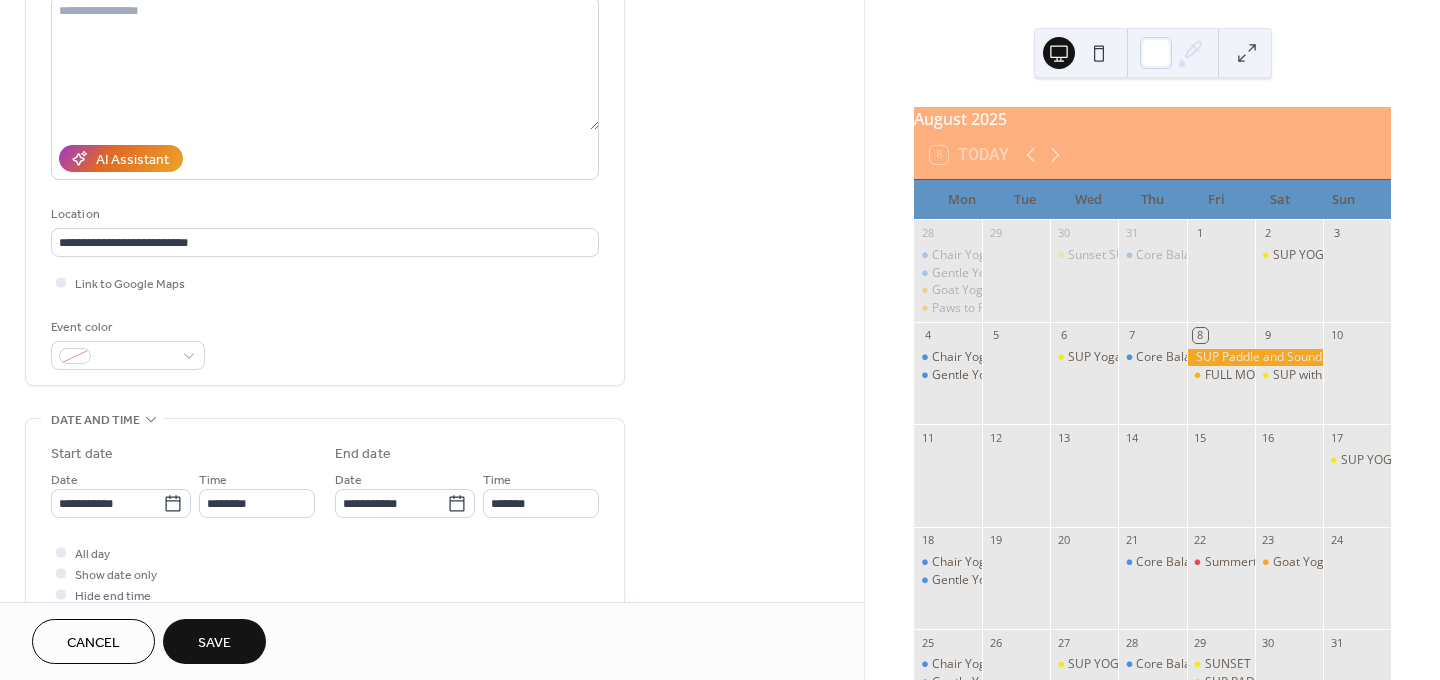 scroll, scrollTop: 300, scrollLeft: 0, axis: vertical 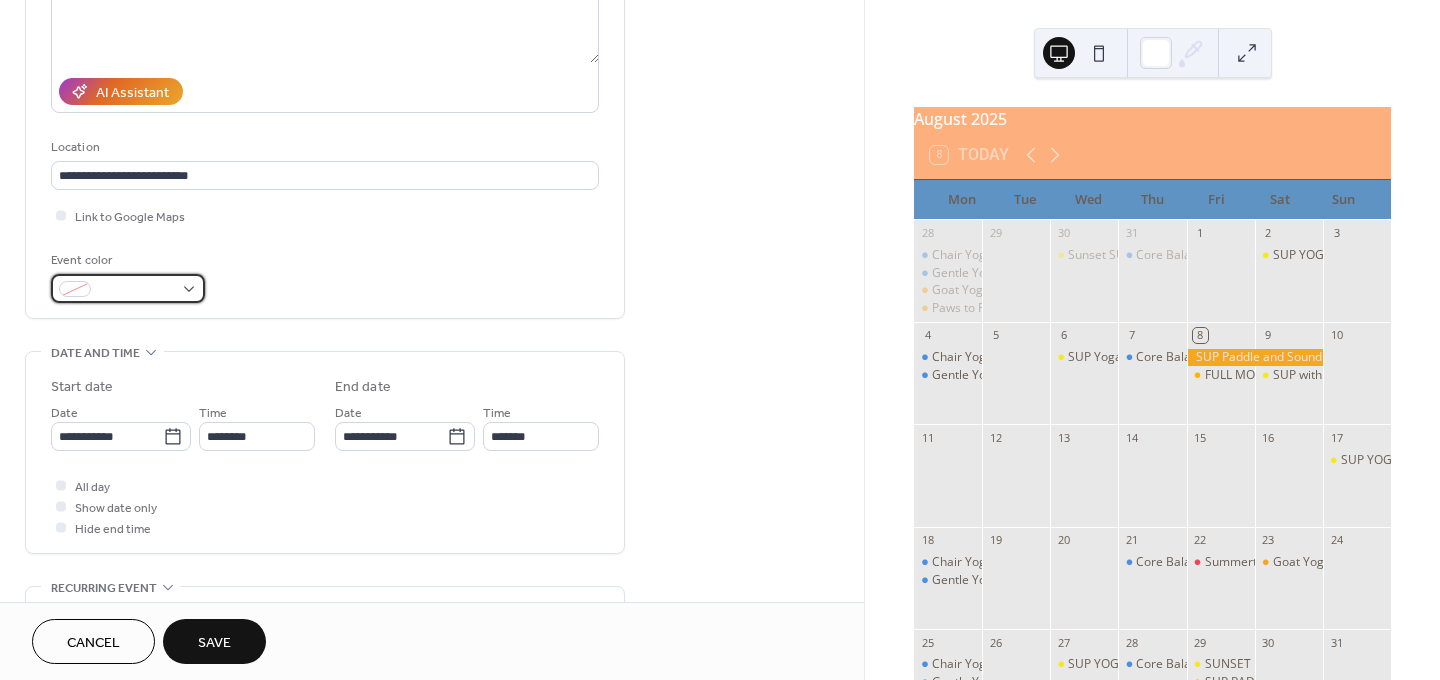 click at bounding box center [136, 290] 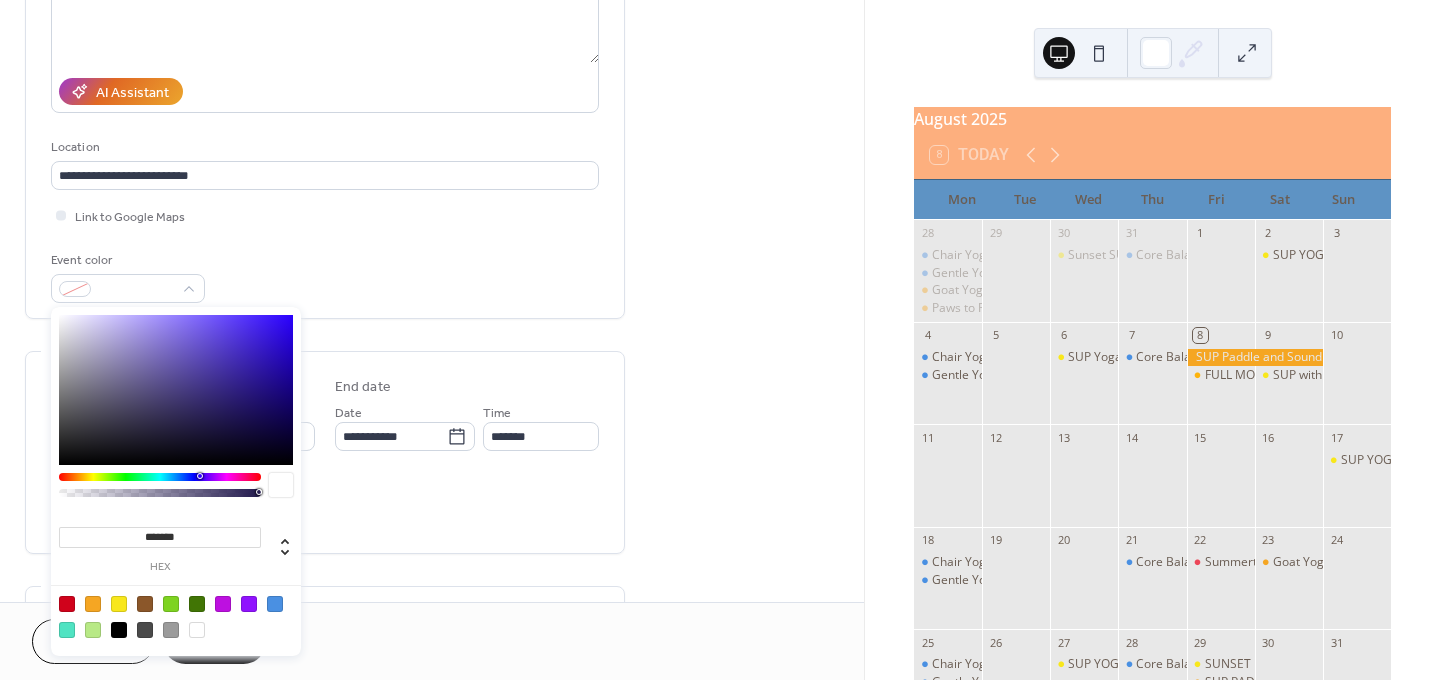 click at bounding box center [67, 604] 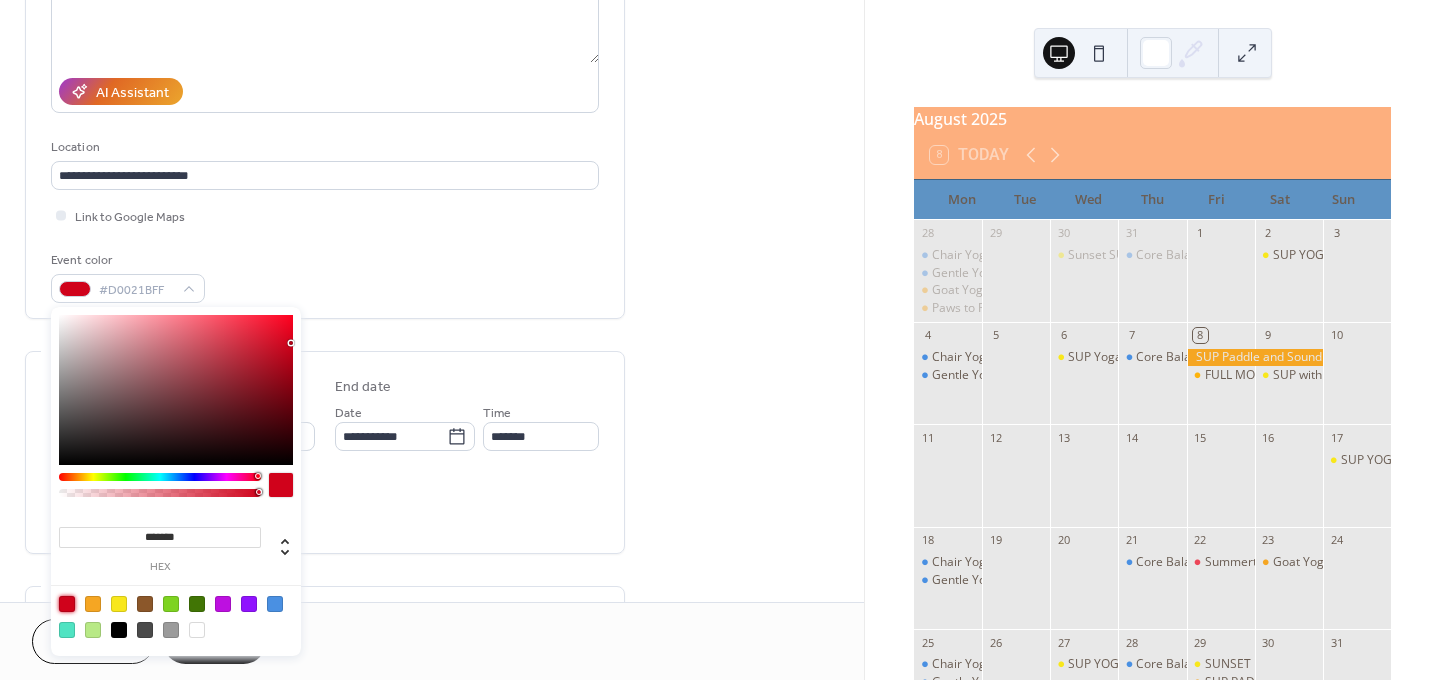 click on "All day Show date only Hide end time" at bounding box center (325, 506) 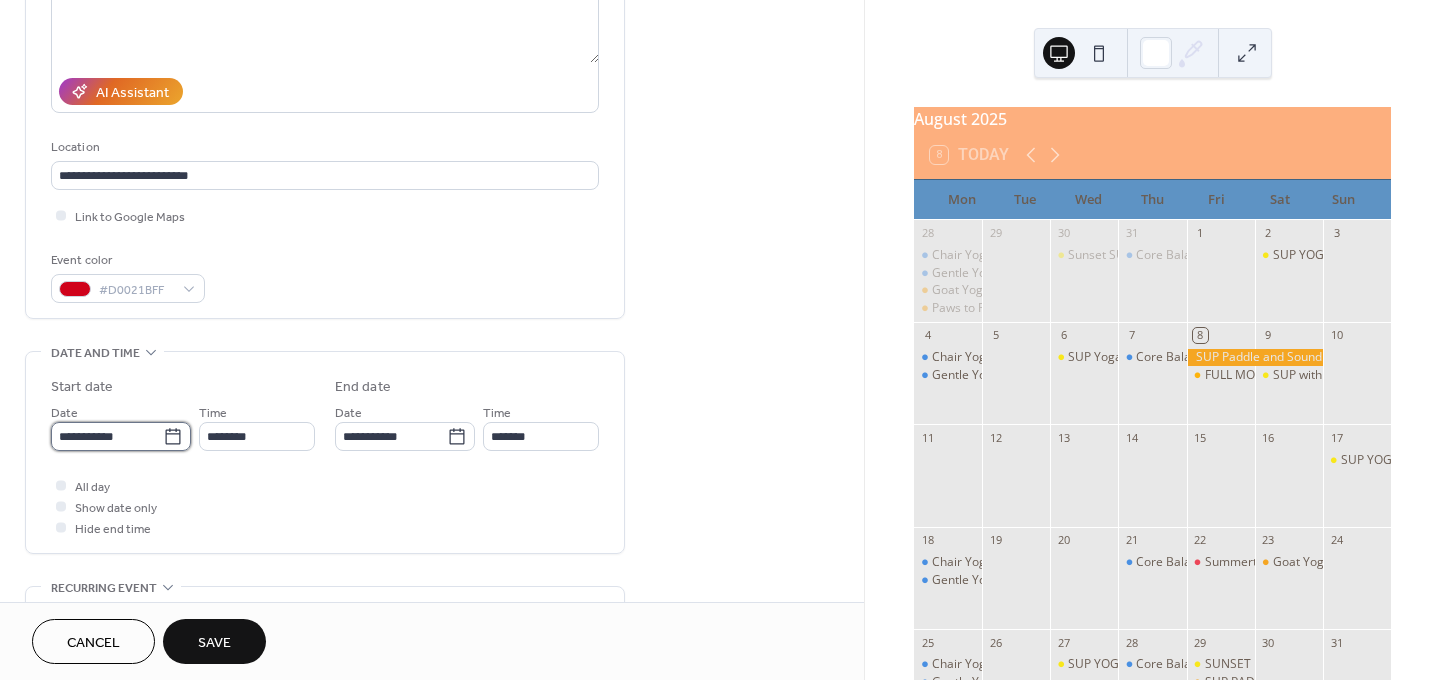 click on "**********" at bounding box center [107, 436] 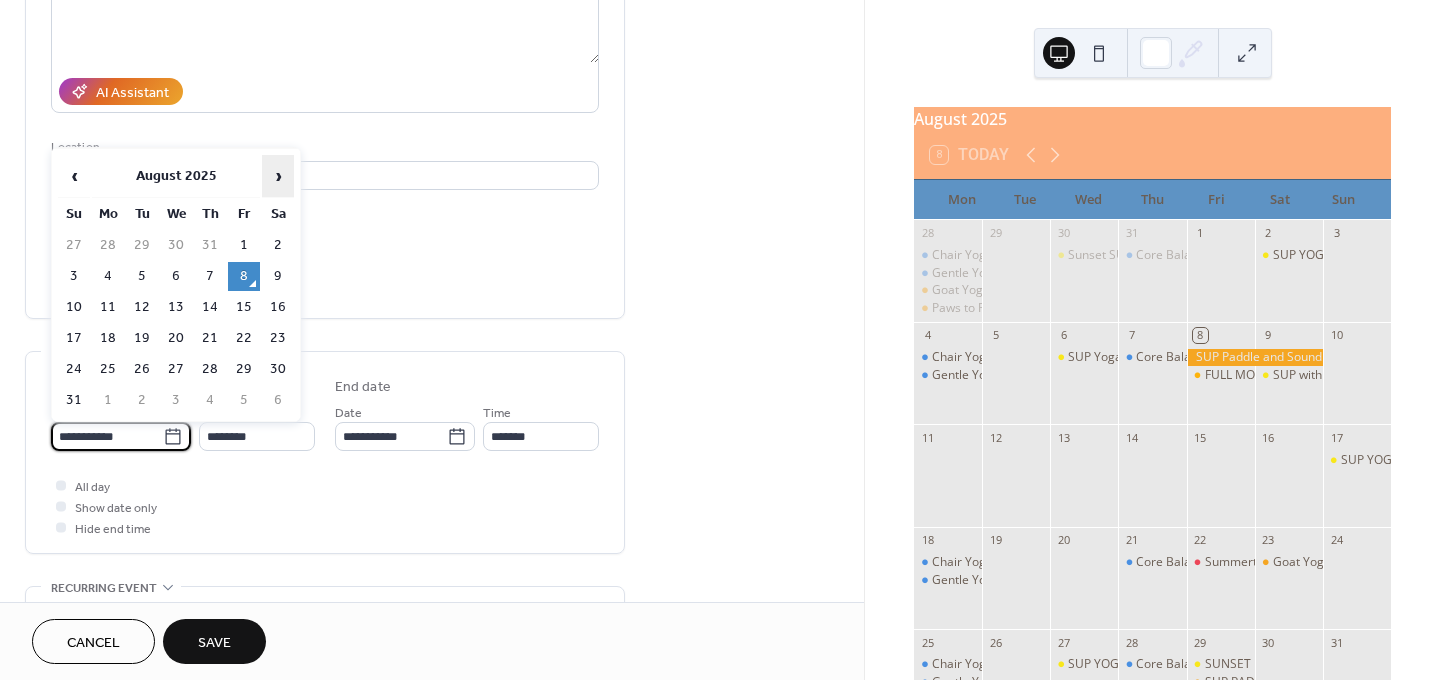 click on "›" at bounding box center [278, 176] 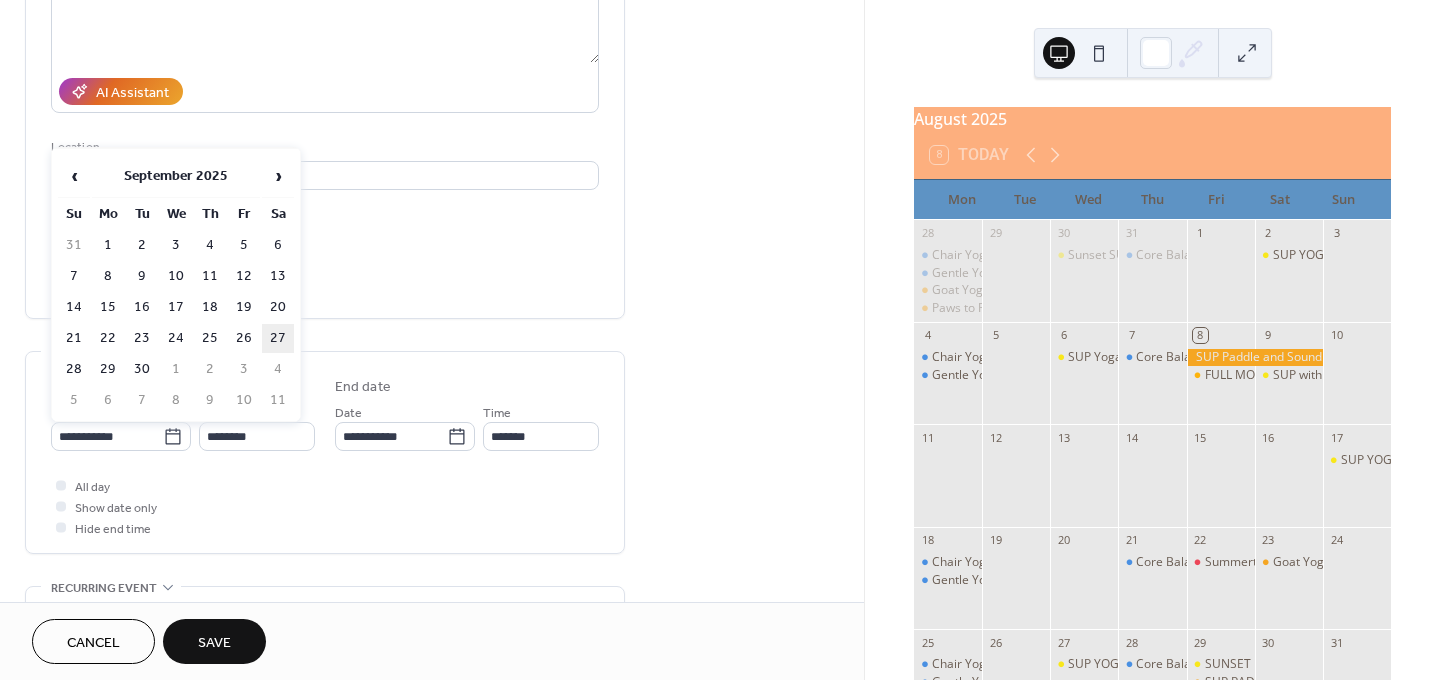 click on "27" at bounding box center (278, 338) 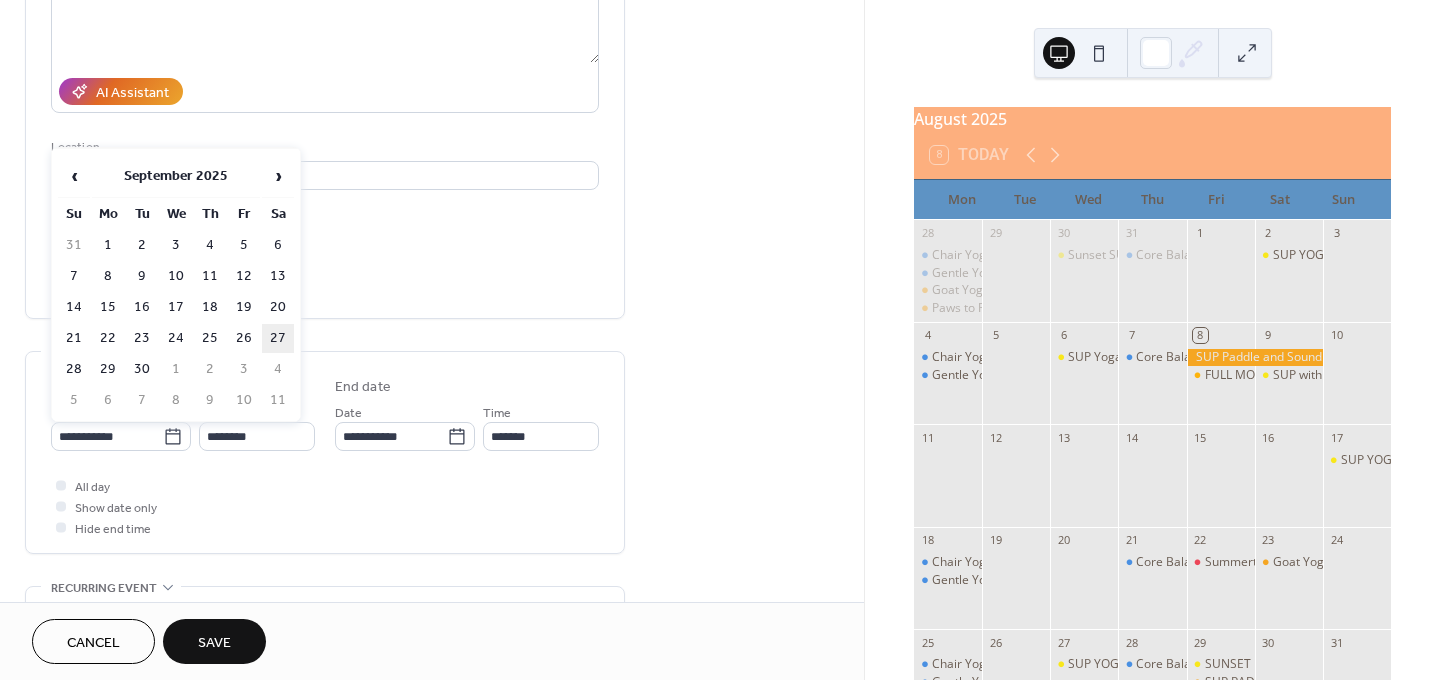 type on "**********" 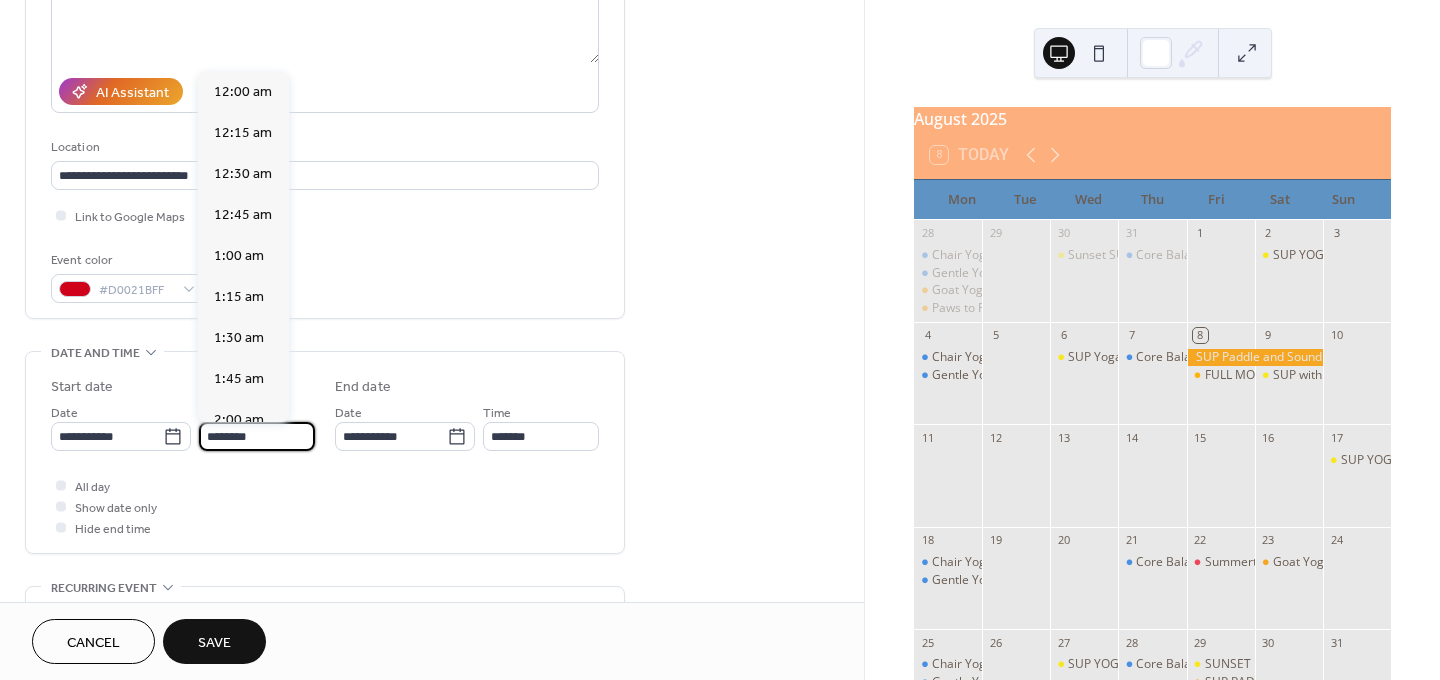 click on "********" at bounding box center (257, 436) 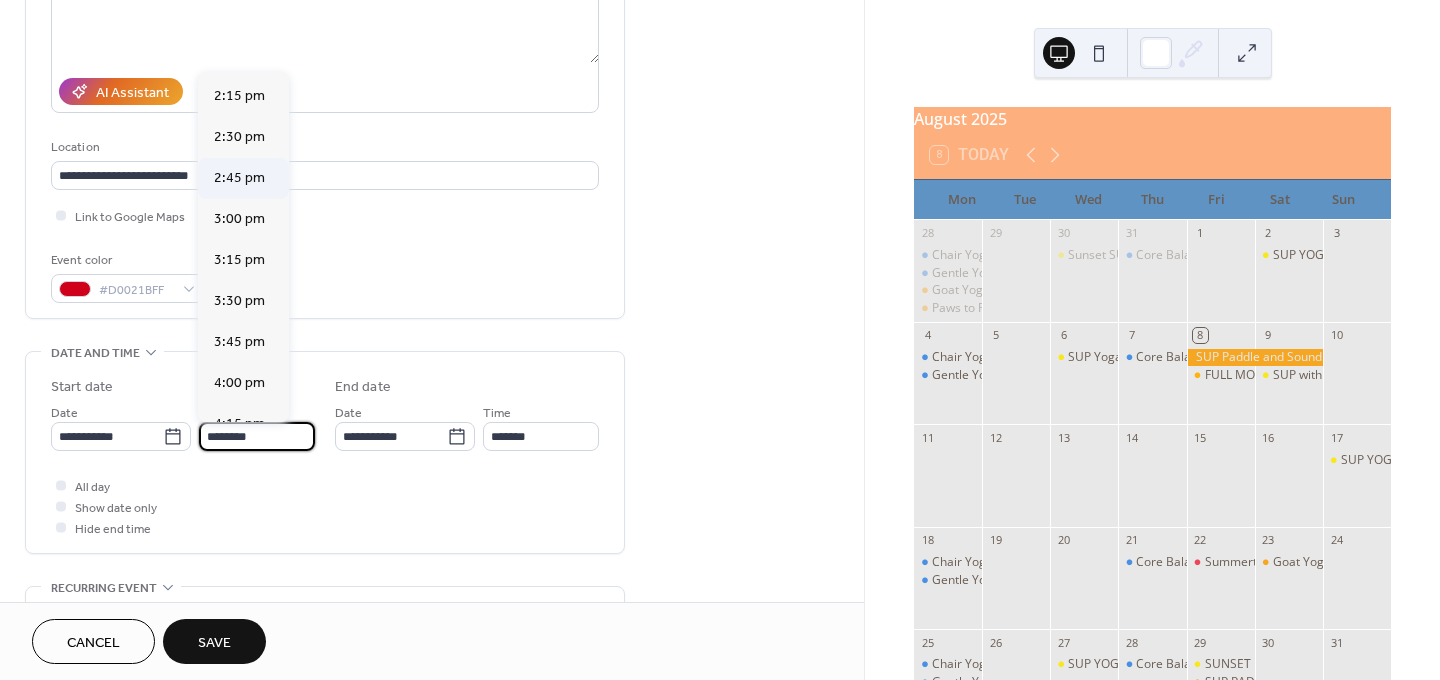 scroll, scrollTop: 2368, scrollLeft: 0, axis: vertical 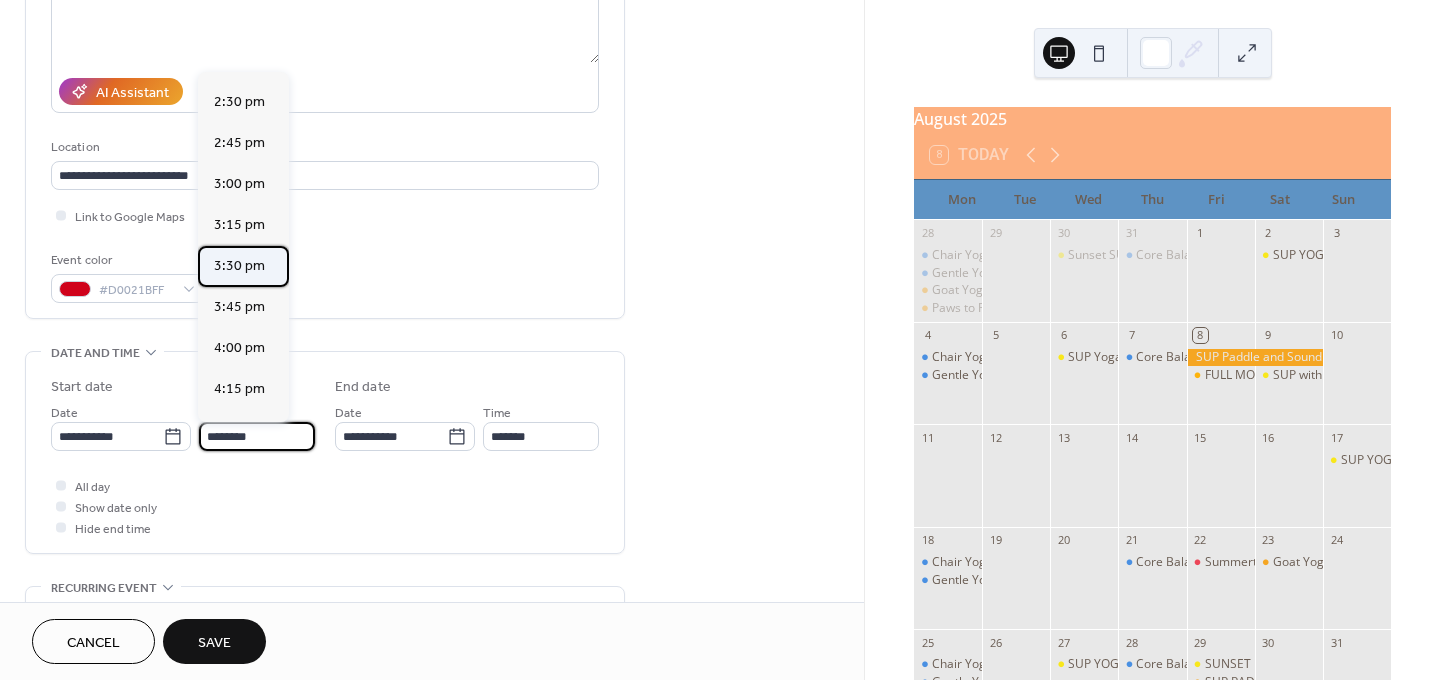 click on "3:30 pm" at bounding box center (239, 266) 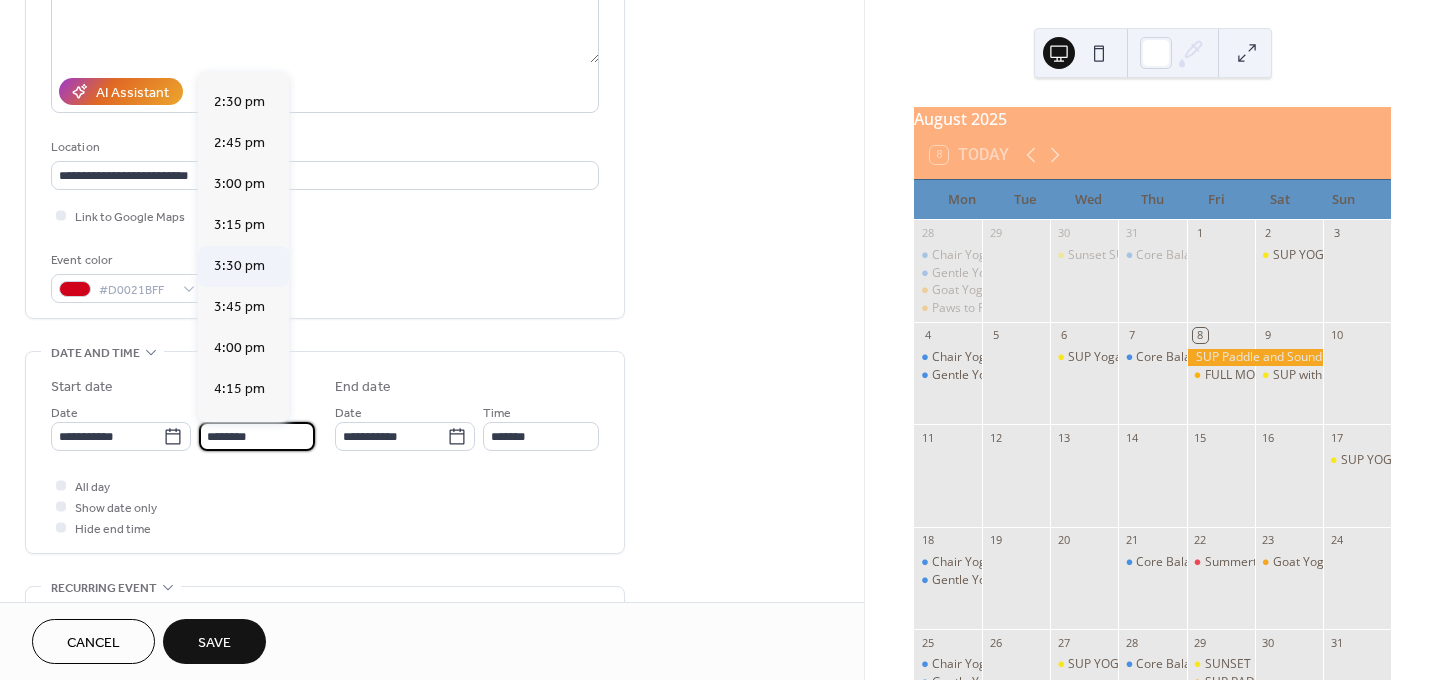 type on "*******" 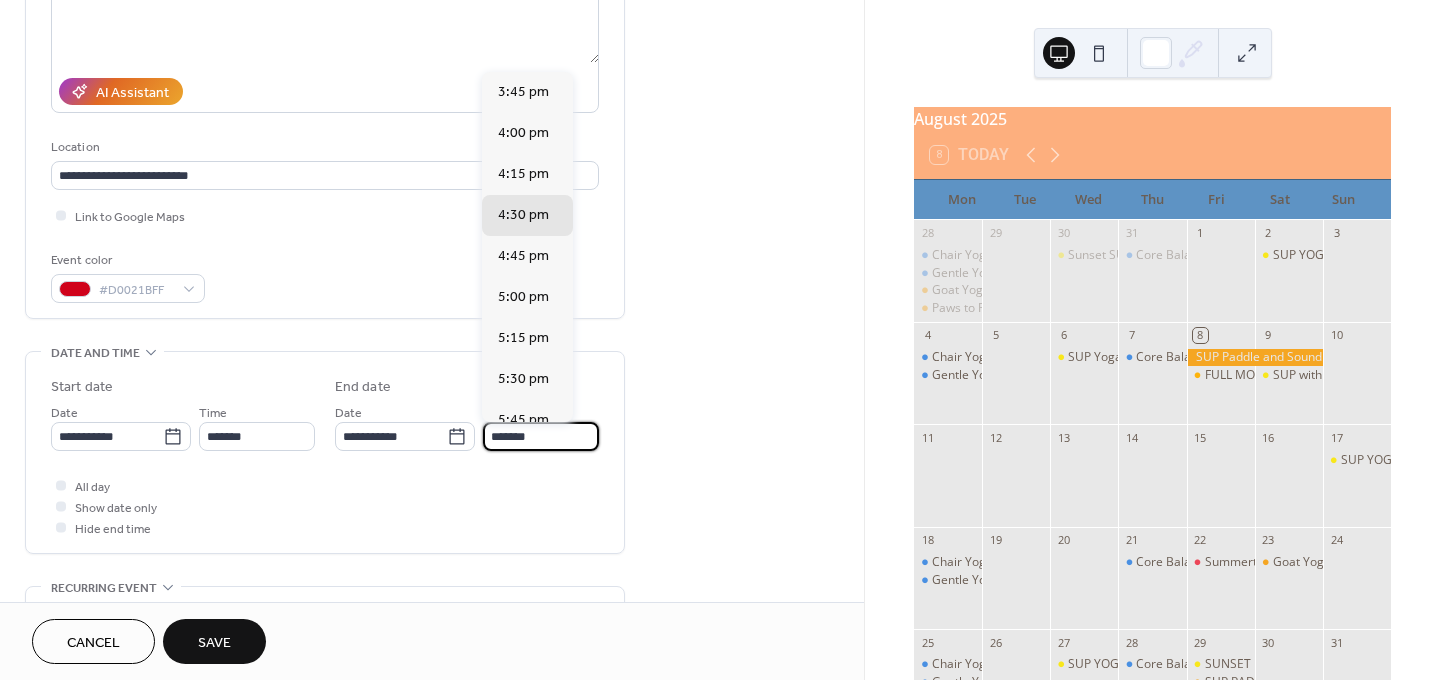 click on "*******" at bounding box center (541, 436) 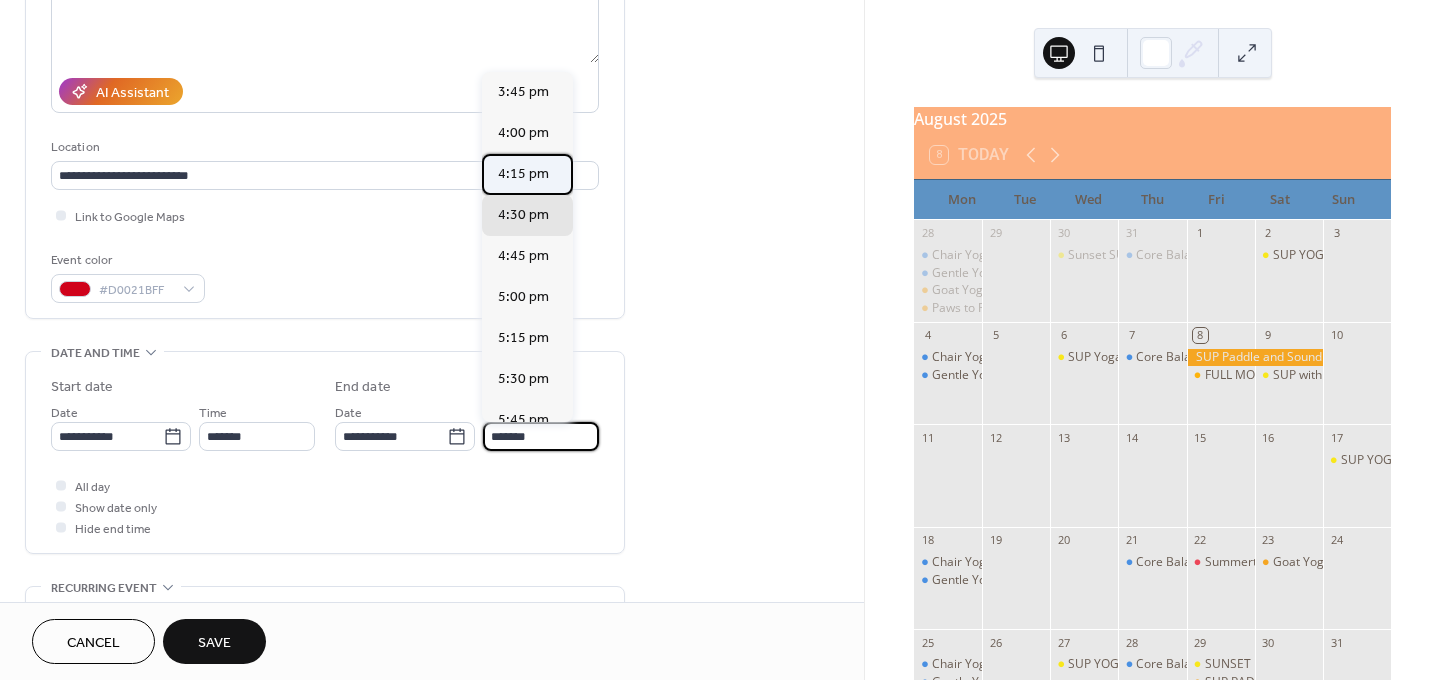 click on "4:15 pm" at bounding box center (523, 174) 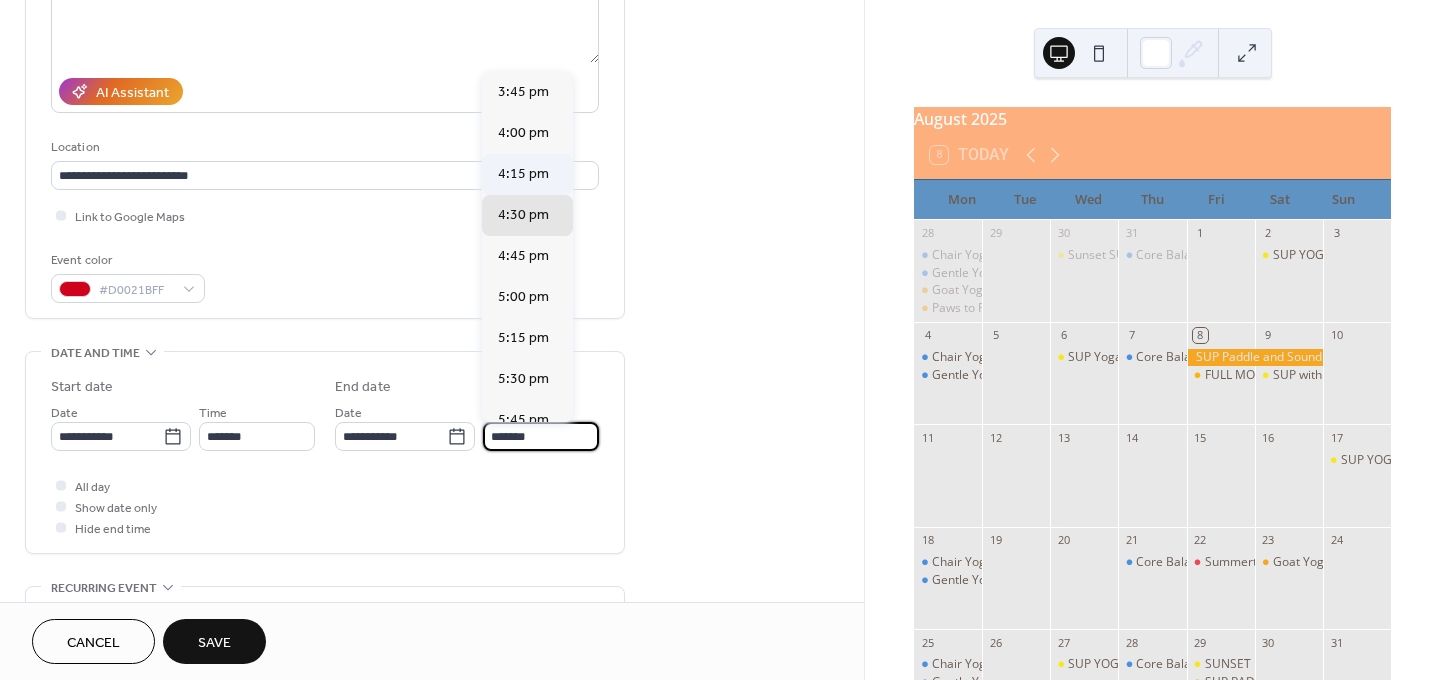 type on "*******" 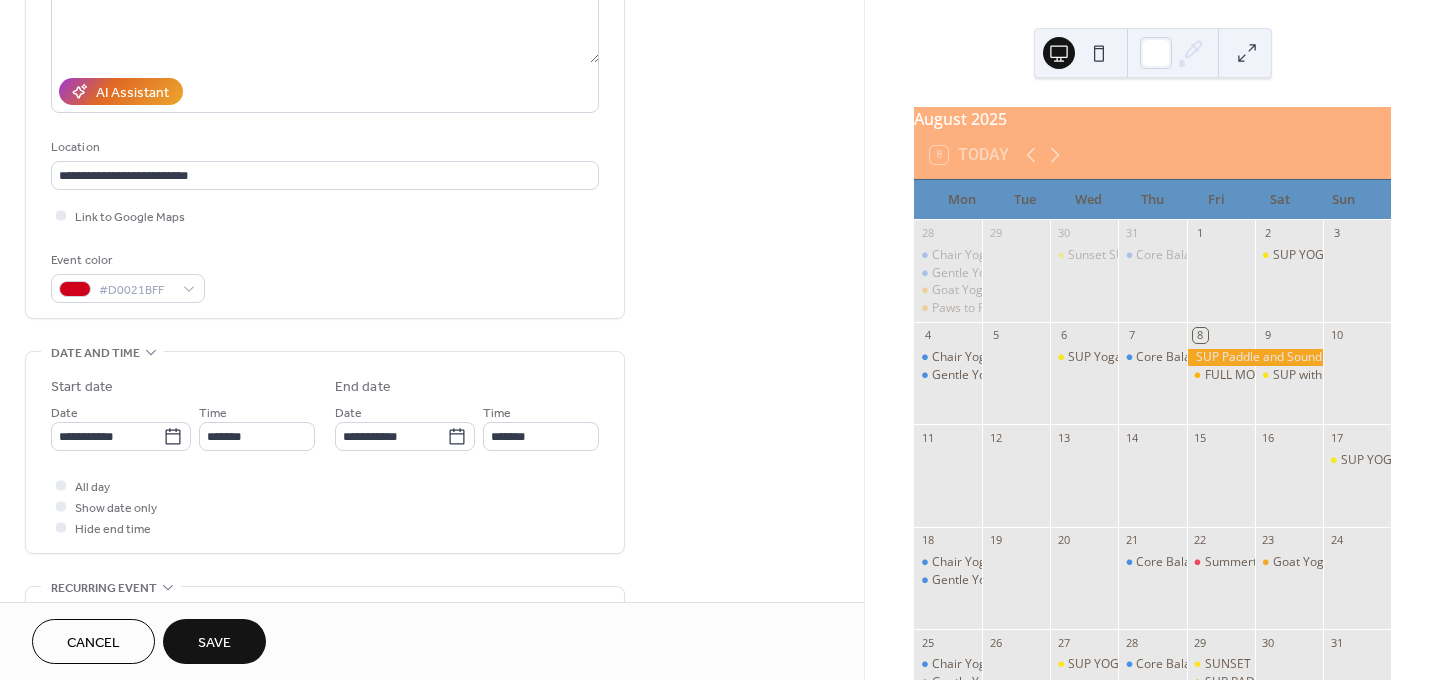 click on "Save" at bounding box center [214, 641] 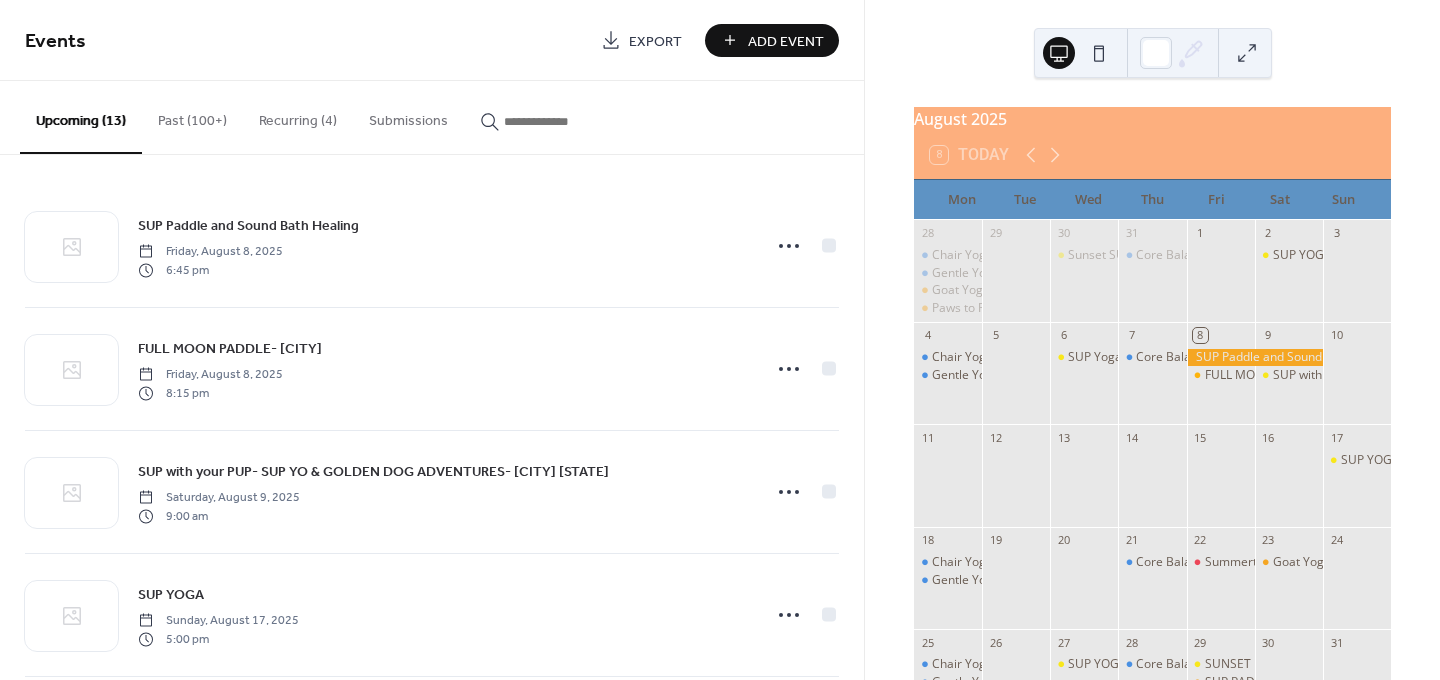 click on "Add Event" at bounding box center [786, 41] 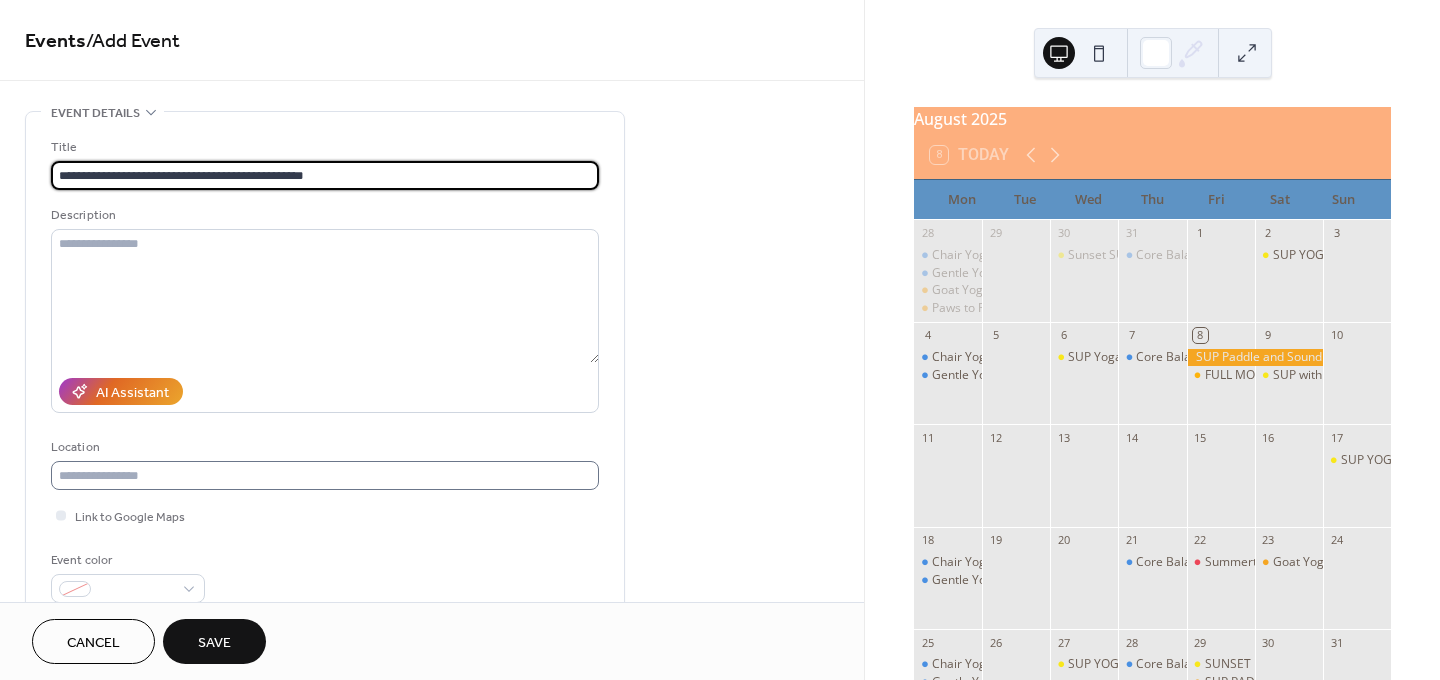 type on "**********" 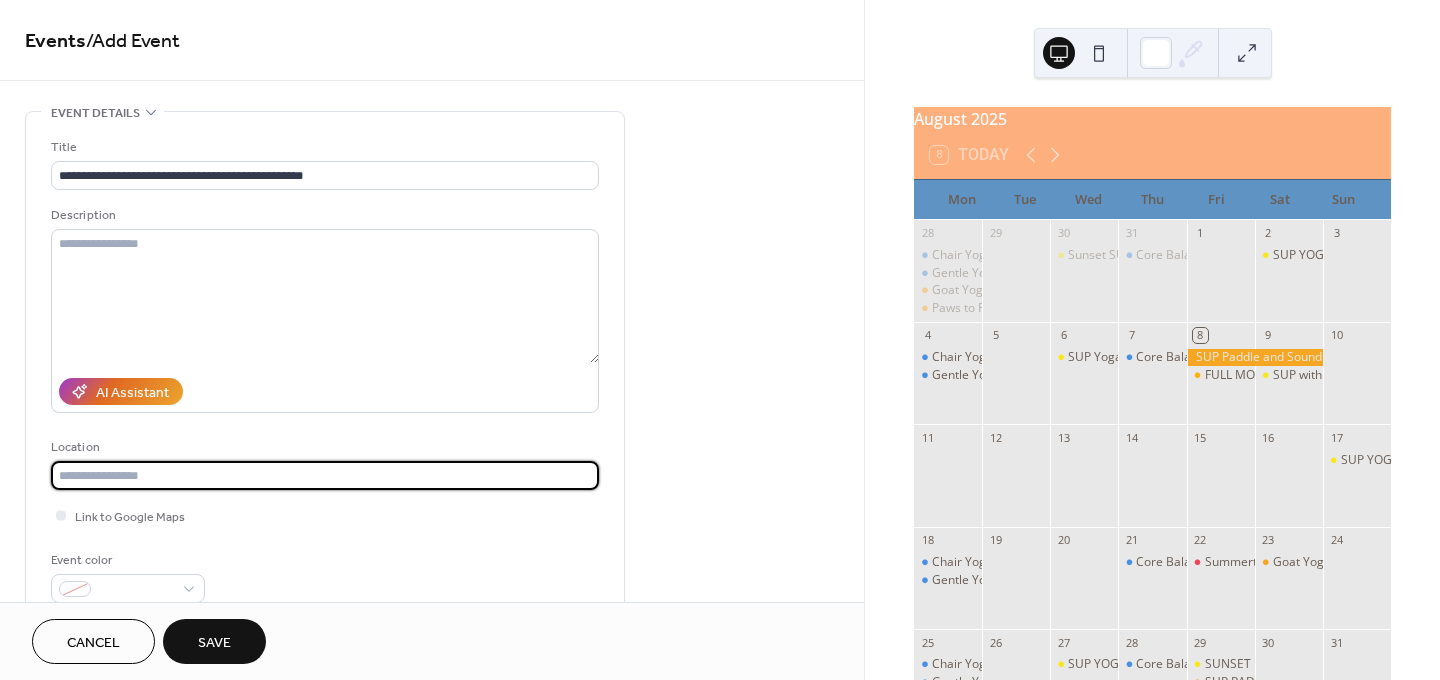 click at bounding box center [325, 475] 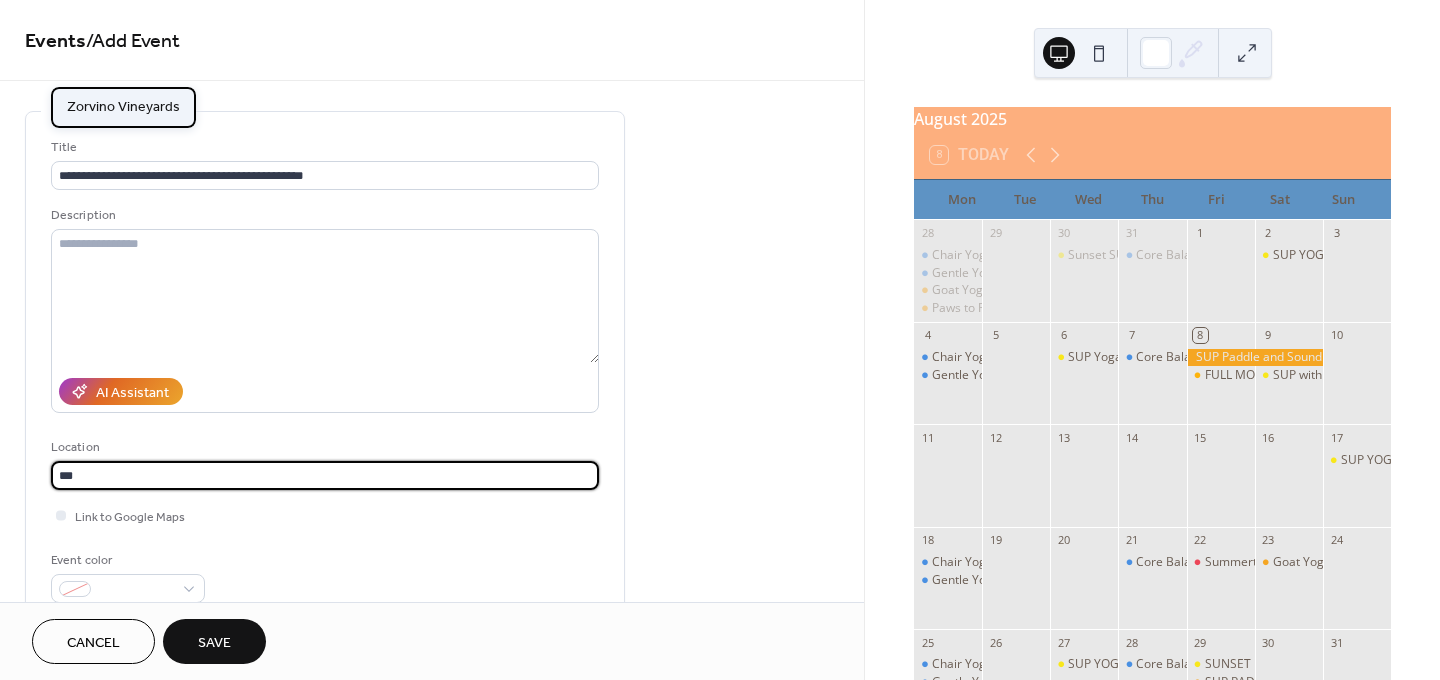 click on "Zorvino Vineyards" at bounding box center [123, 107] 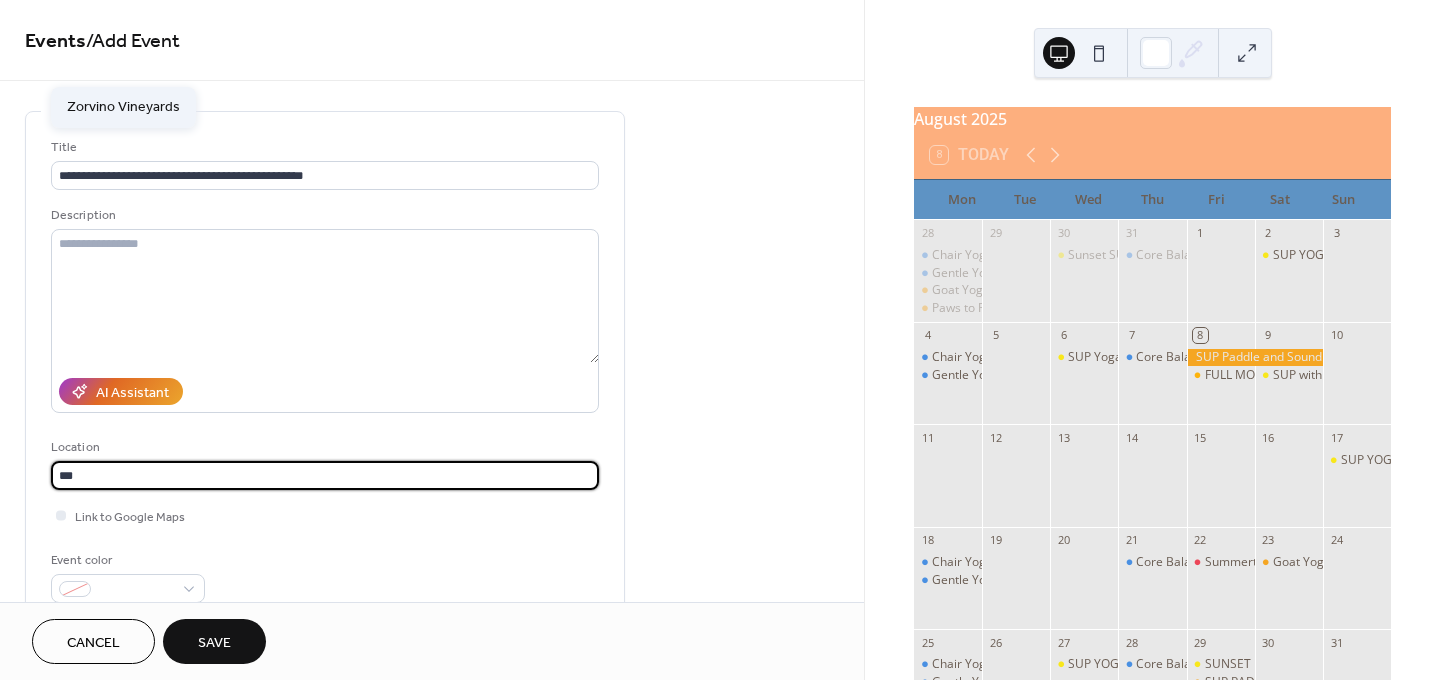 type on "**********" 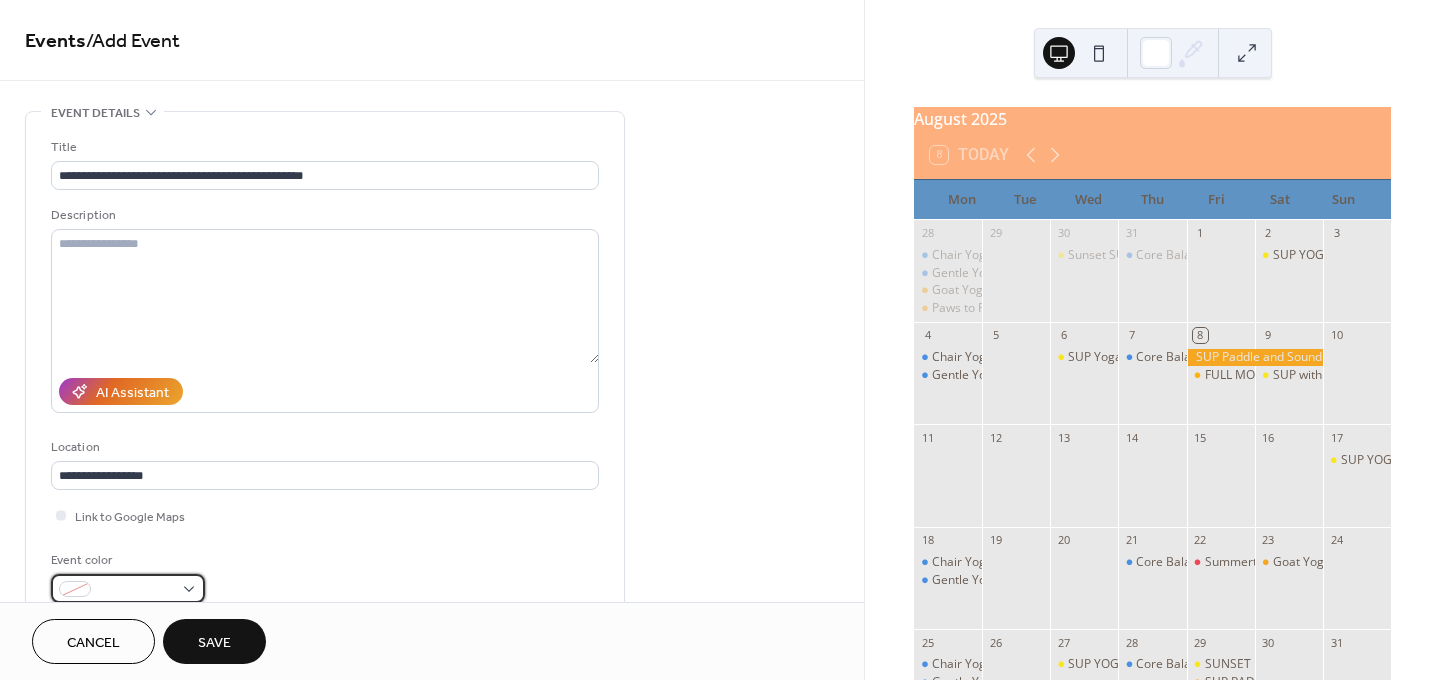 click at bounding box center (136, 590) 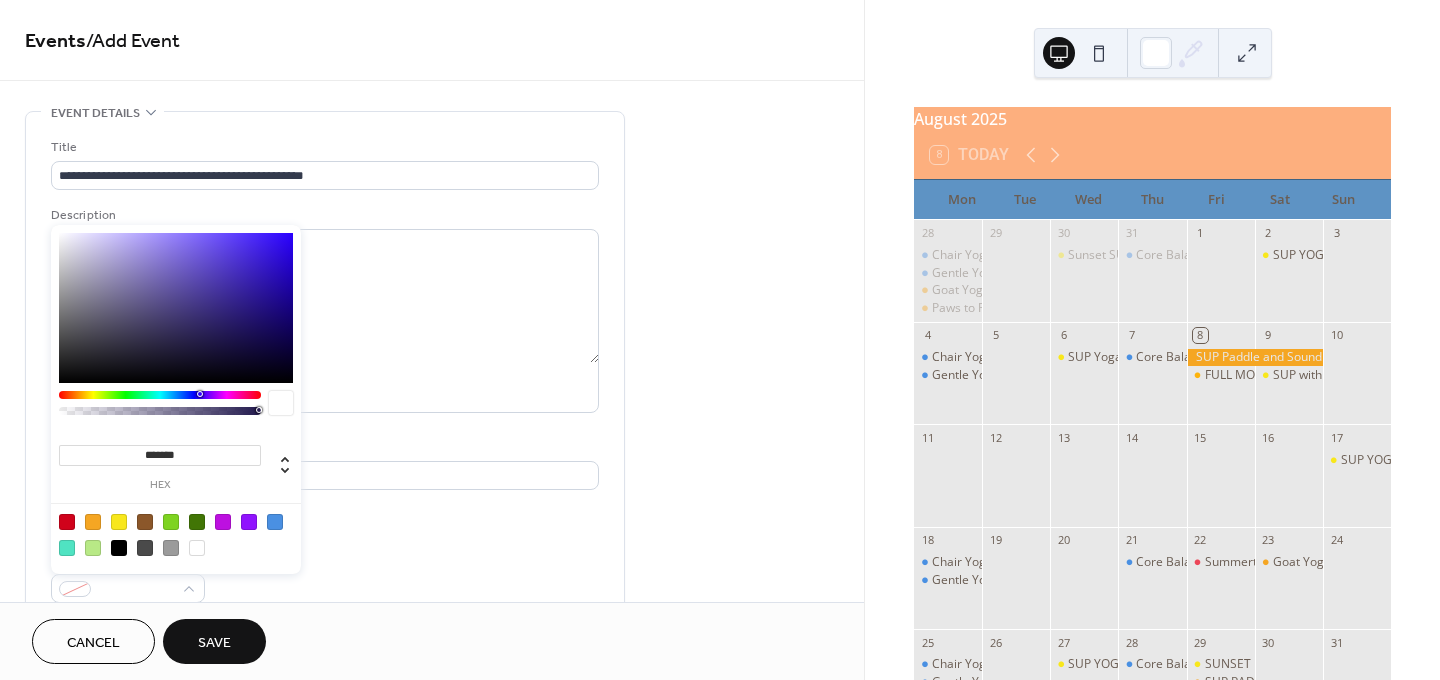 click at bounding box center (67, 522) 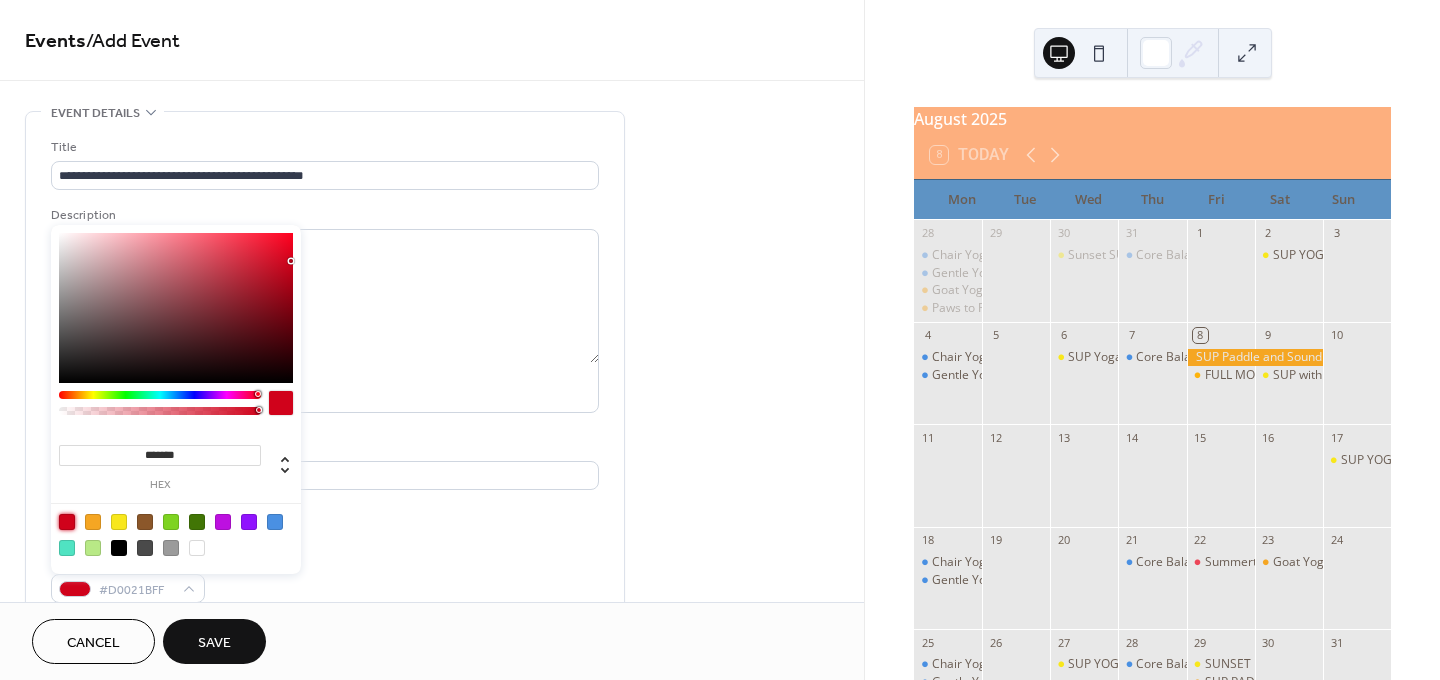 click on "Event color #D0021BFF" at bounding box center [325, 576] 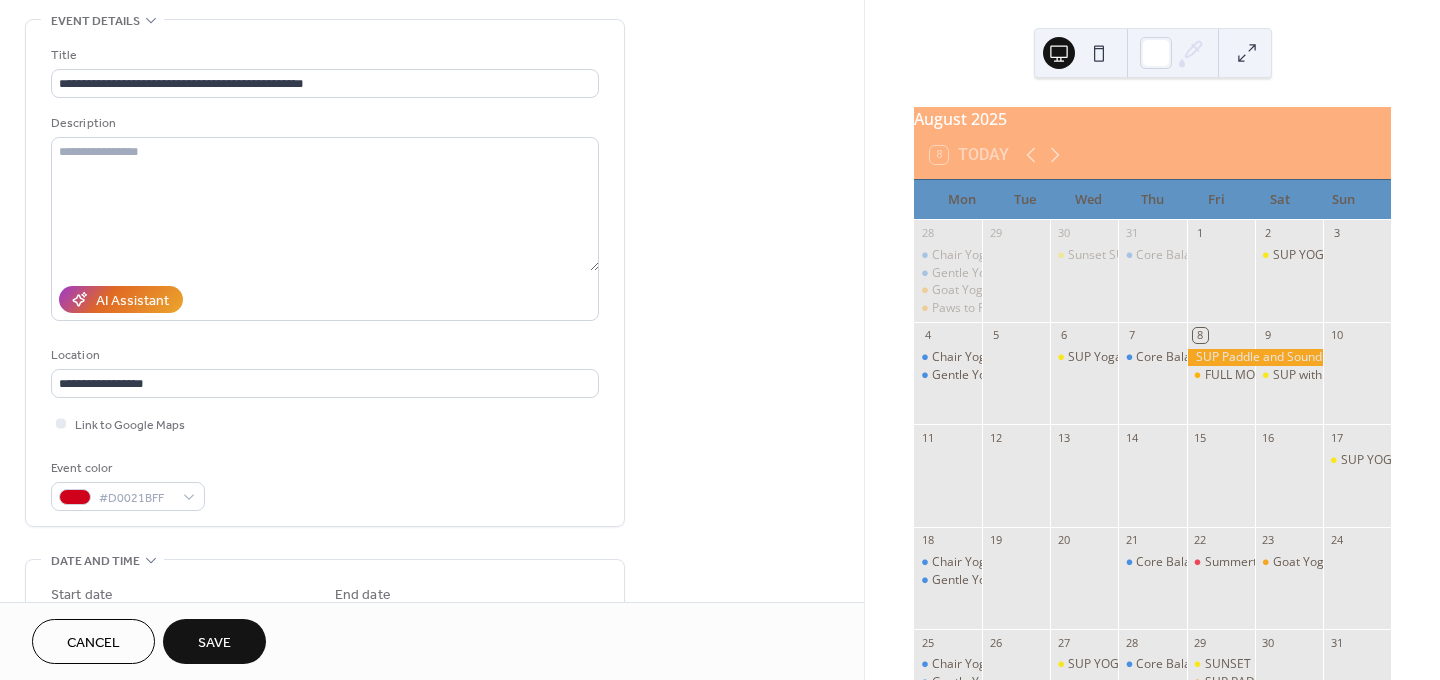 scroll, scrollTop: 300, scrollLeft: 0, axis: vertical 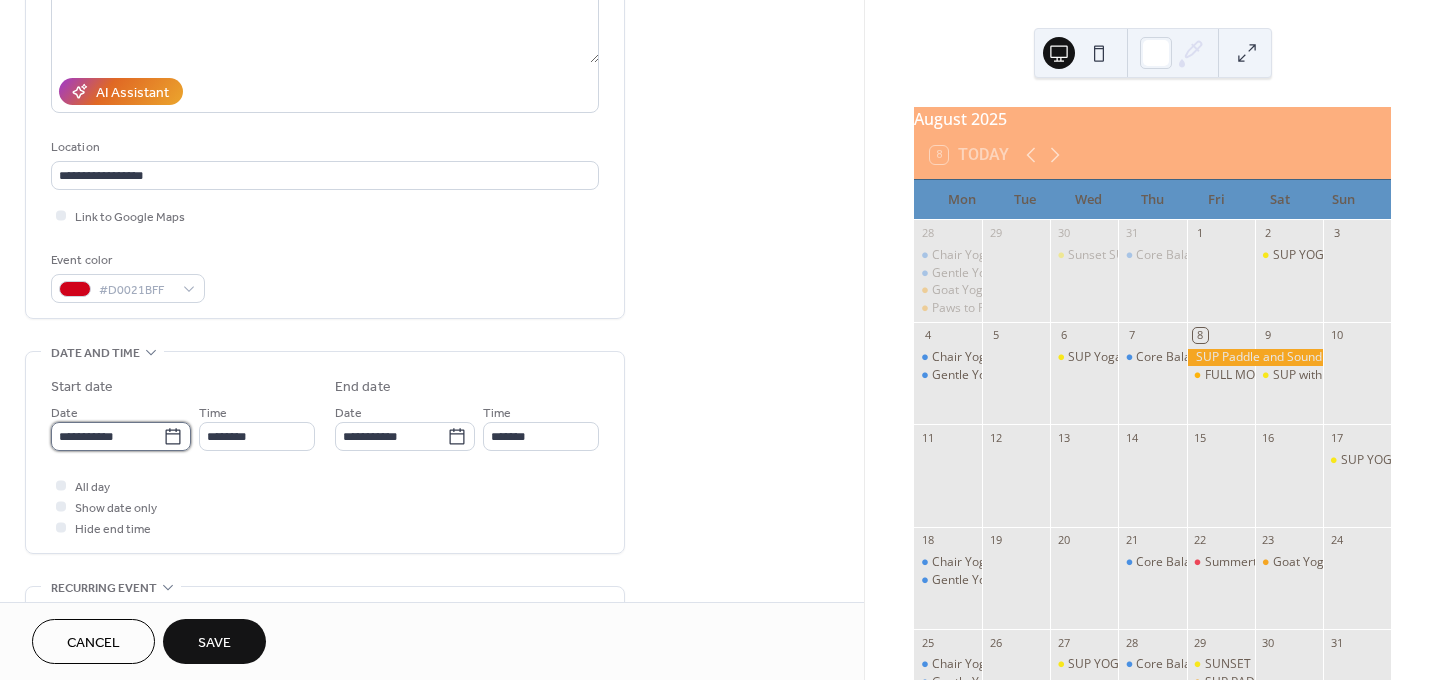 click on "**********" at bounding box center [107, 436] 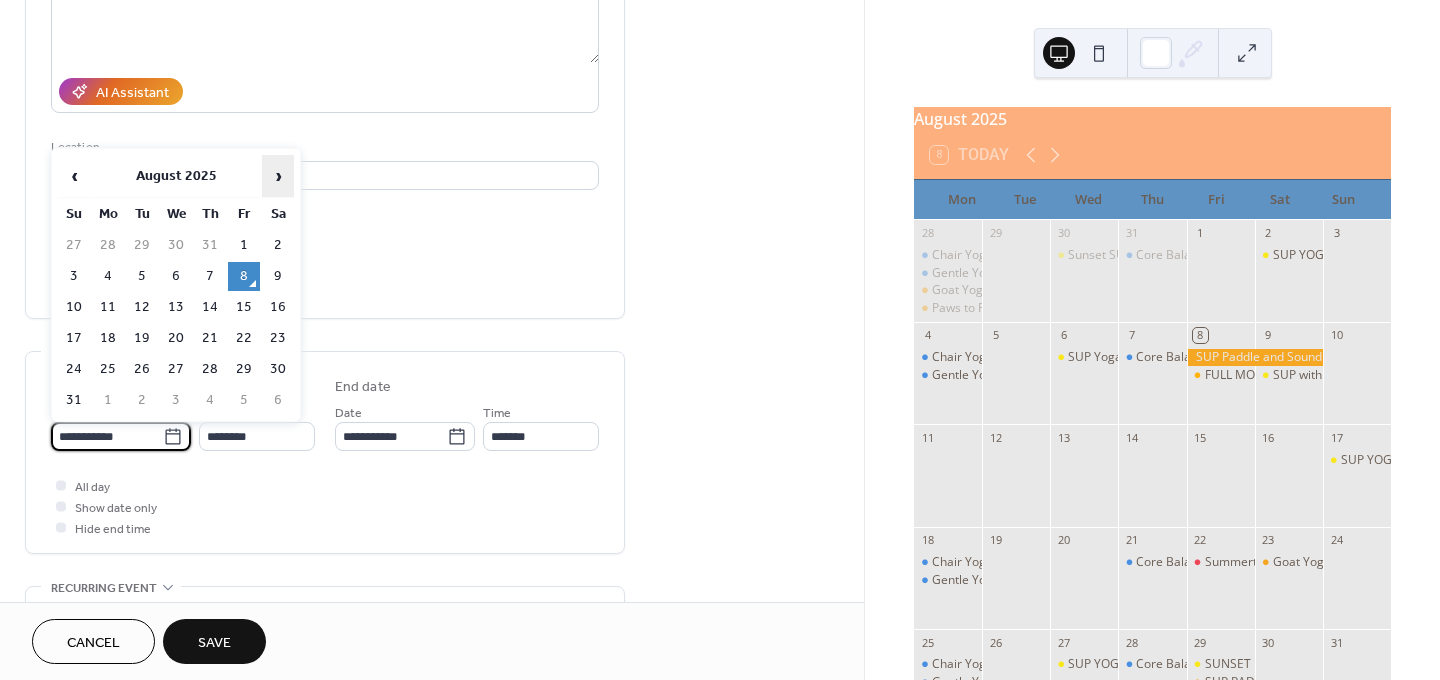 click on "›" at bounding box center (278, 176) 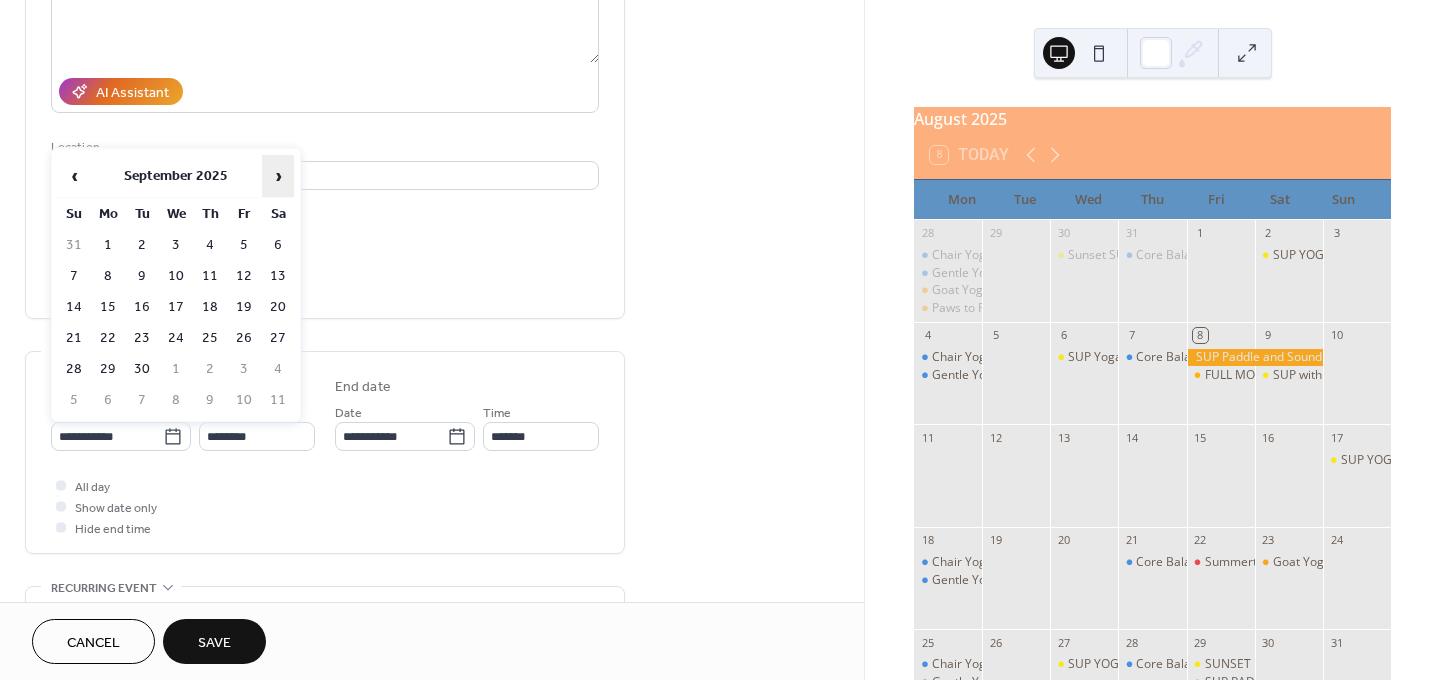 click on "›" at bounding box center [278, 176] 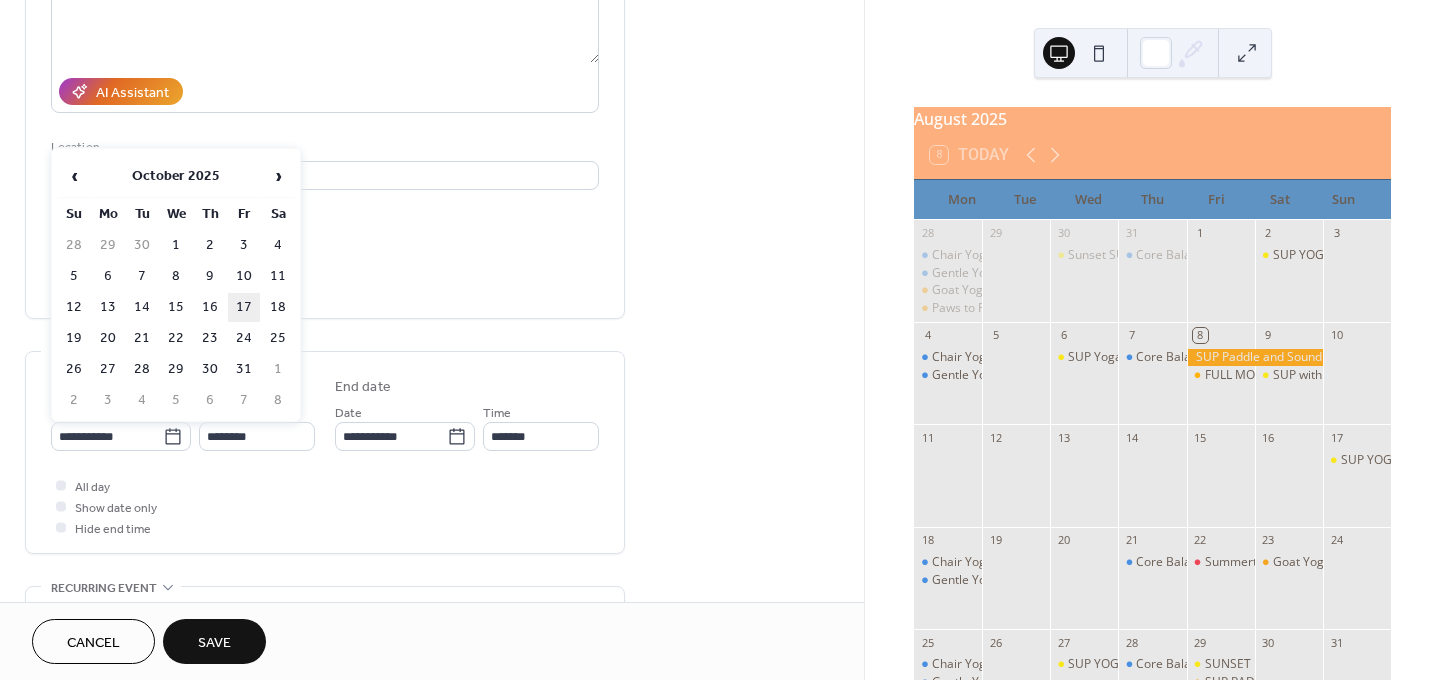 click on "17" at bounding box center (244, 307) 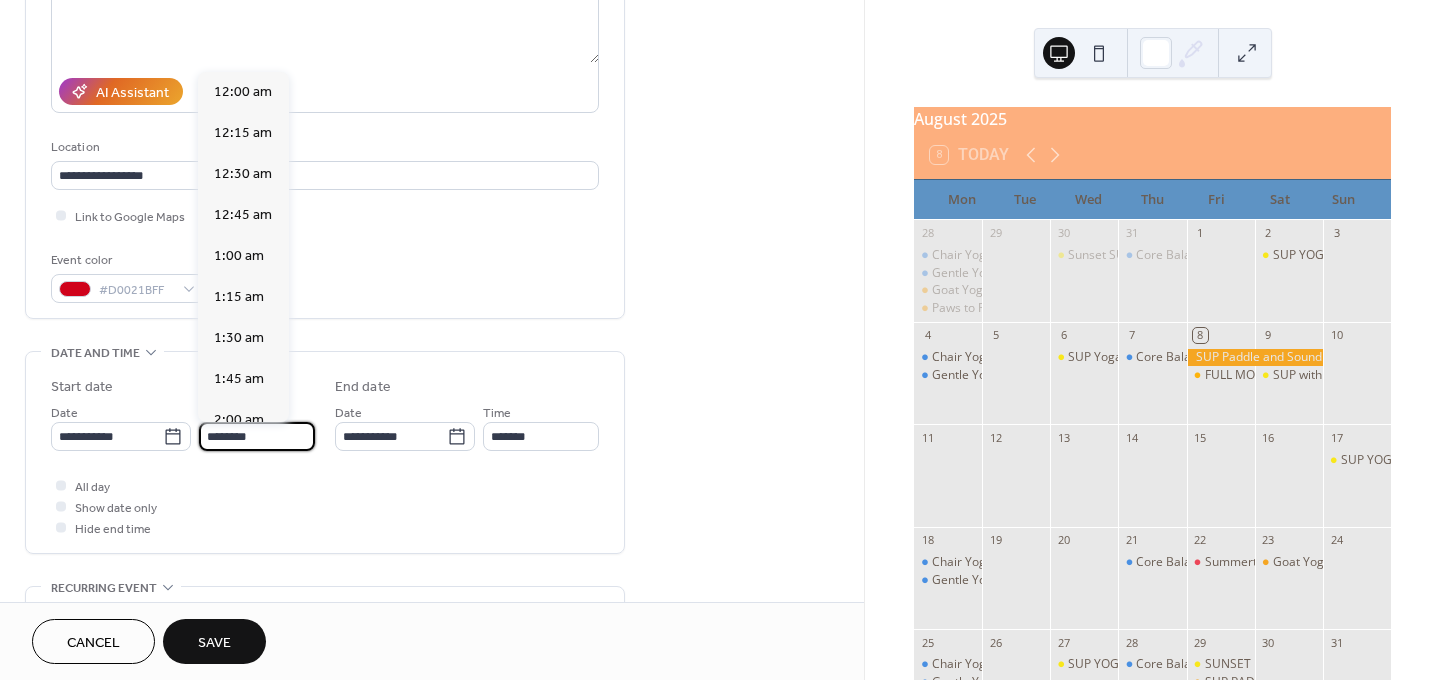 click on "********" at bounding box center (257, 436) 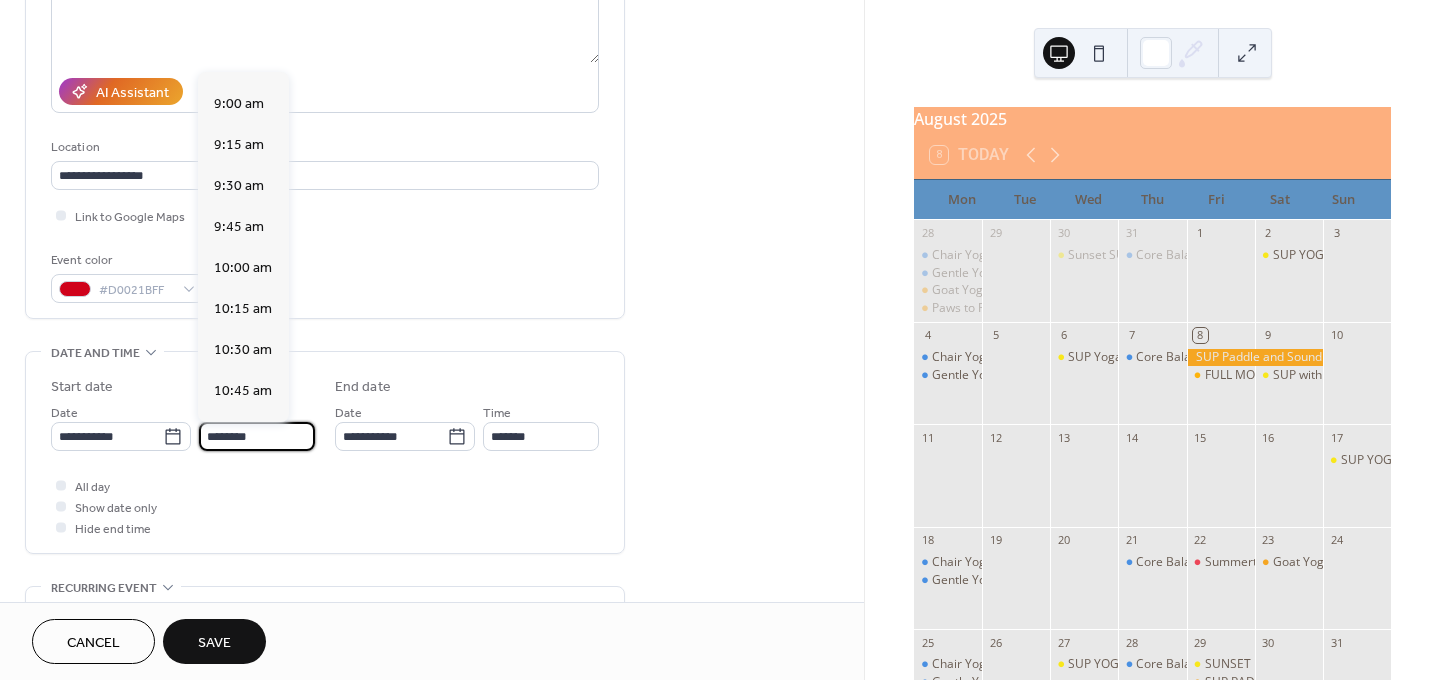 scroll, scrollTop: 1468, scrollLeft: 0, axis: vertical 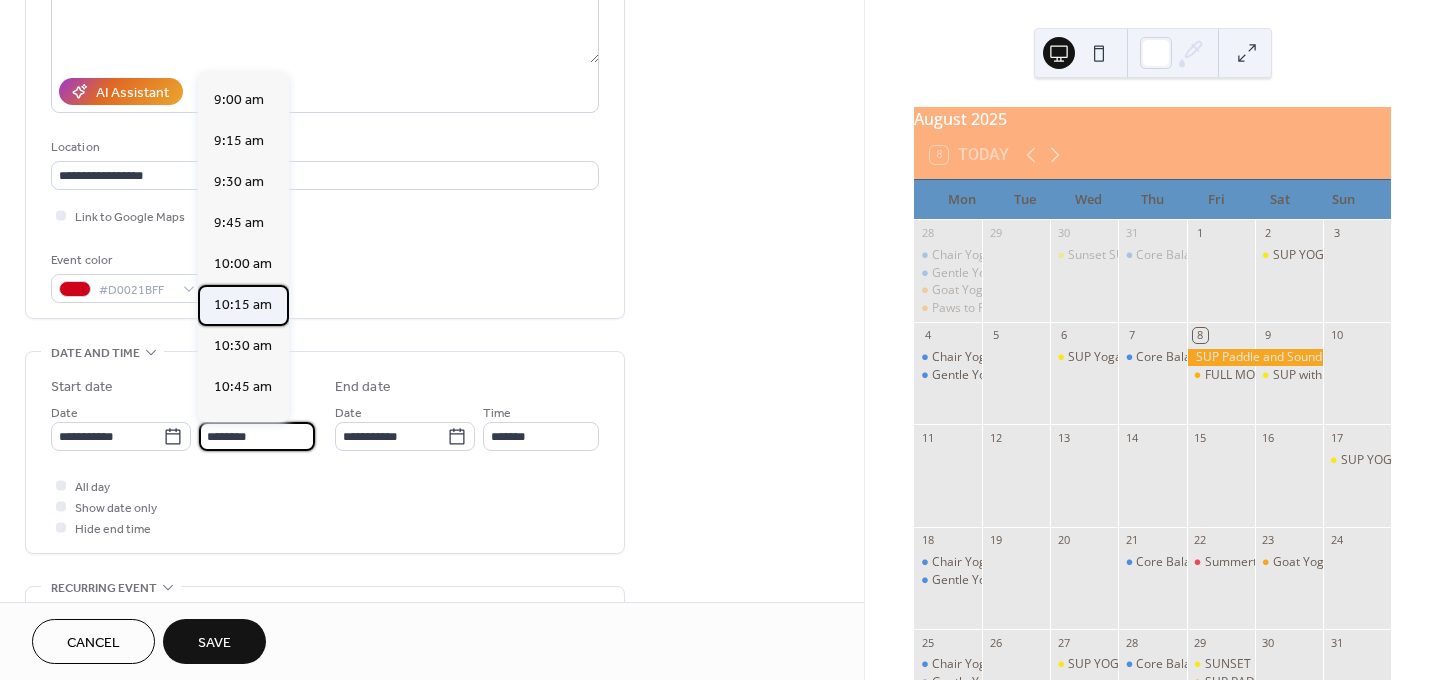 click on "10:15 am" at bounding box center (243, 305) 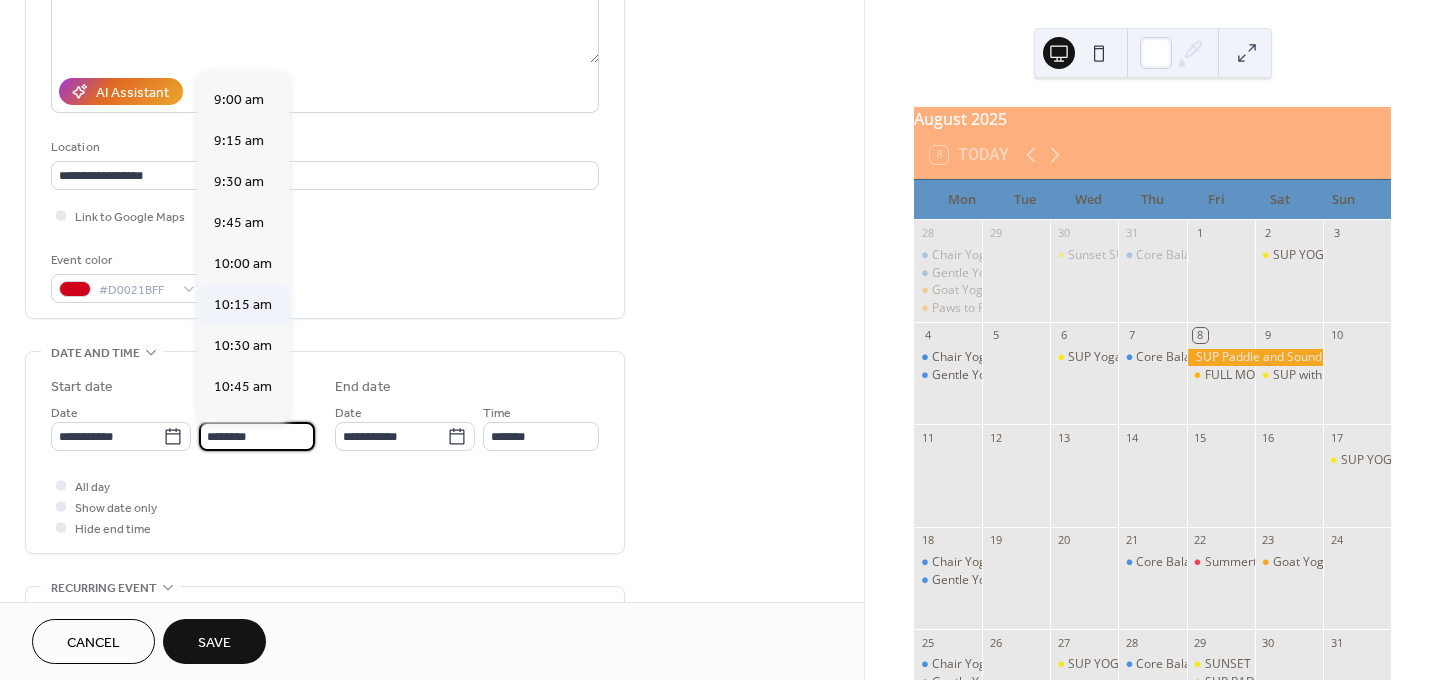 type on "********" 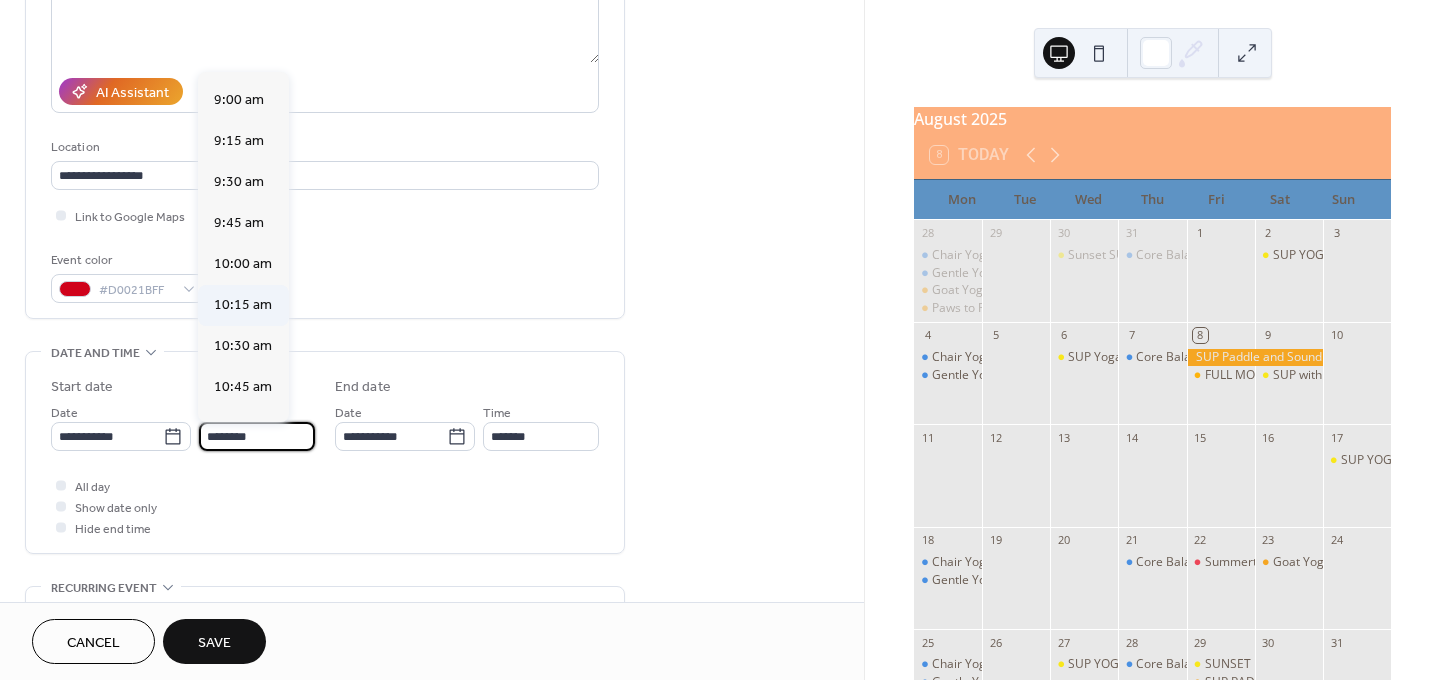 type on "********" 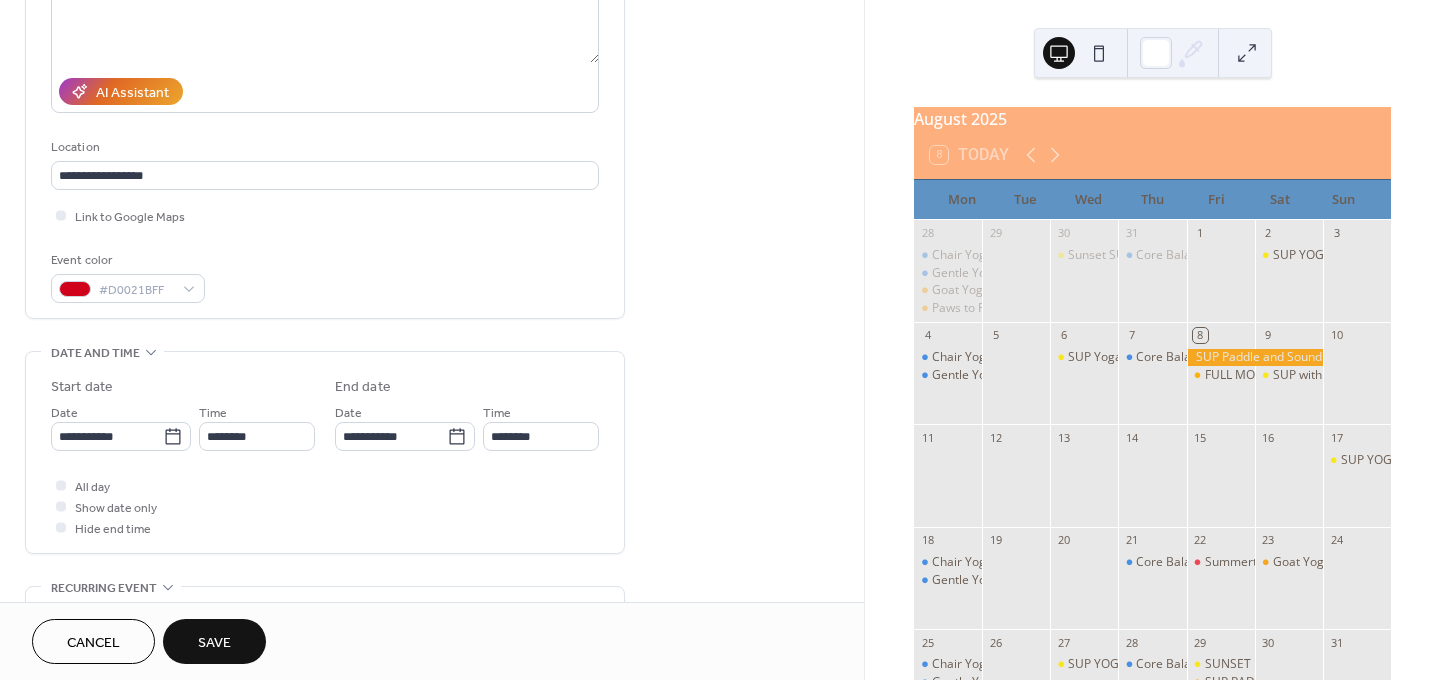 click on "Save" at bounding box center (214, 643) 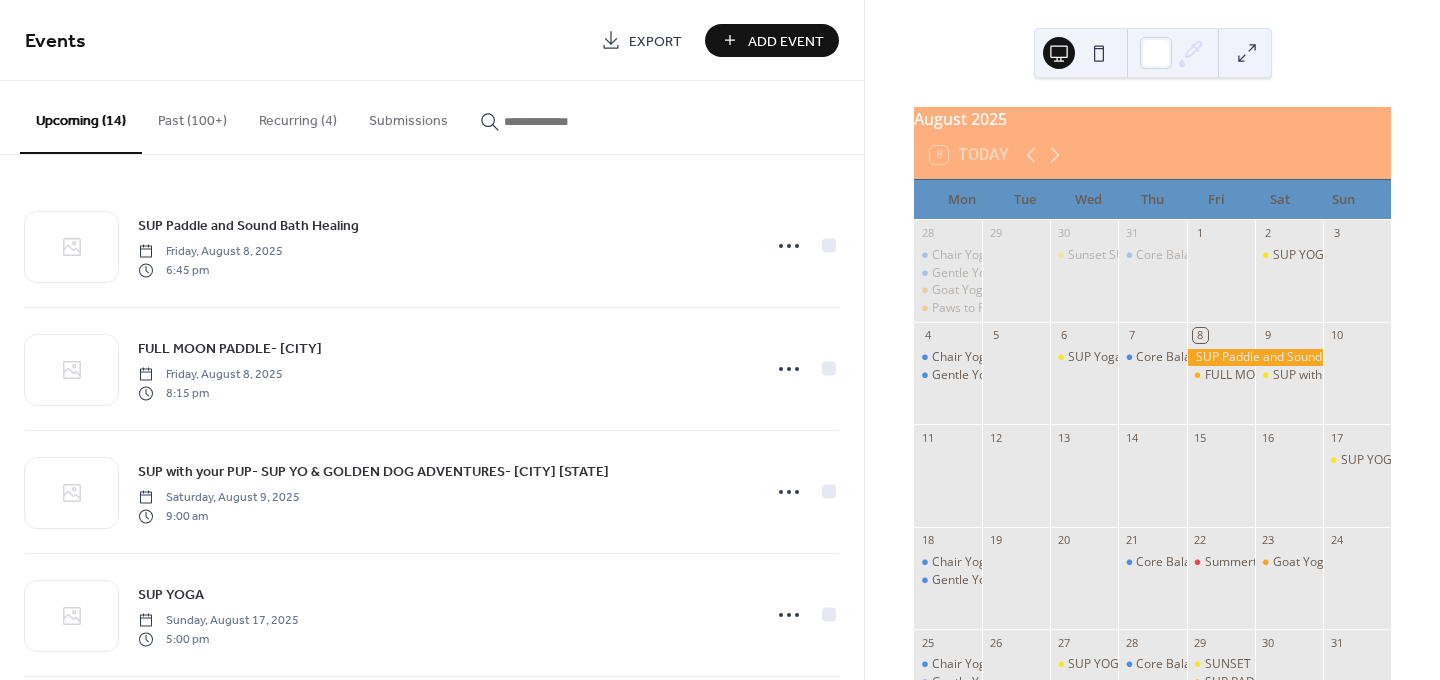 click on "Add Event" at bounding box center (786, 41) 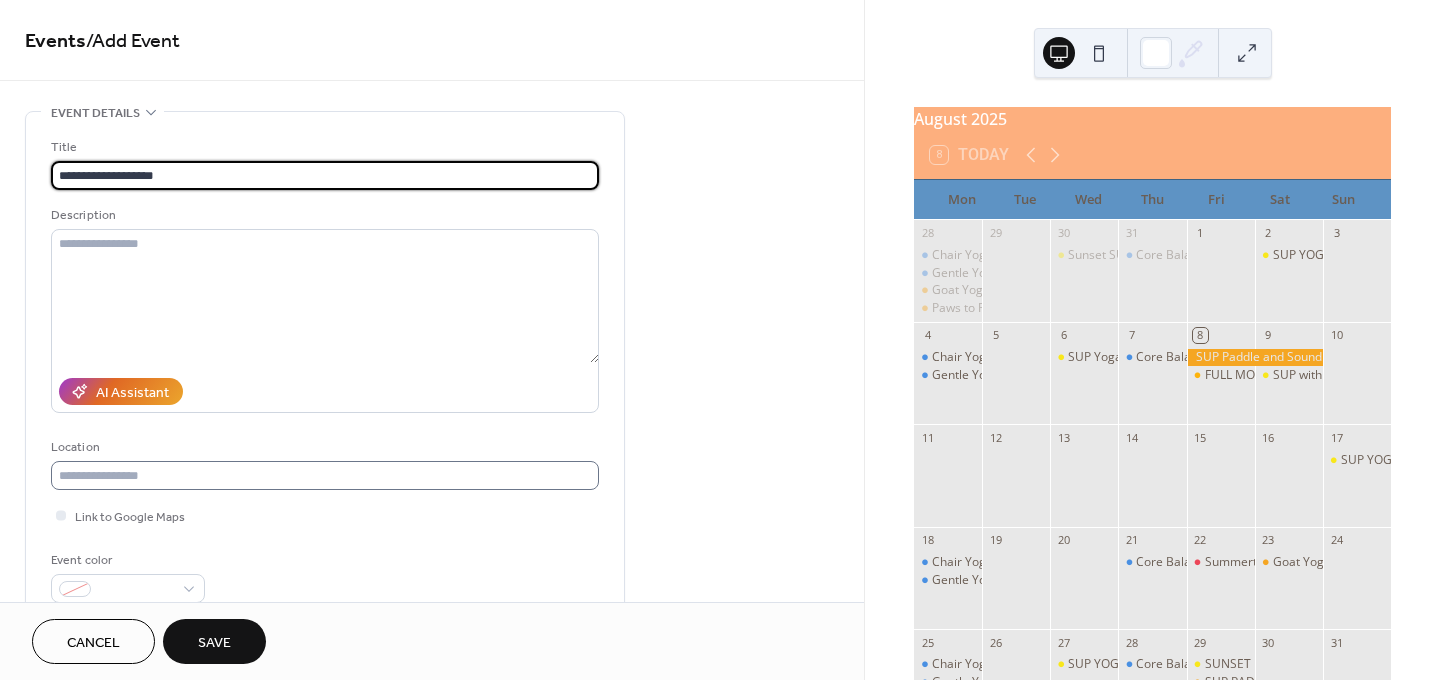 type on "**********" 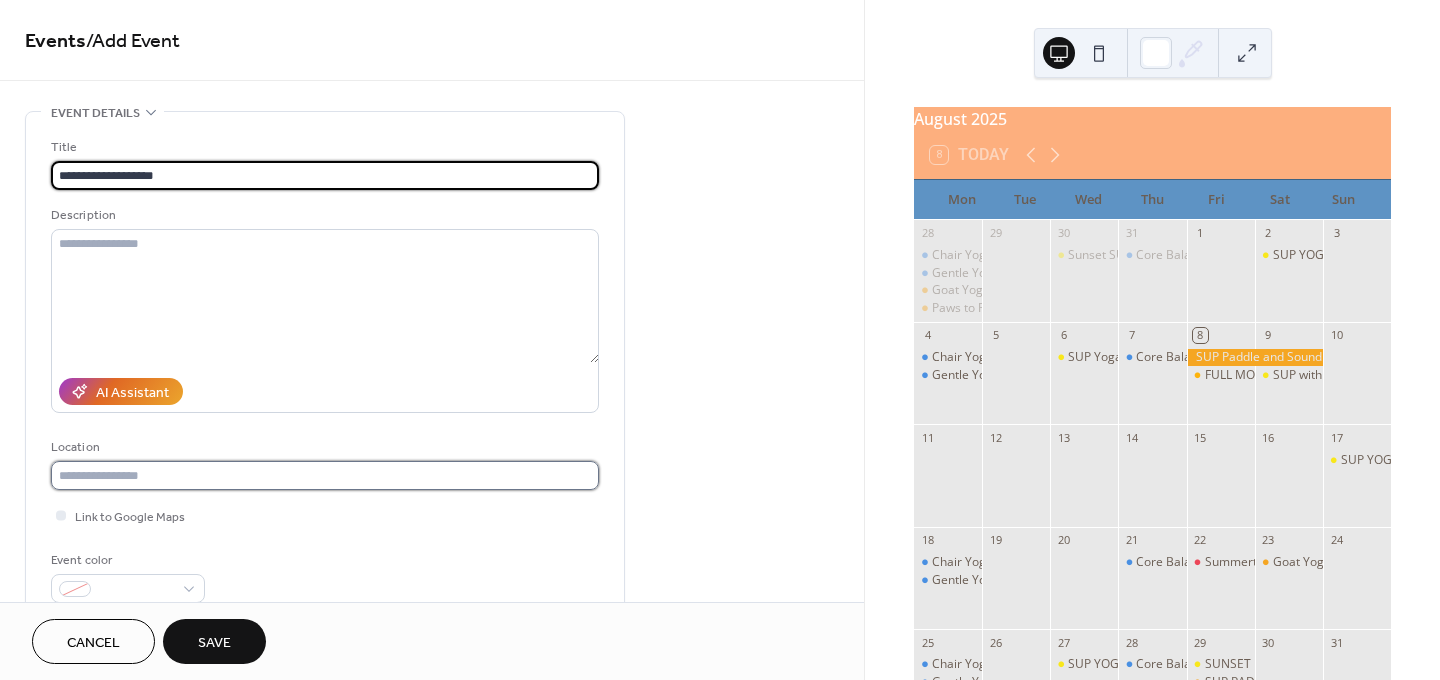 click at bounding box center [325, 475] 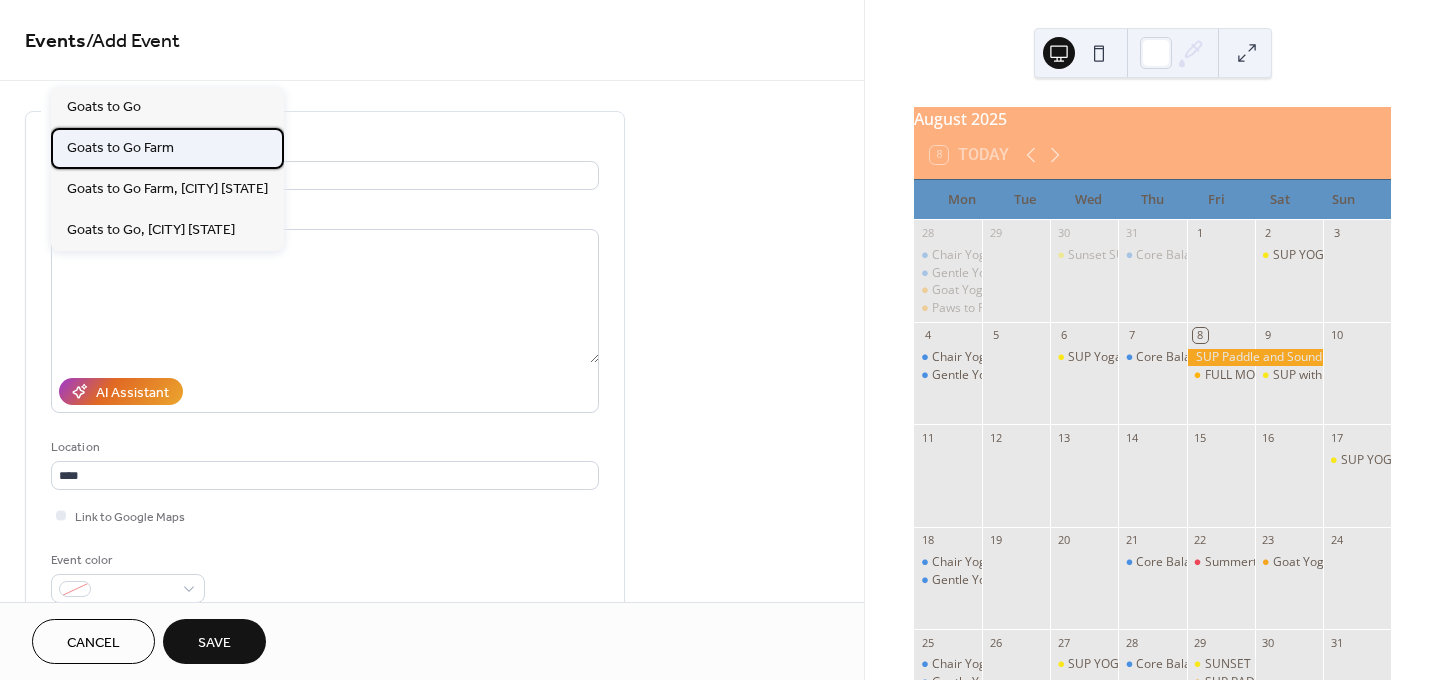click on "Goats to Go Farm" at bounding box center [120, 148] 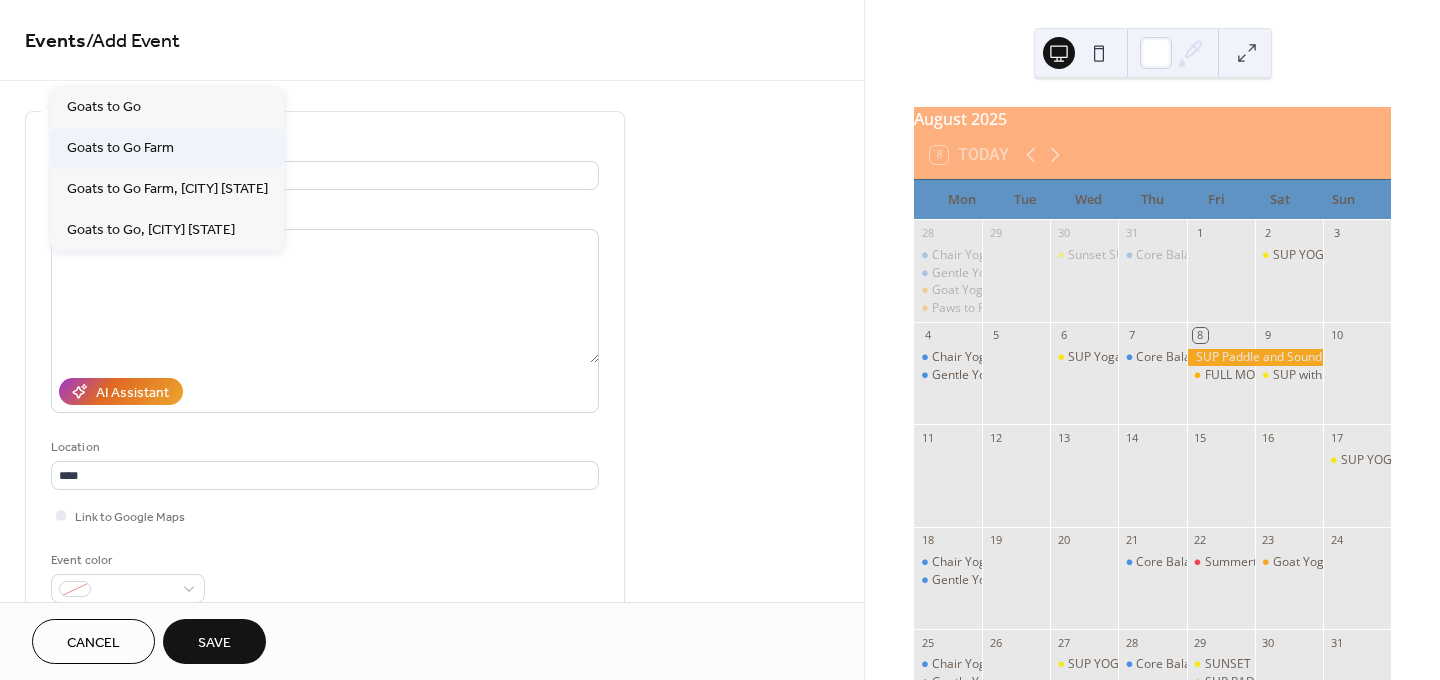 type on "**********" 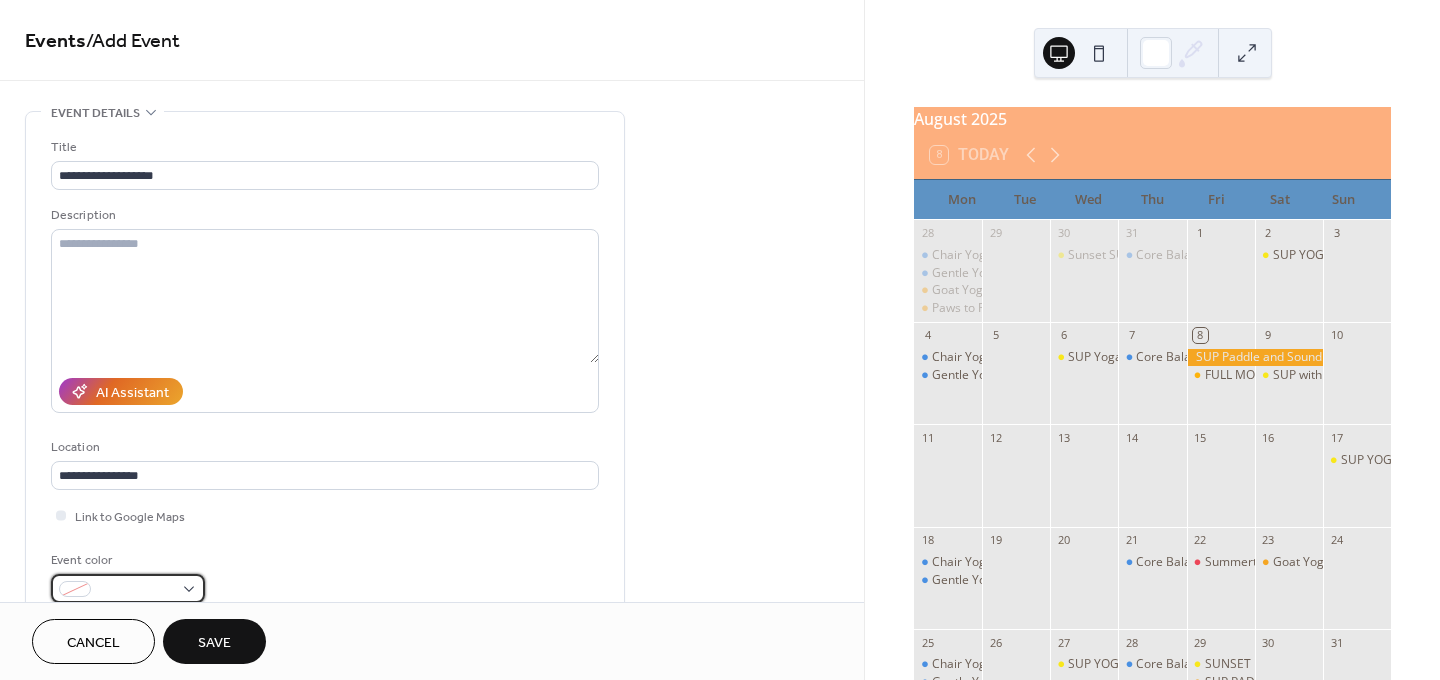 click at bounding box center [136, 590] 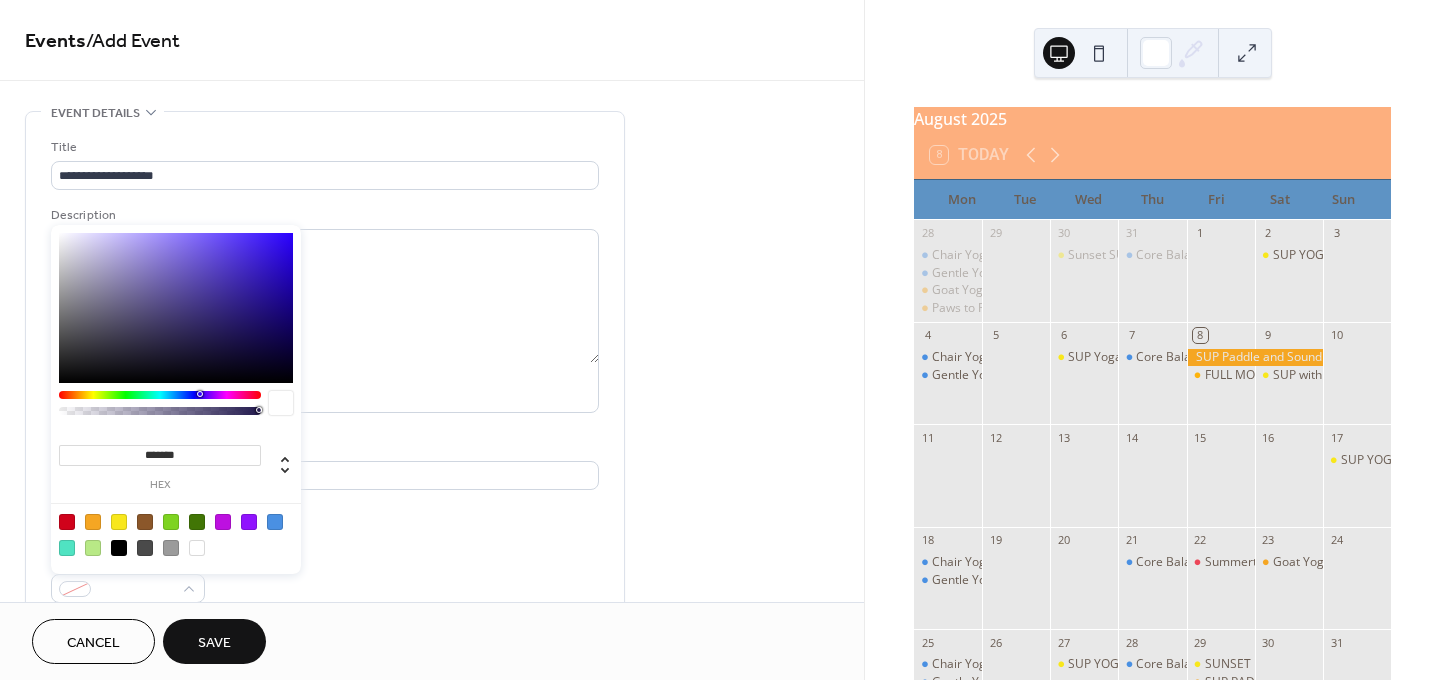 click at bounding box center (67, 522) 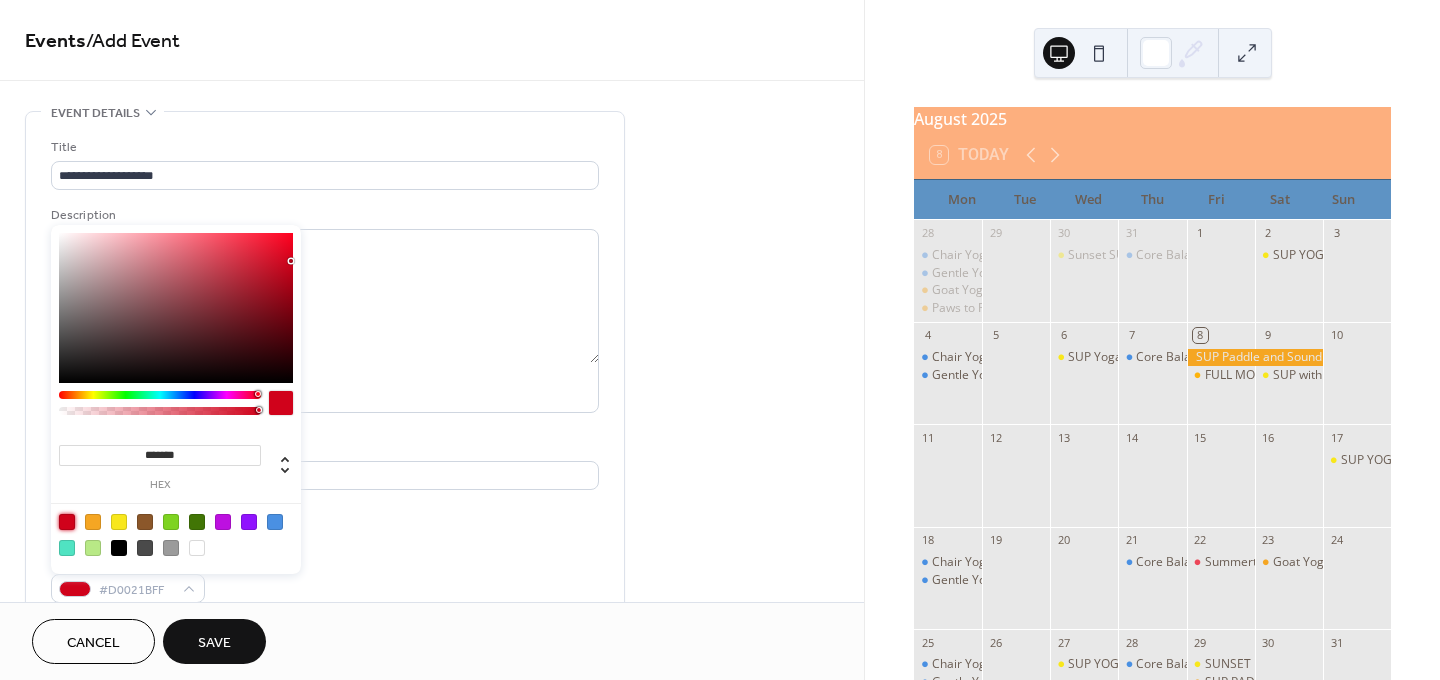 click on "**********" at bounding box center [325, 370] 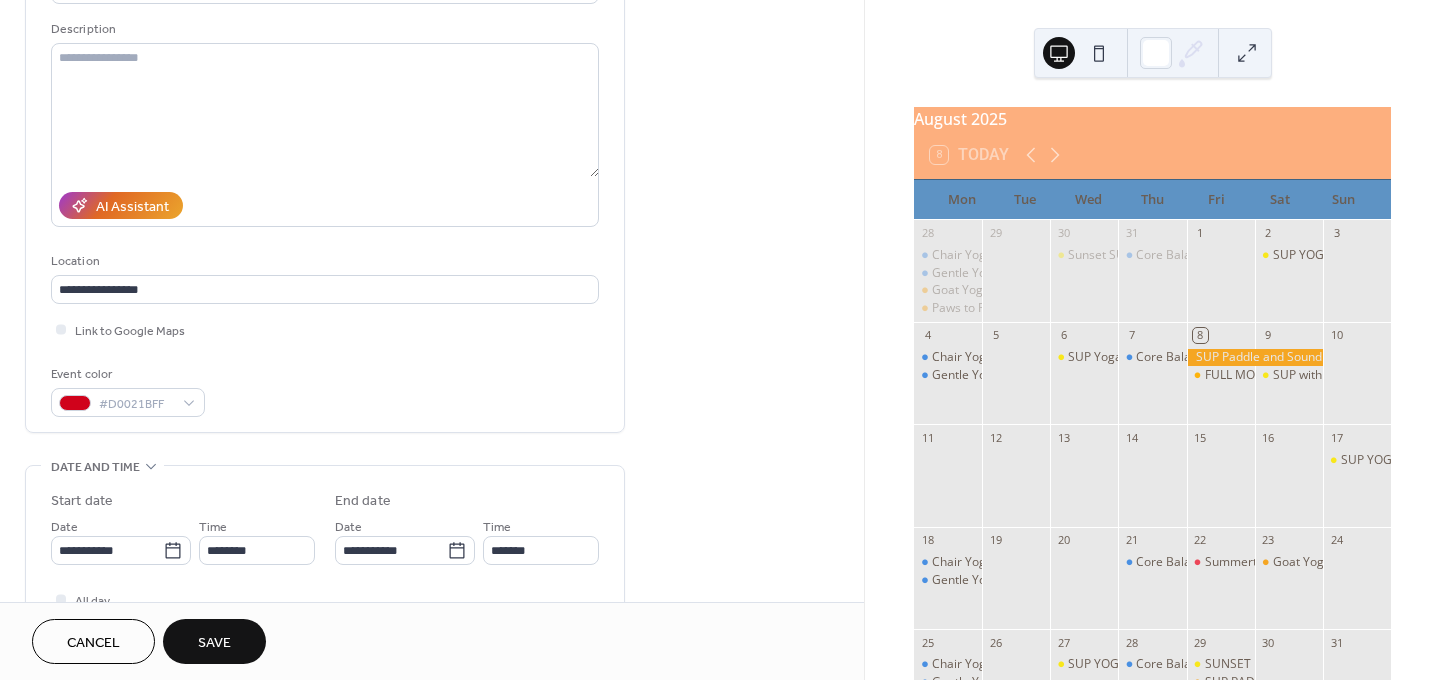 scroll, scrollTop: 200, scrollLeft: 0, axis: vertical 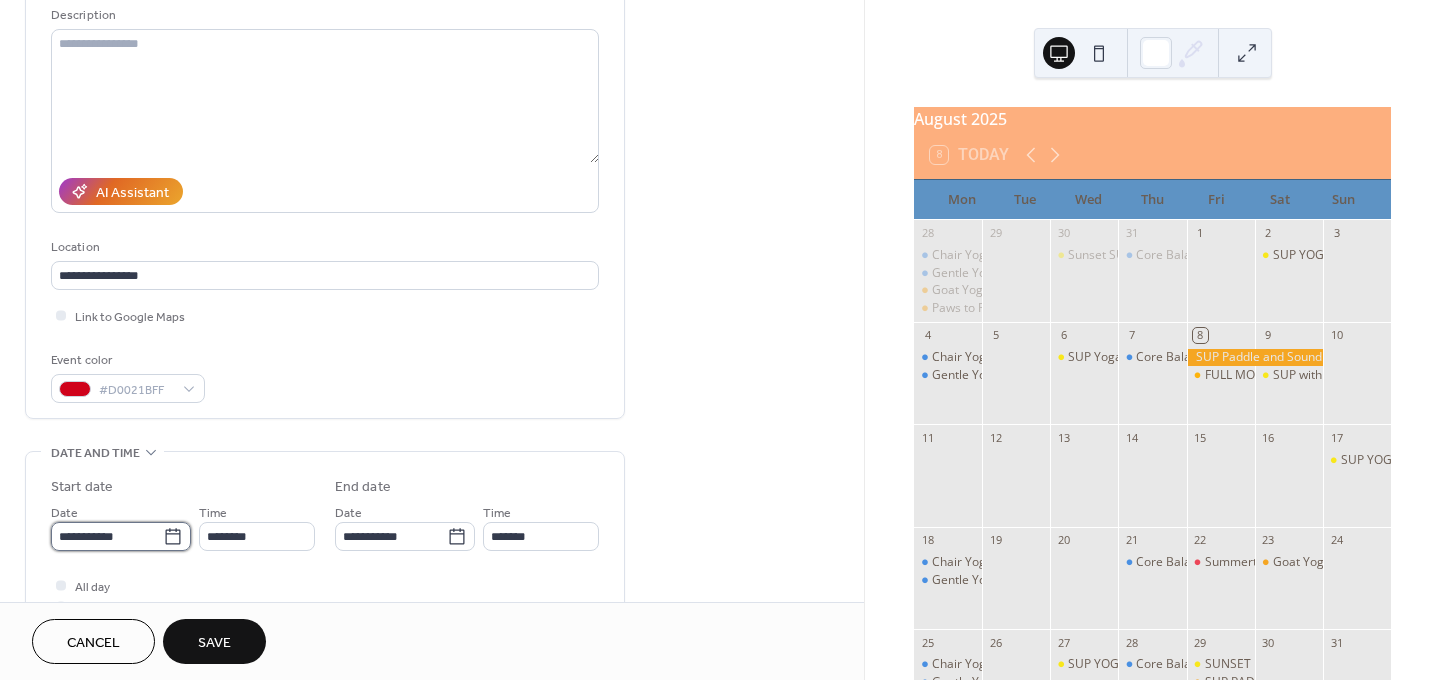 click on "**********" at bounding box center (107, 536) 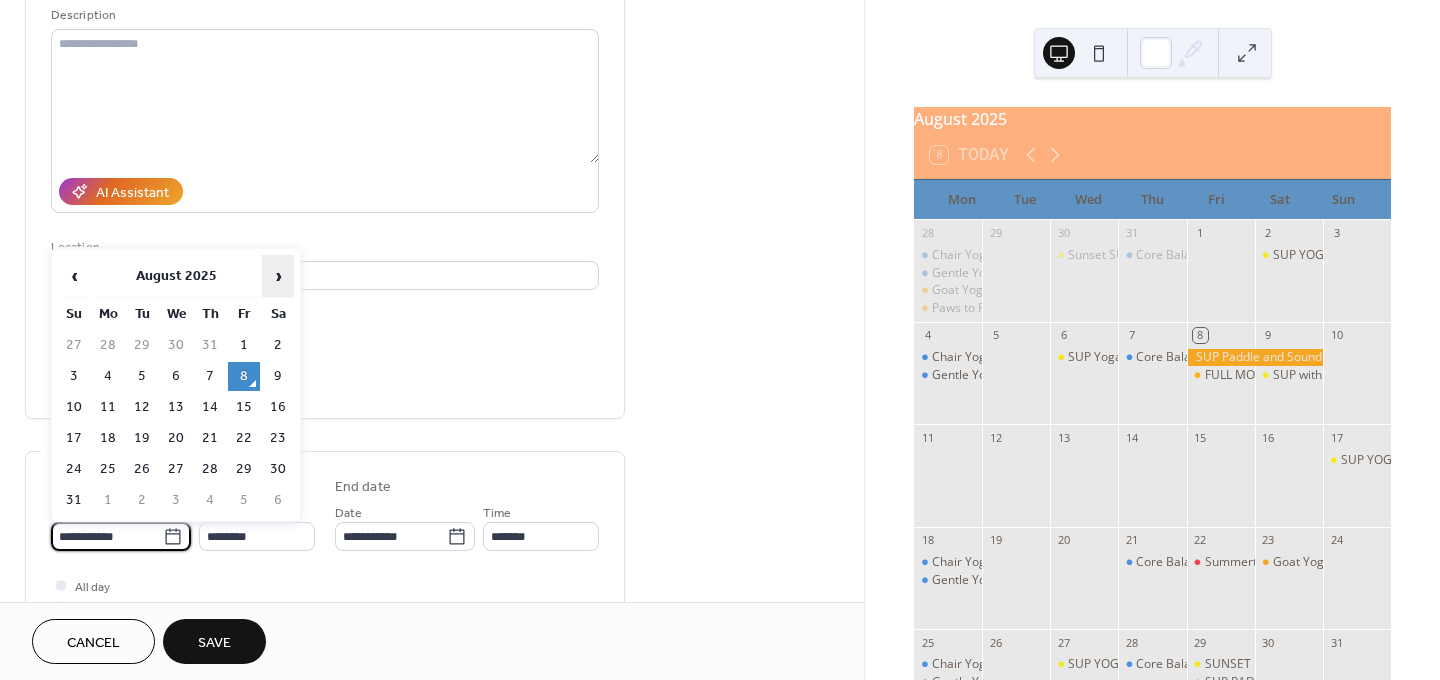 click on "›" at bounding box center [278, 276] 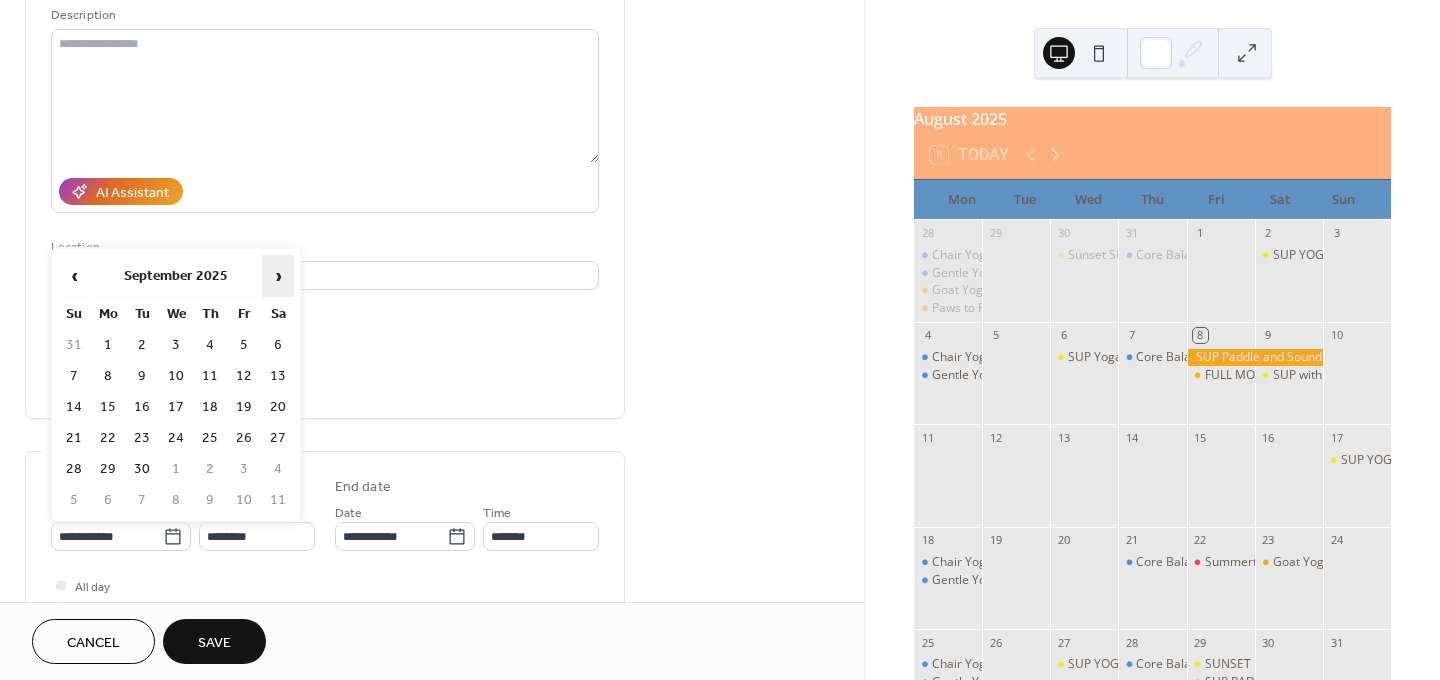 click on "›" at bounding box center [278, 276] 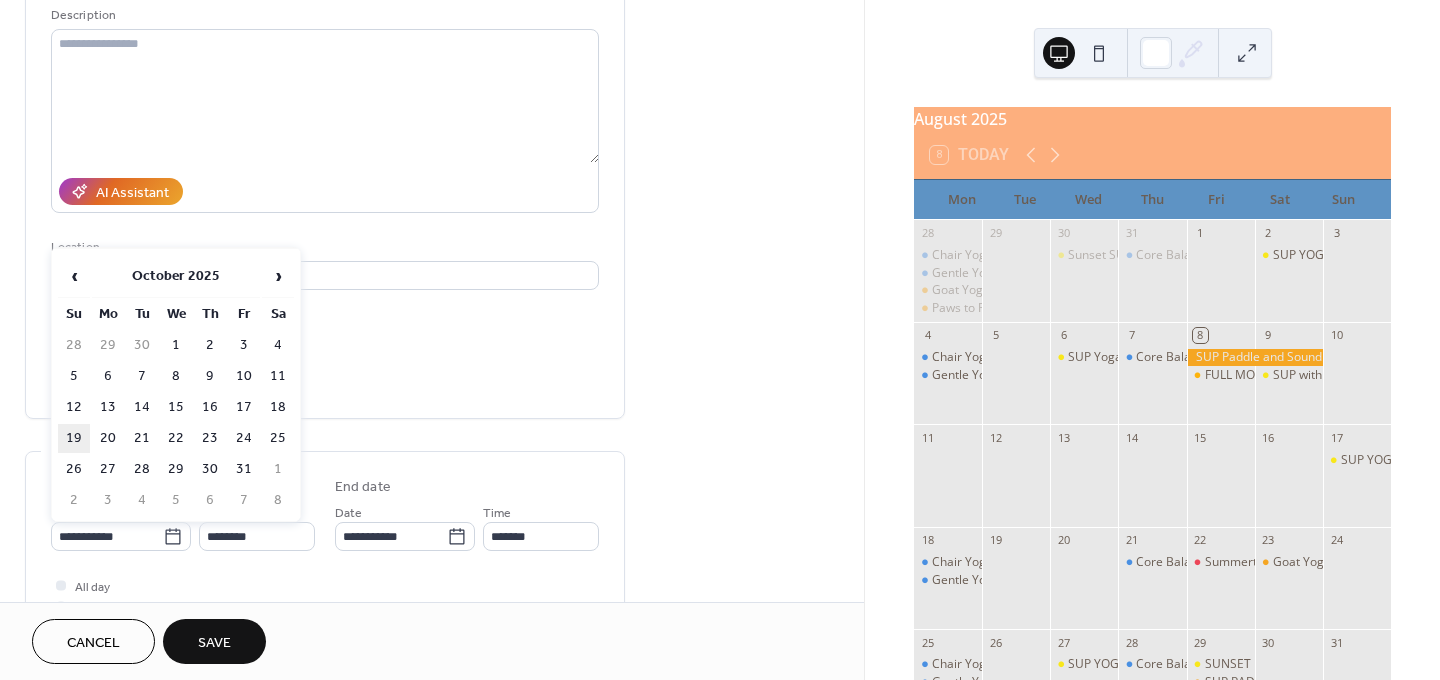 click on "19" at bounding box center [74, 438] 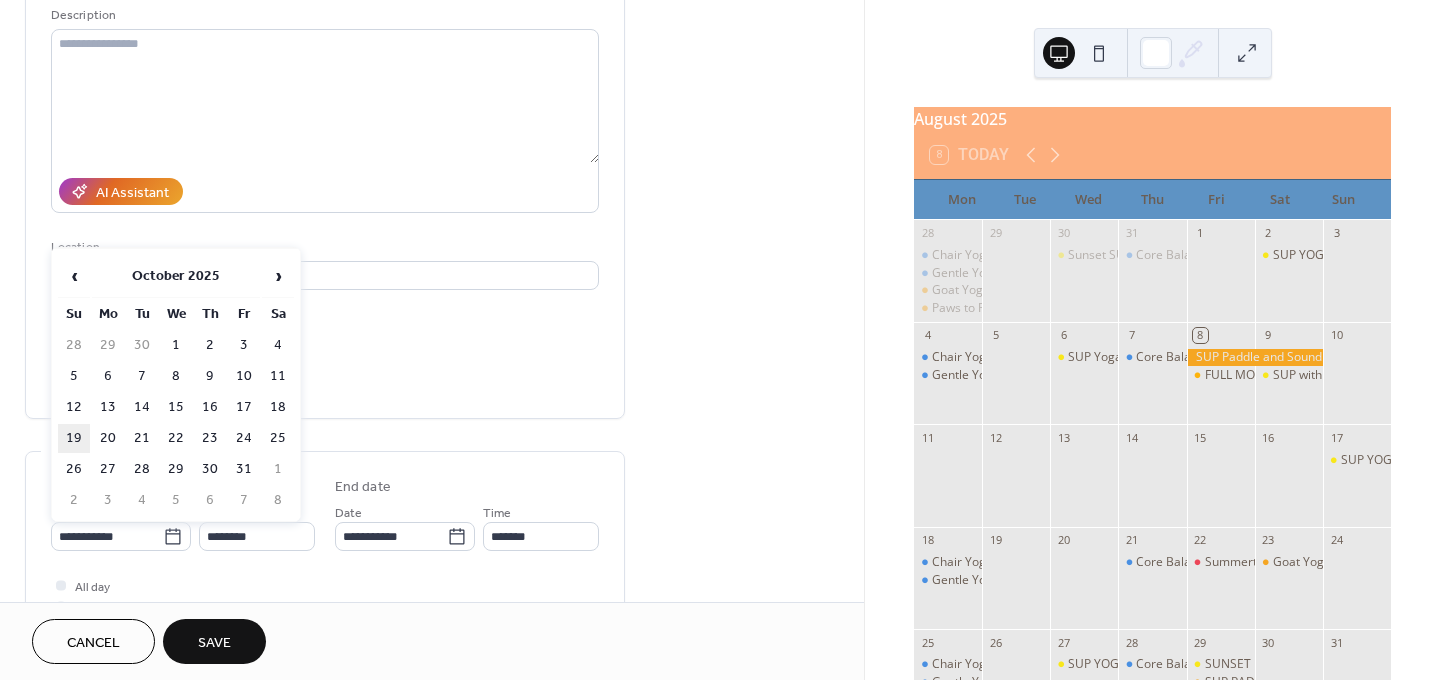 type on "**********" 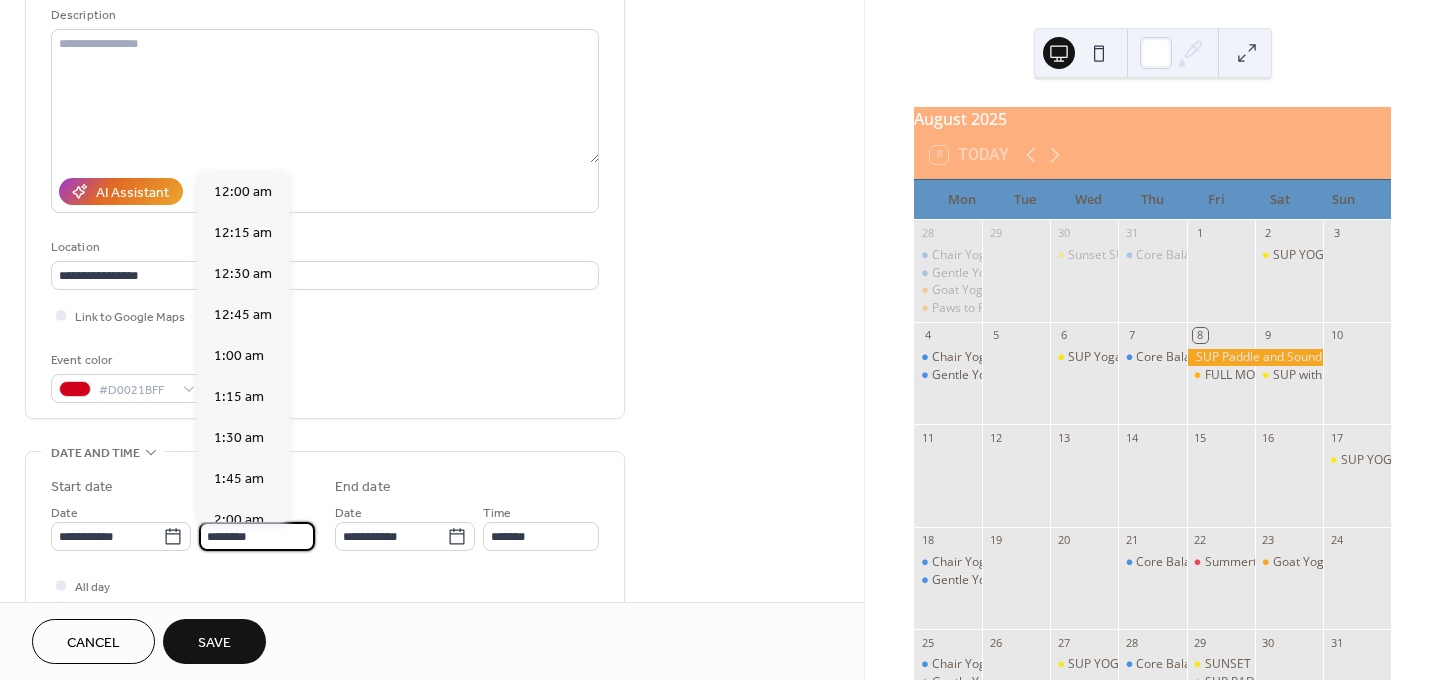 click on "********" at bounding box center (257, 536) 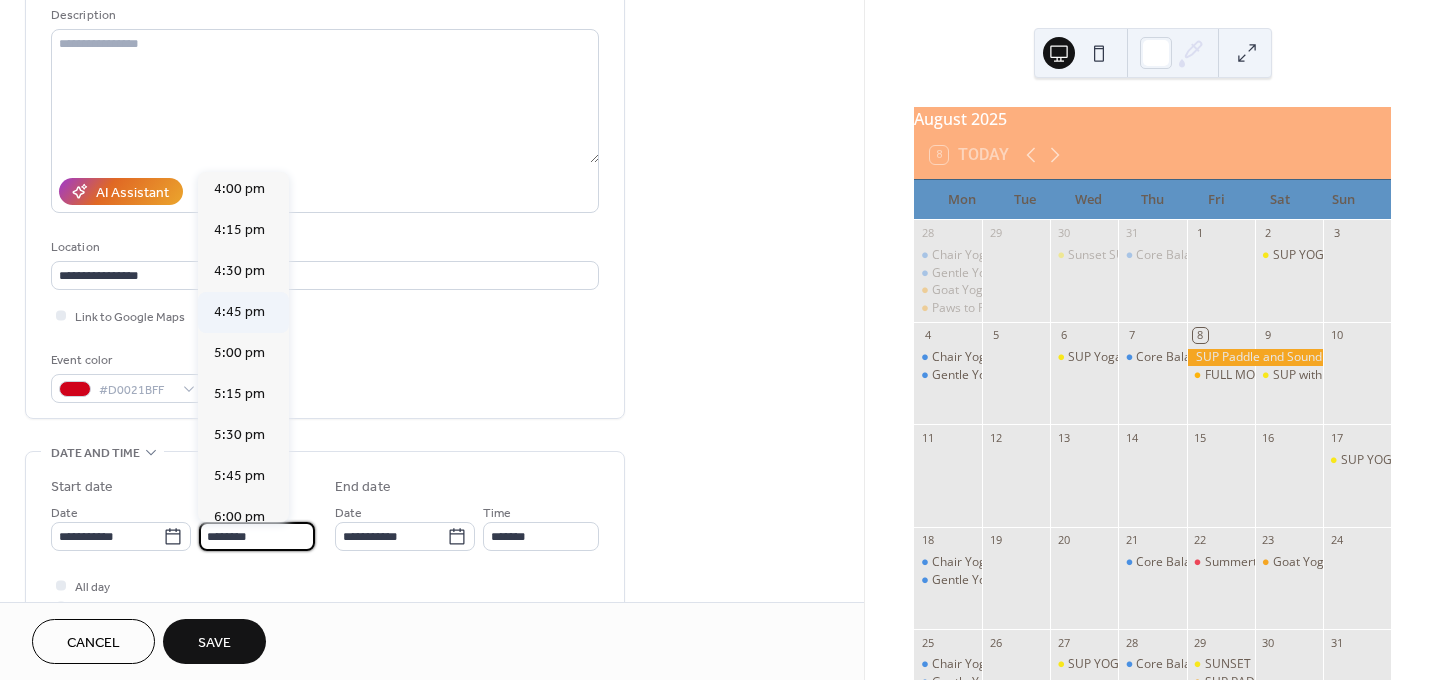 scroll, scrollTop: 2668, scrollLeft: 0, axis: vertical 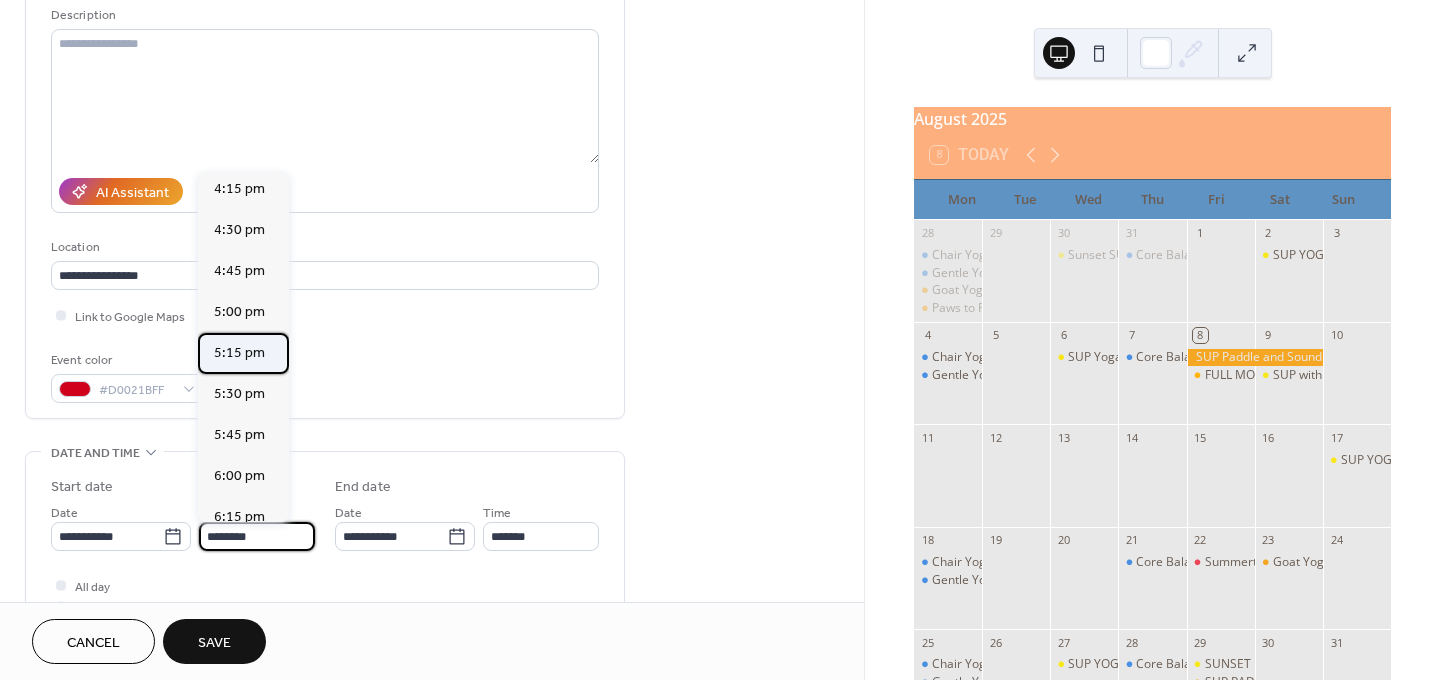 click on "5:15 pm" at bounding box center (239, 353) 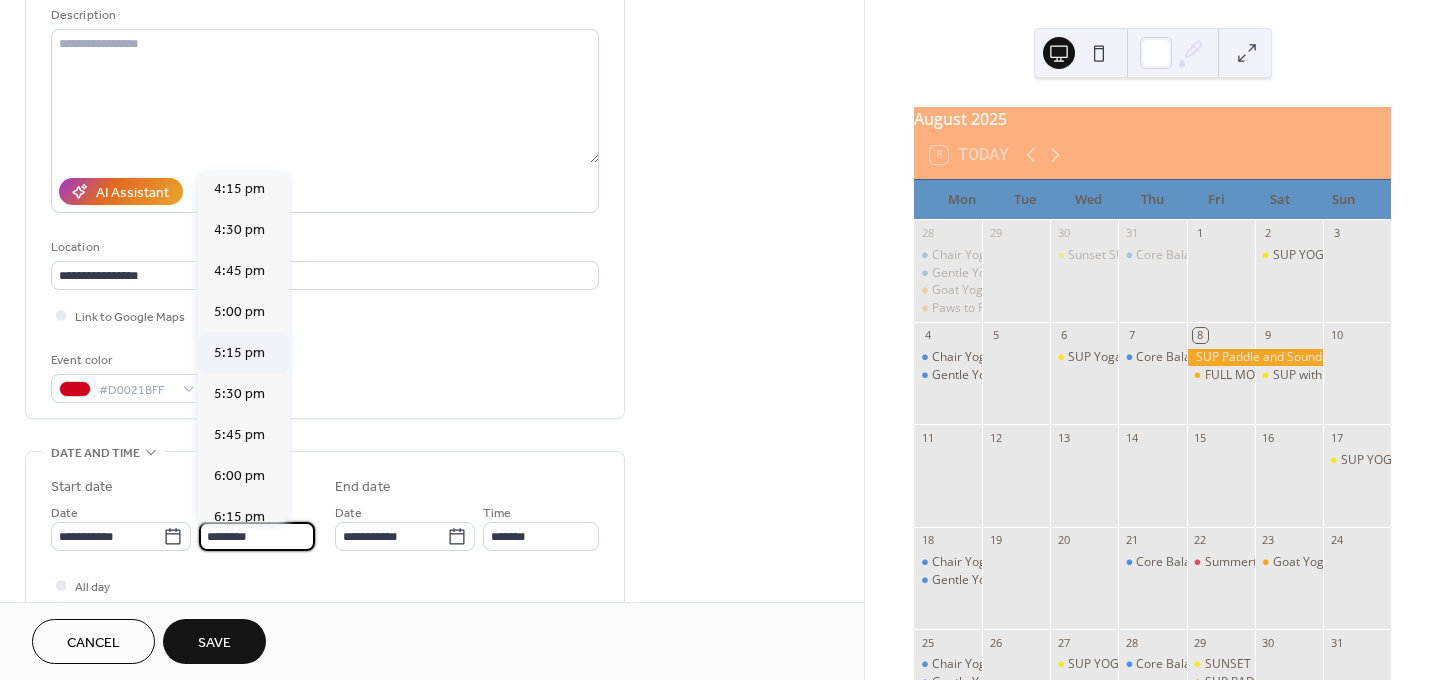 type on "*******" 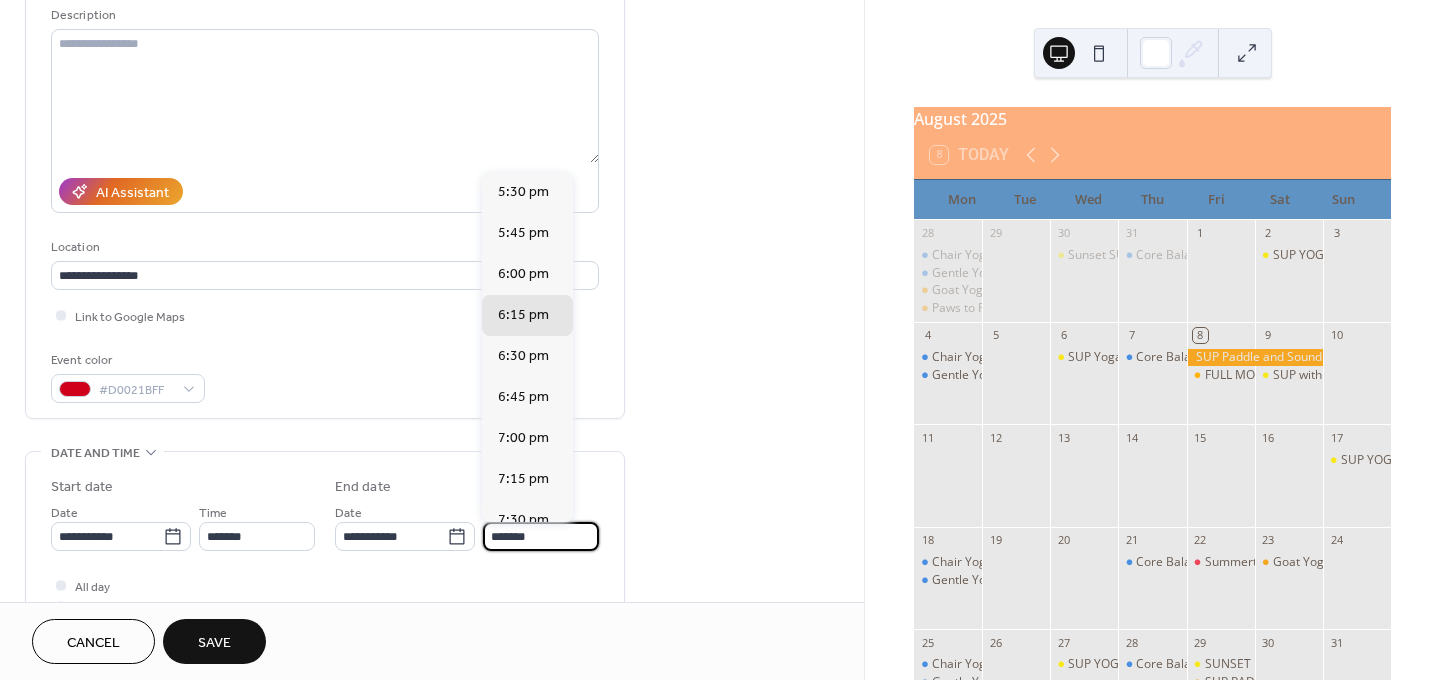 click on "*******" at bounding box center (541, 536) 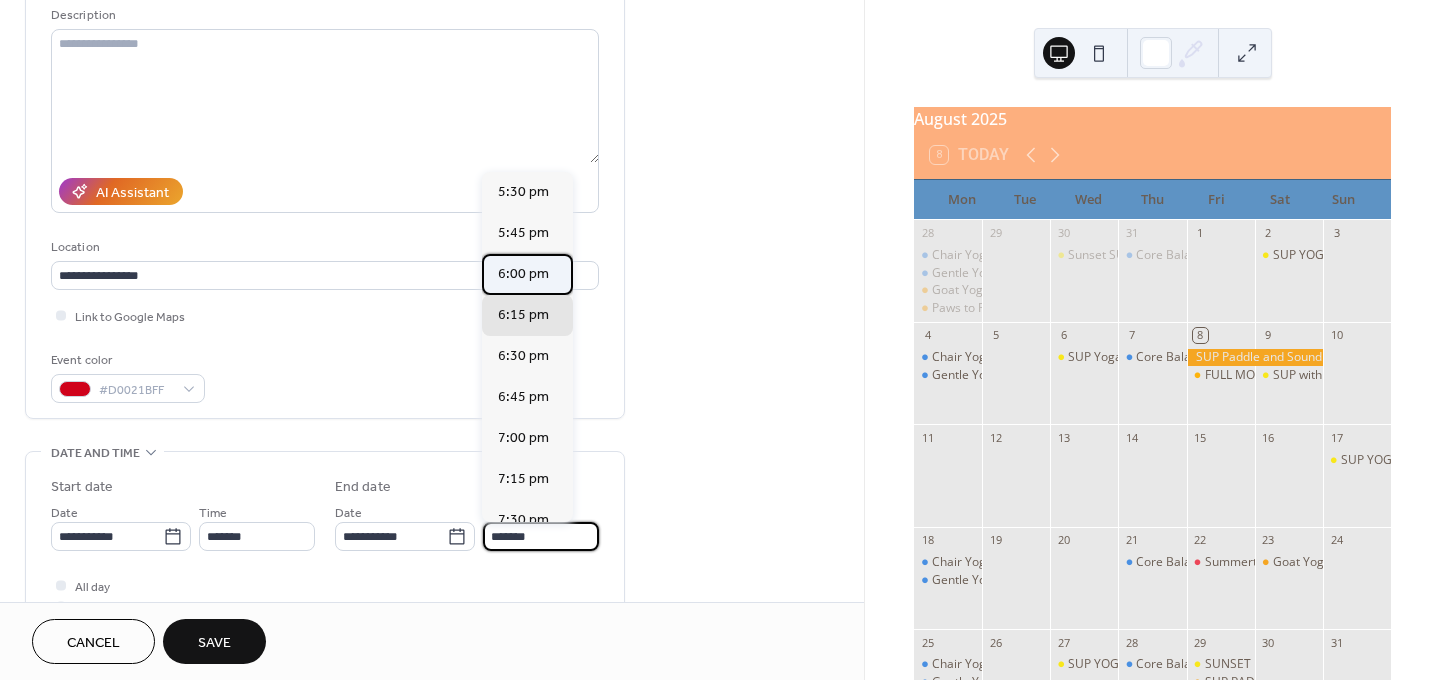 click on "6:00 pm" at bounding box center [523, 274] 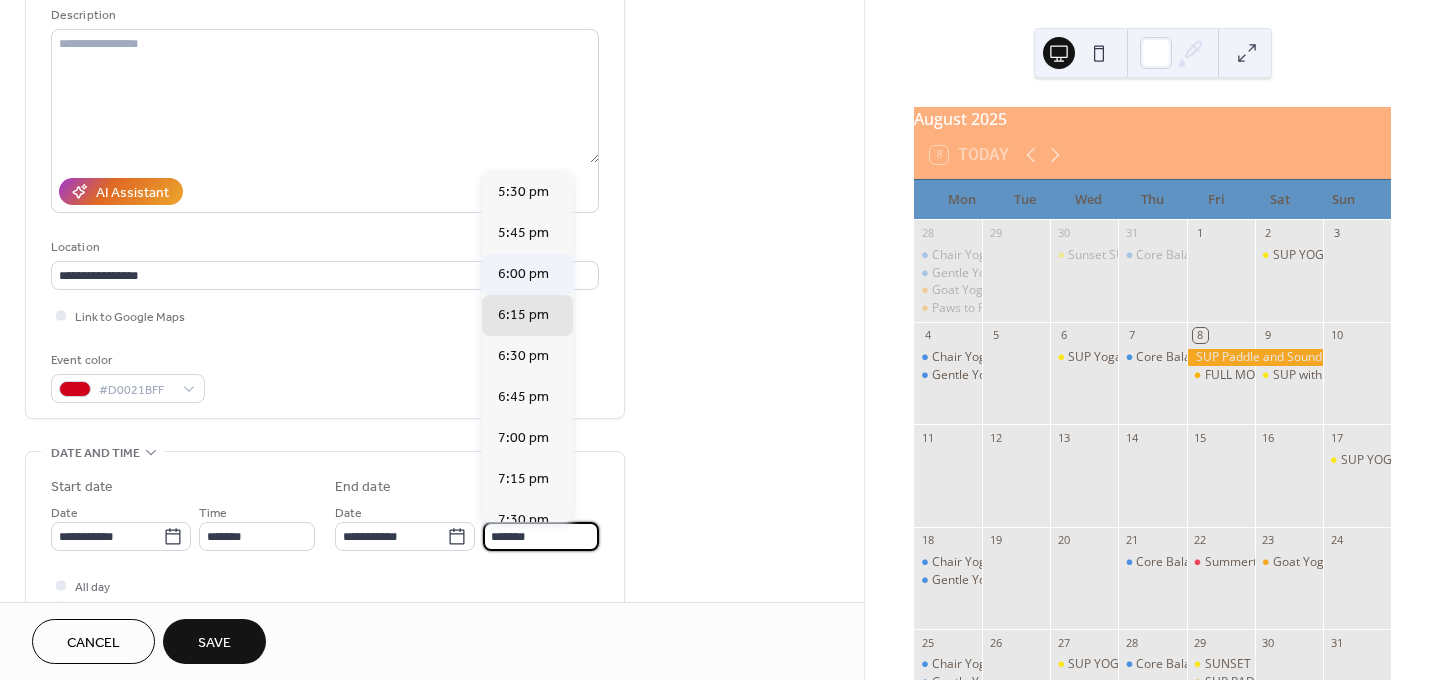 type on "*******" 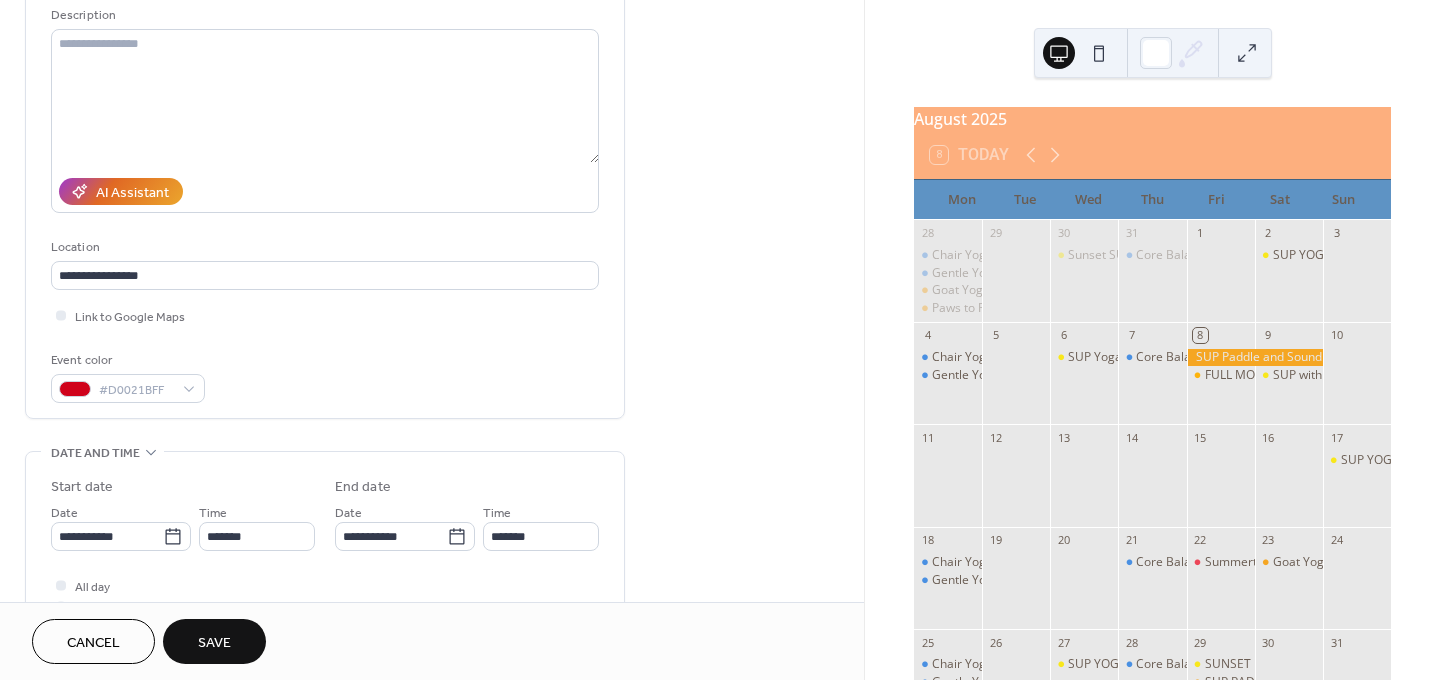 click on "Save" at bounding box center (214, 641) 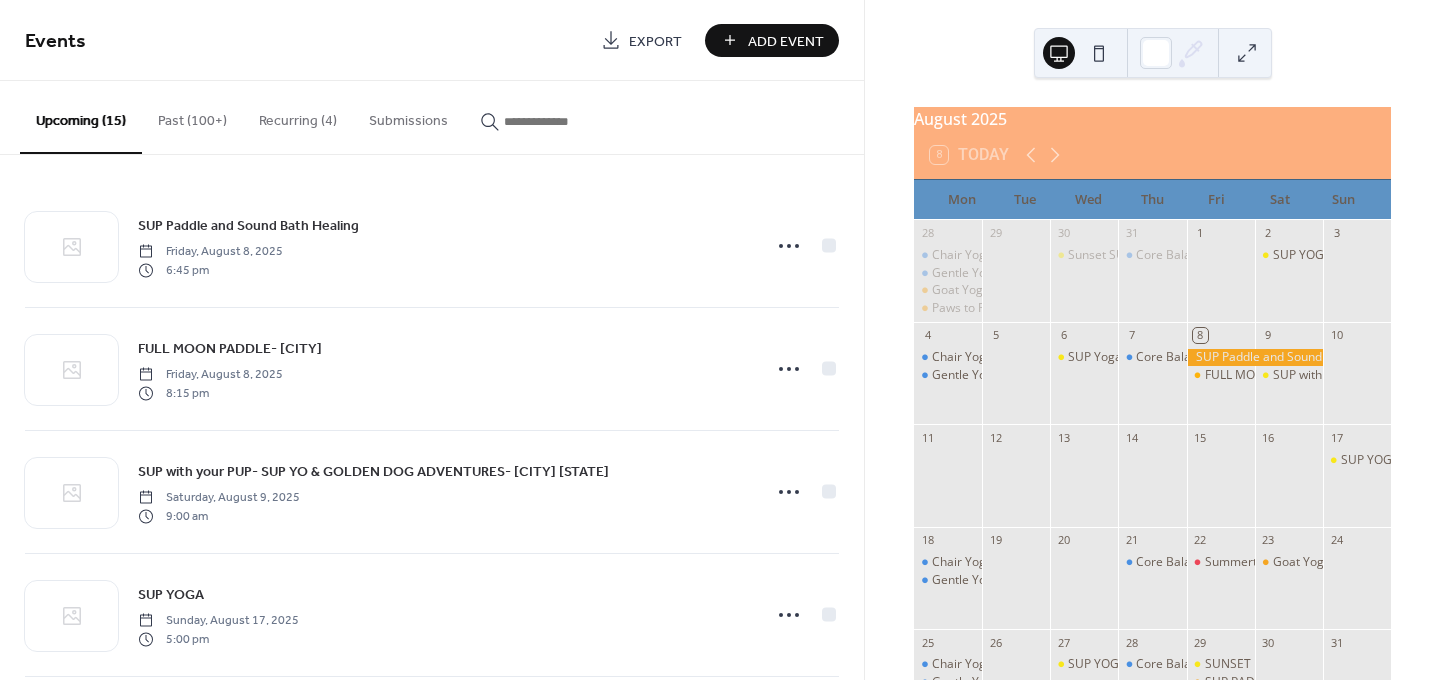 click on "Add Event" at bounding box center (786, 41) 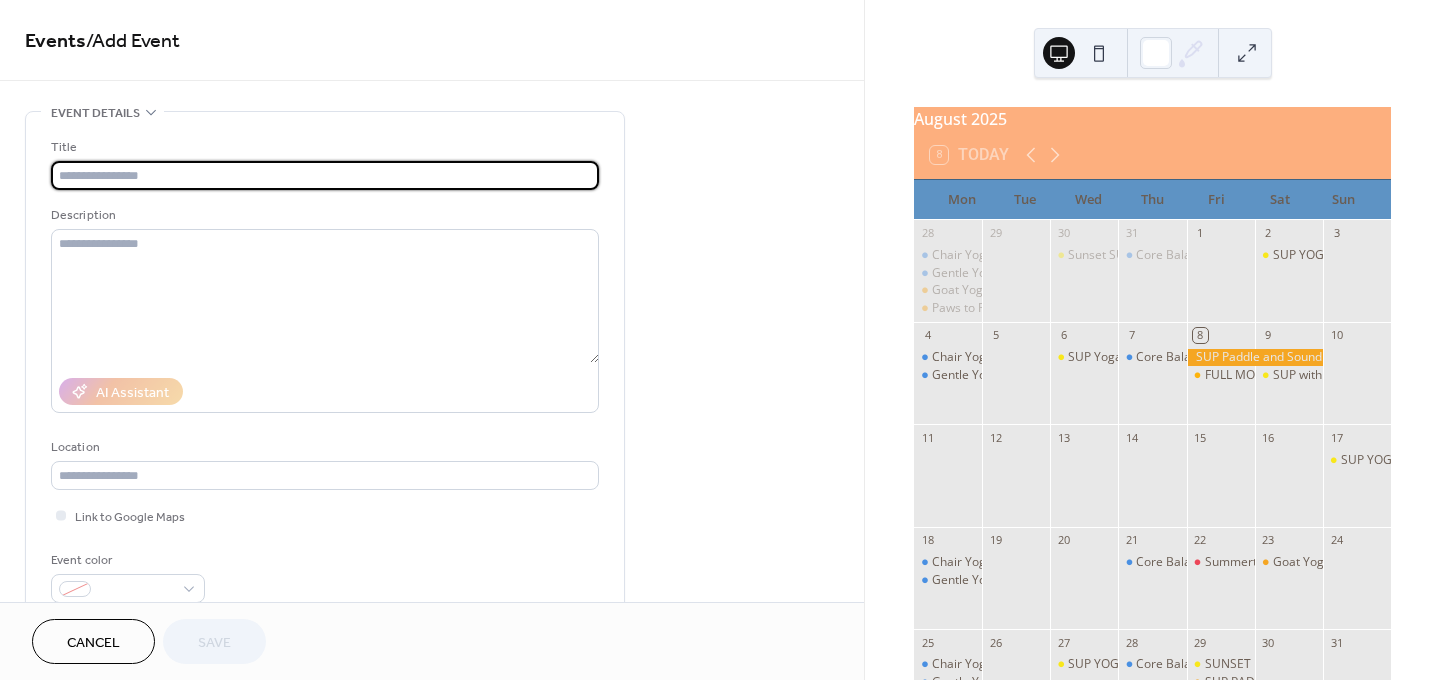 type on "*" 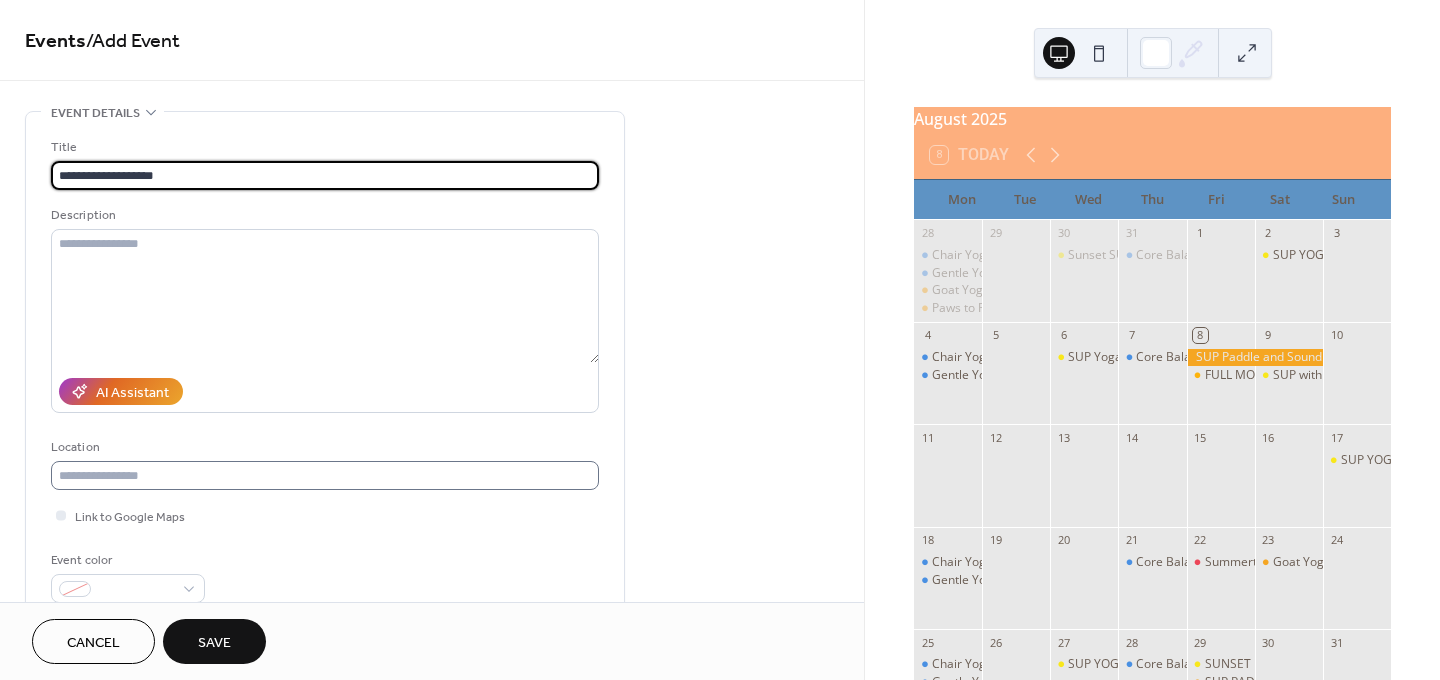 type on "**********" 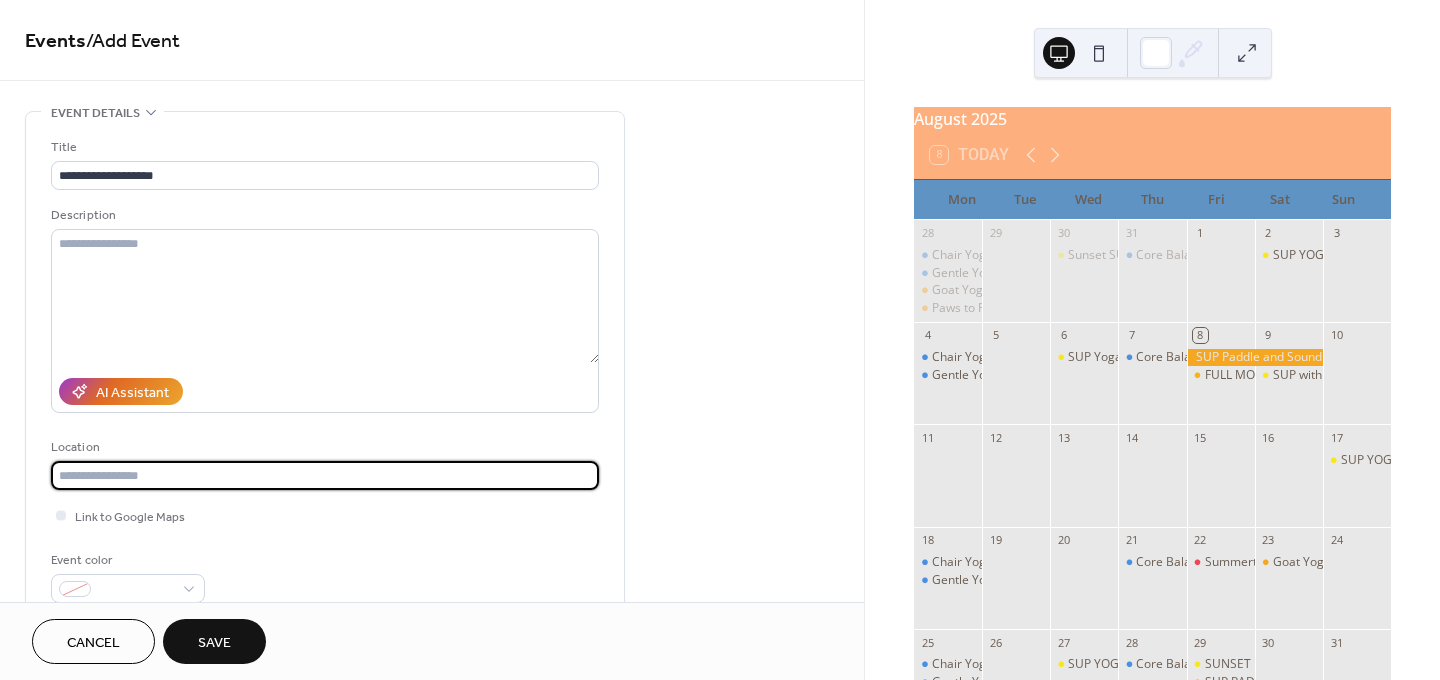 click at bounding box center (325, 475) 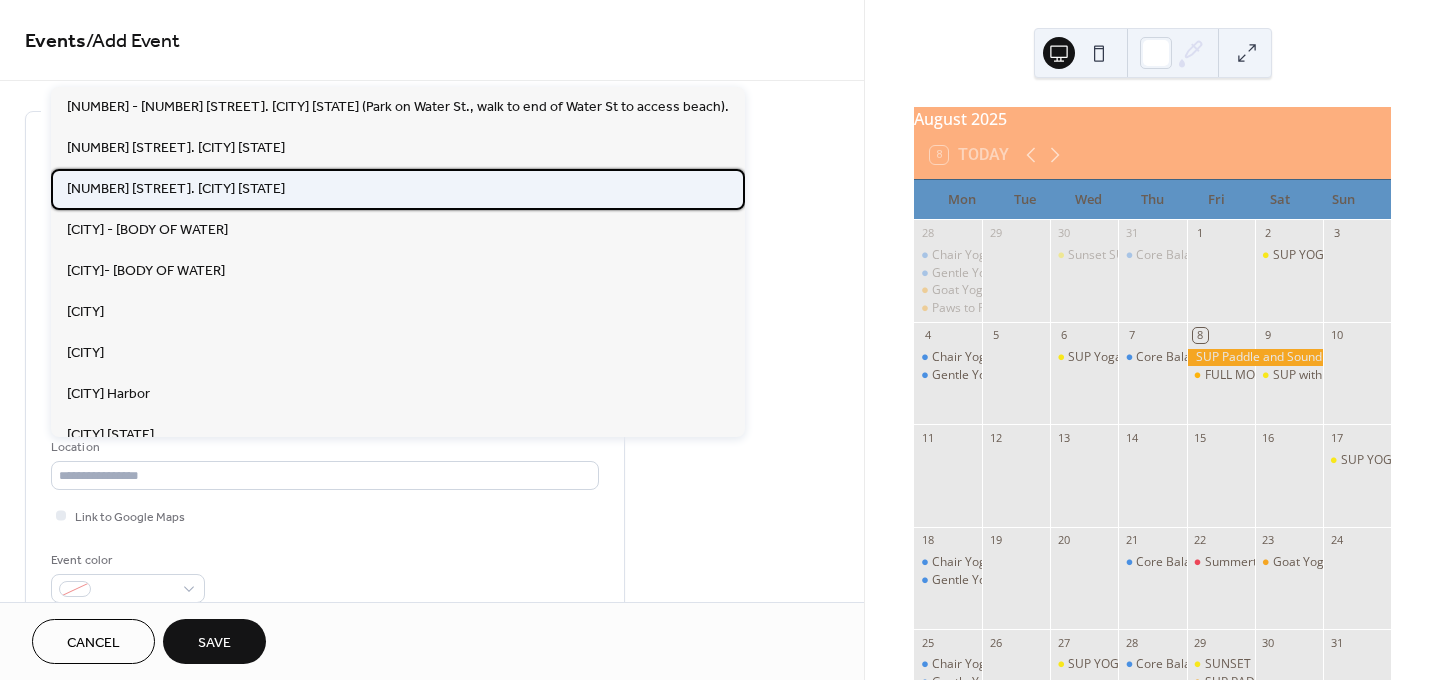 click on "[NUMBER] [STREET]. [CITY] [STATE]" at bounding box center [398, 189] 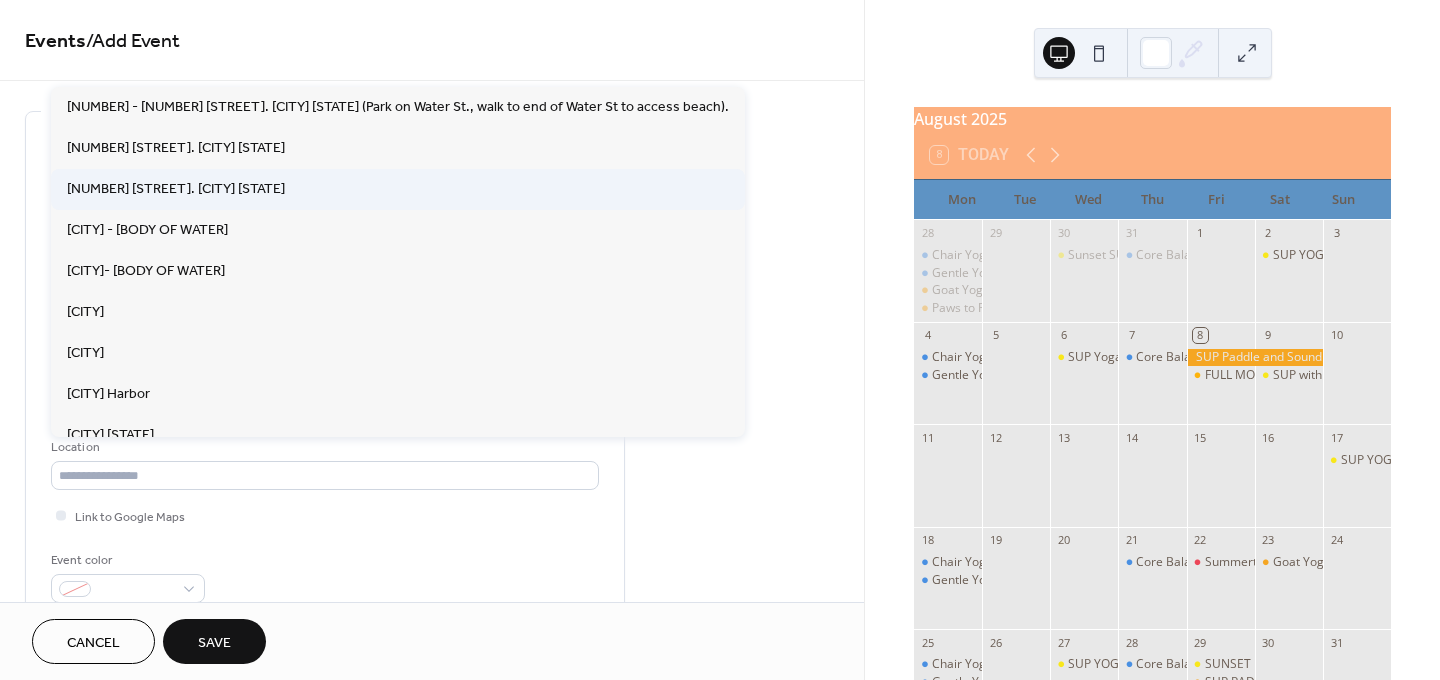type on "**********" 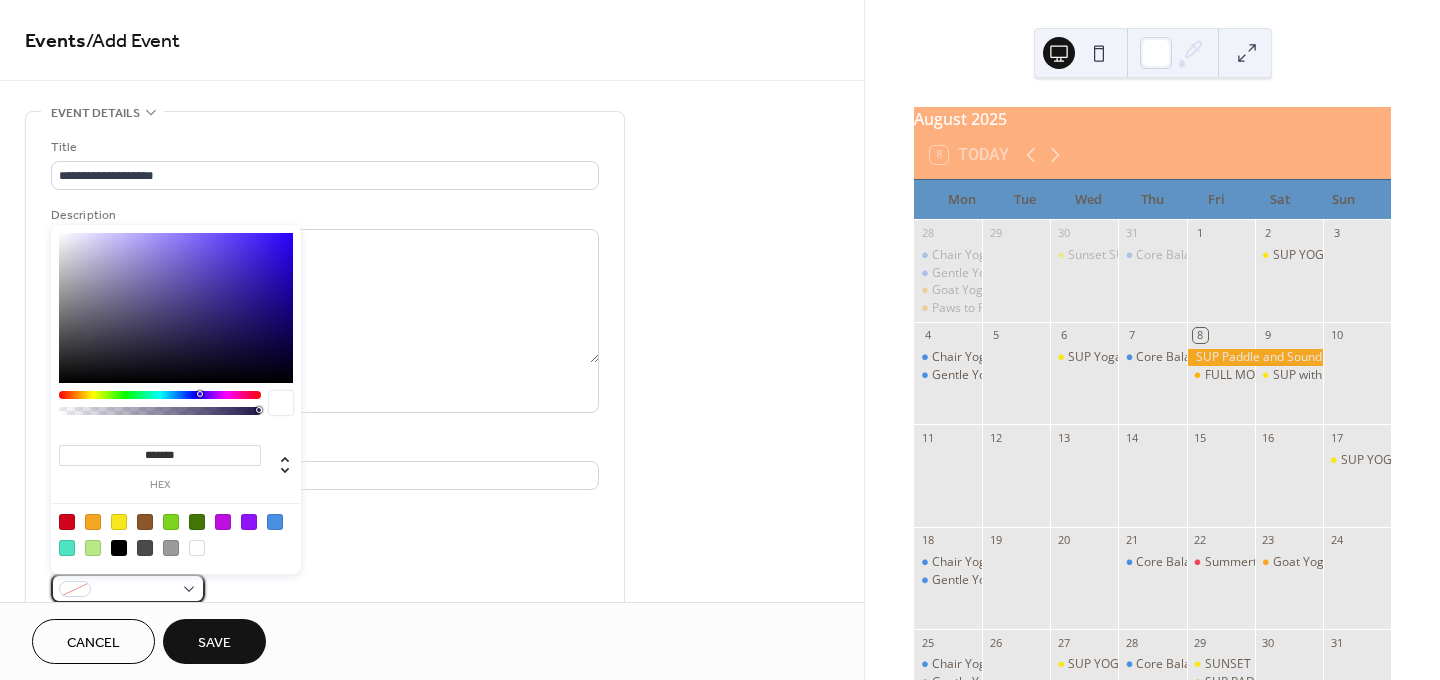 click at bounding box center [136, 590] 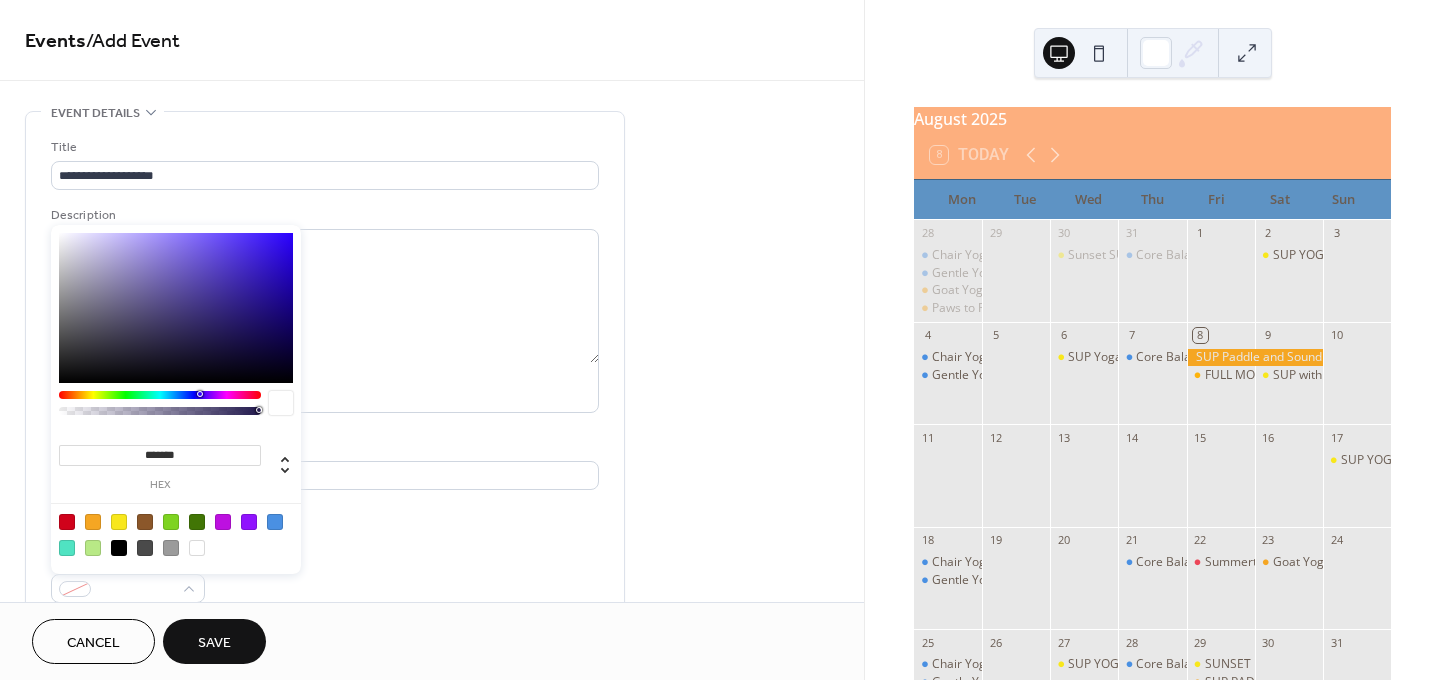 click at bounding box center (176, 534) 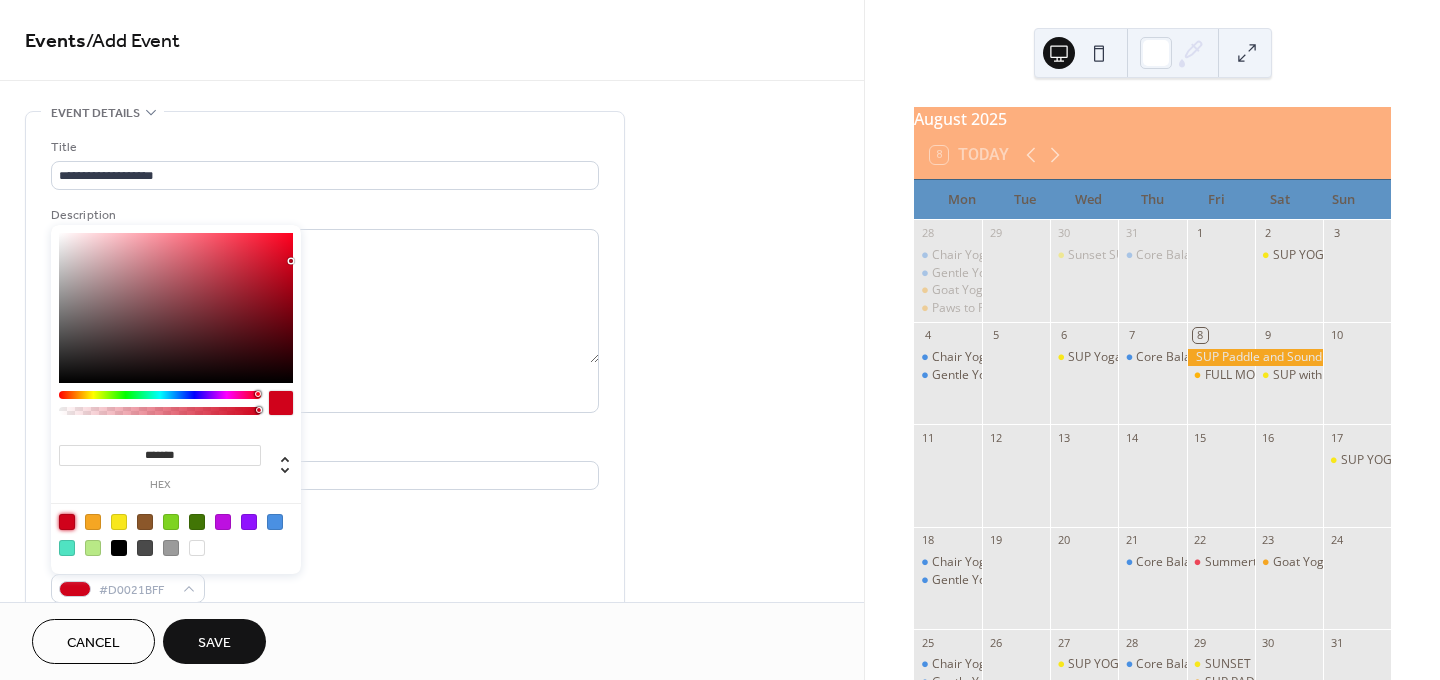 click on "Event color #D0021BFF" at bounding box center (325, 576) 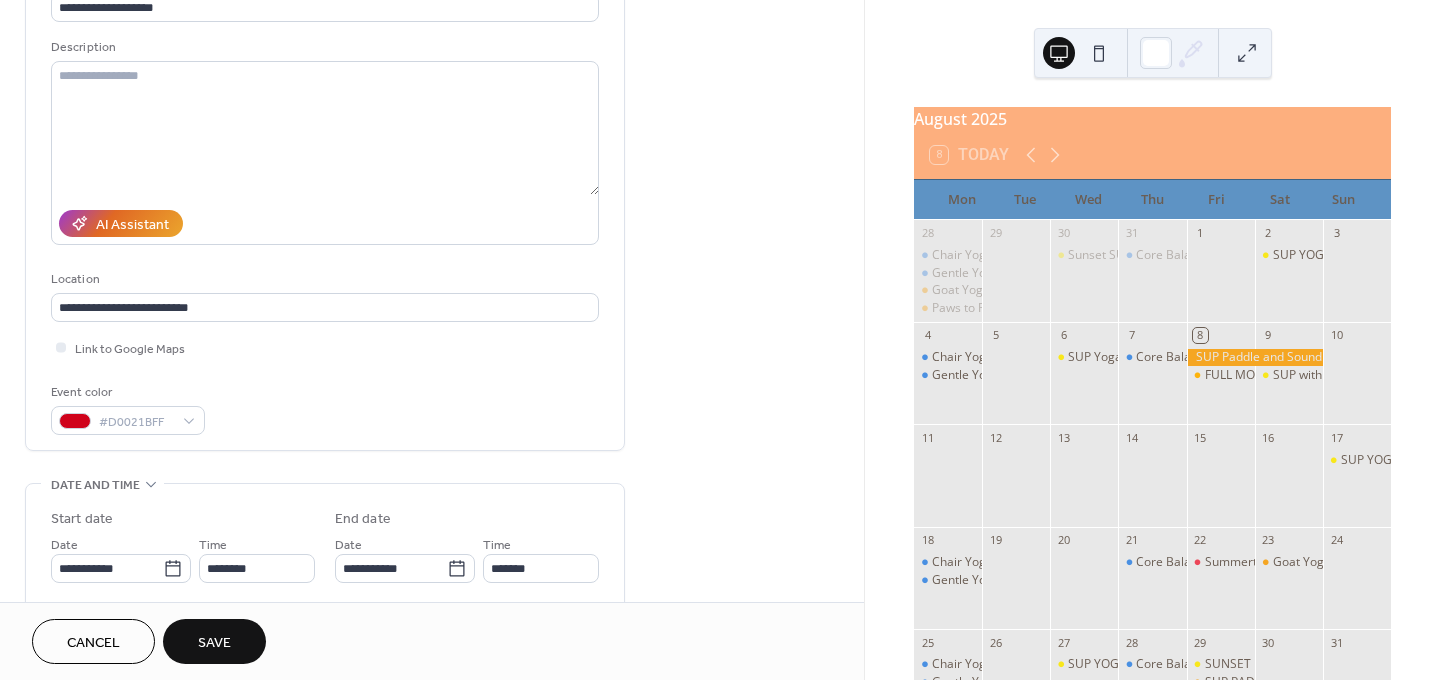 scroll, scrollTop: 200, scrollLeft: 0, axis: vertical 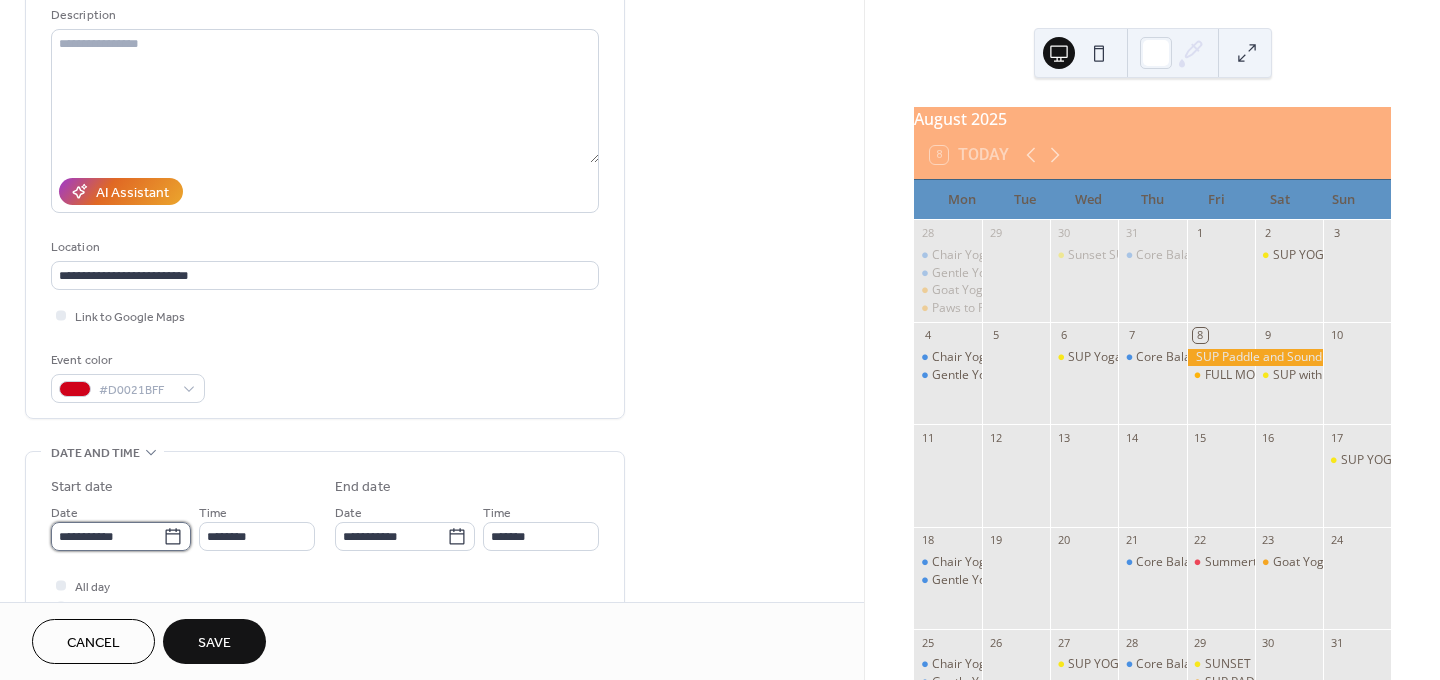 click on "**********" at bounding box center (107, 536) 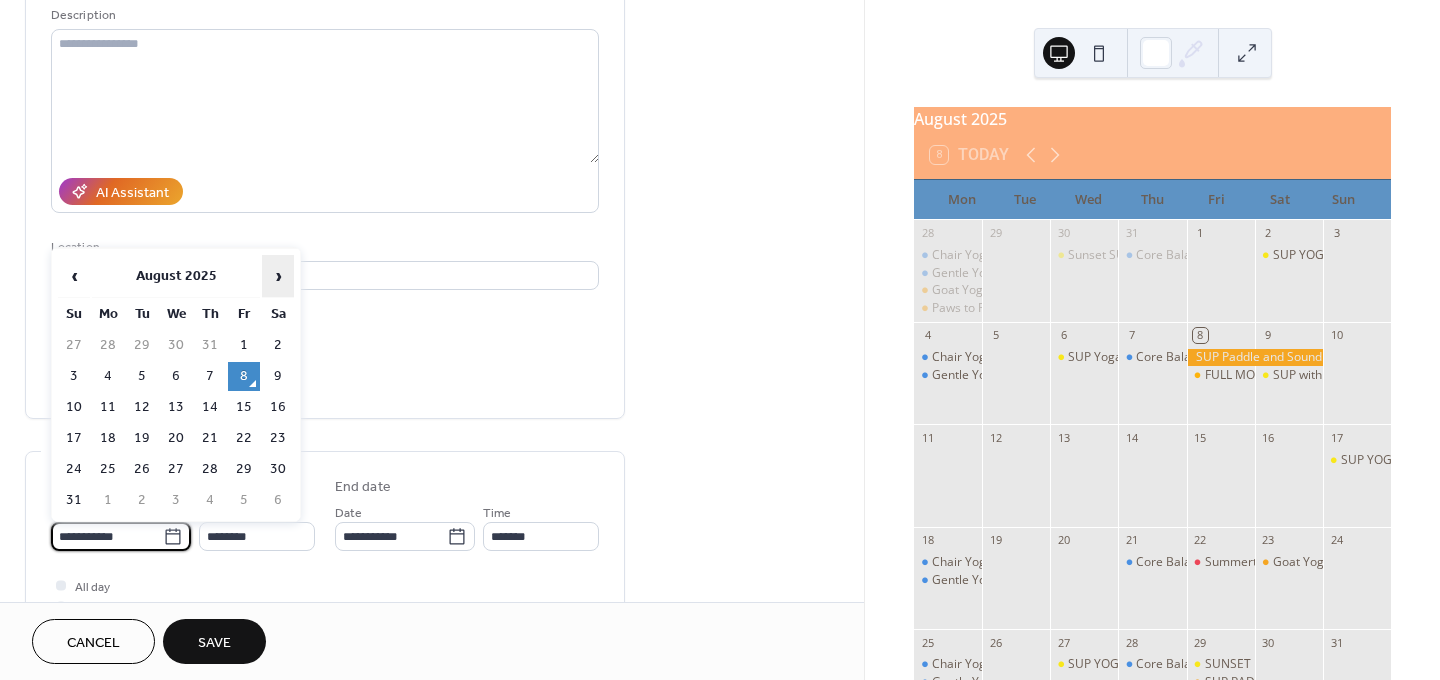 click on "›" at bounding box center (278, 276) 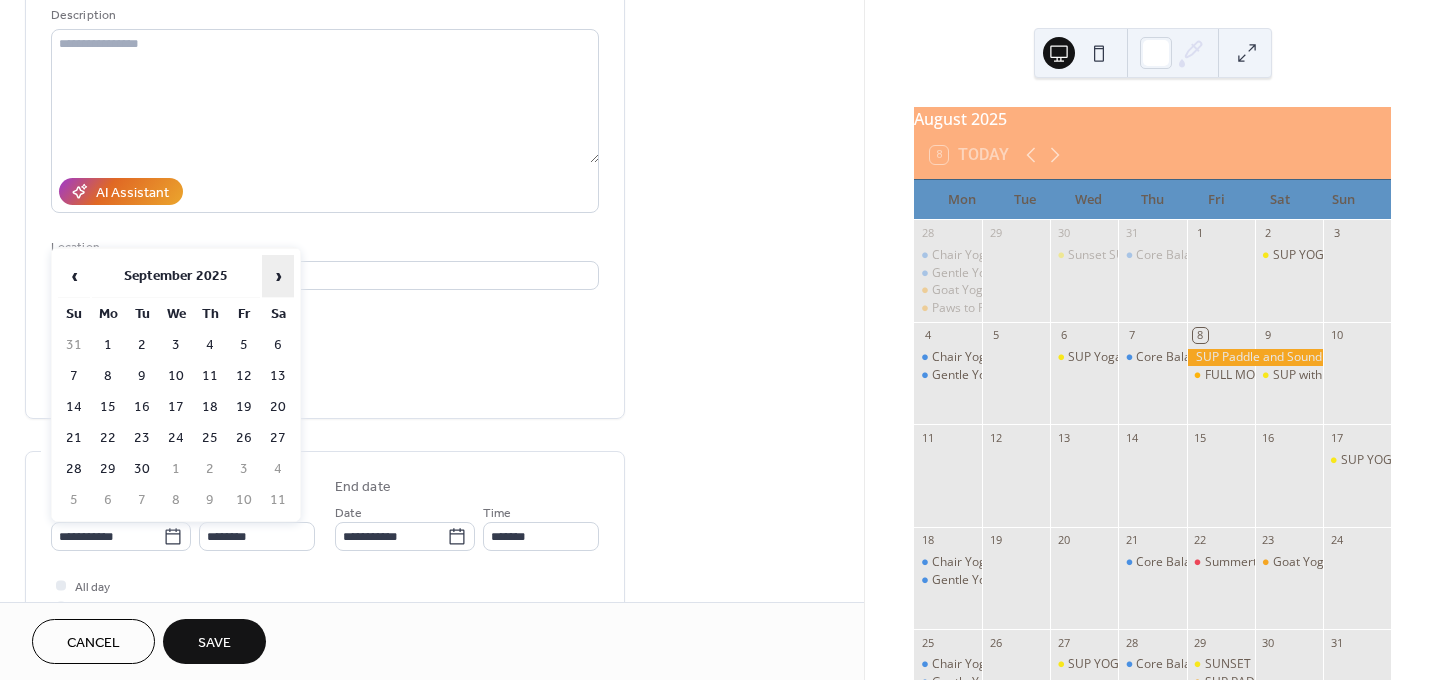 click on "›" at bounding box center (278, 276) 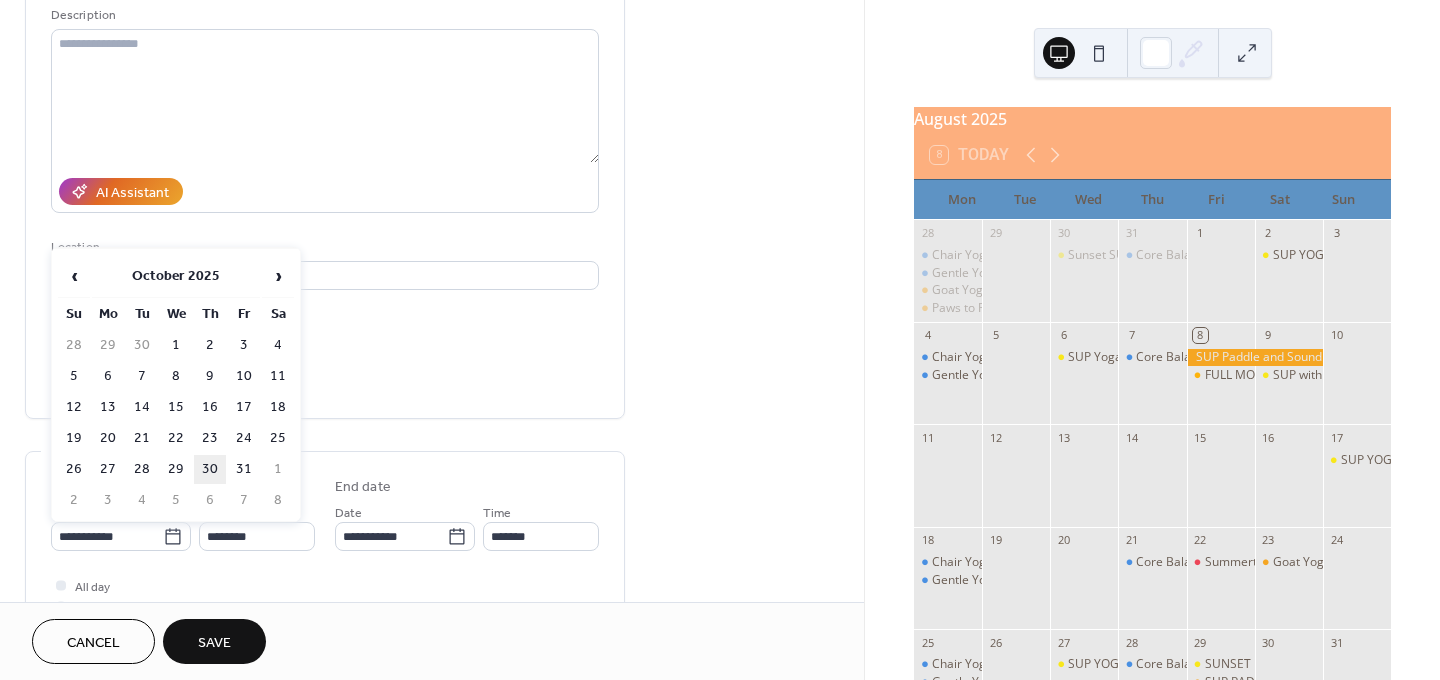 click on "30" at bounding box center (210, 469) 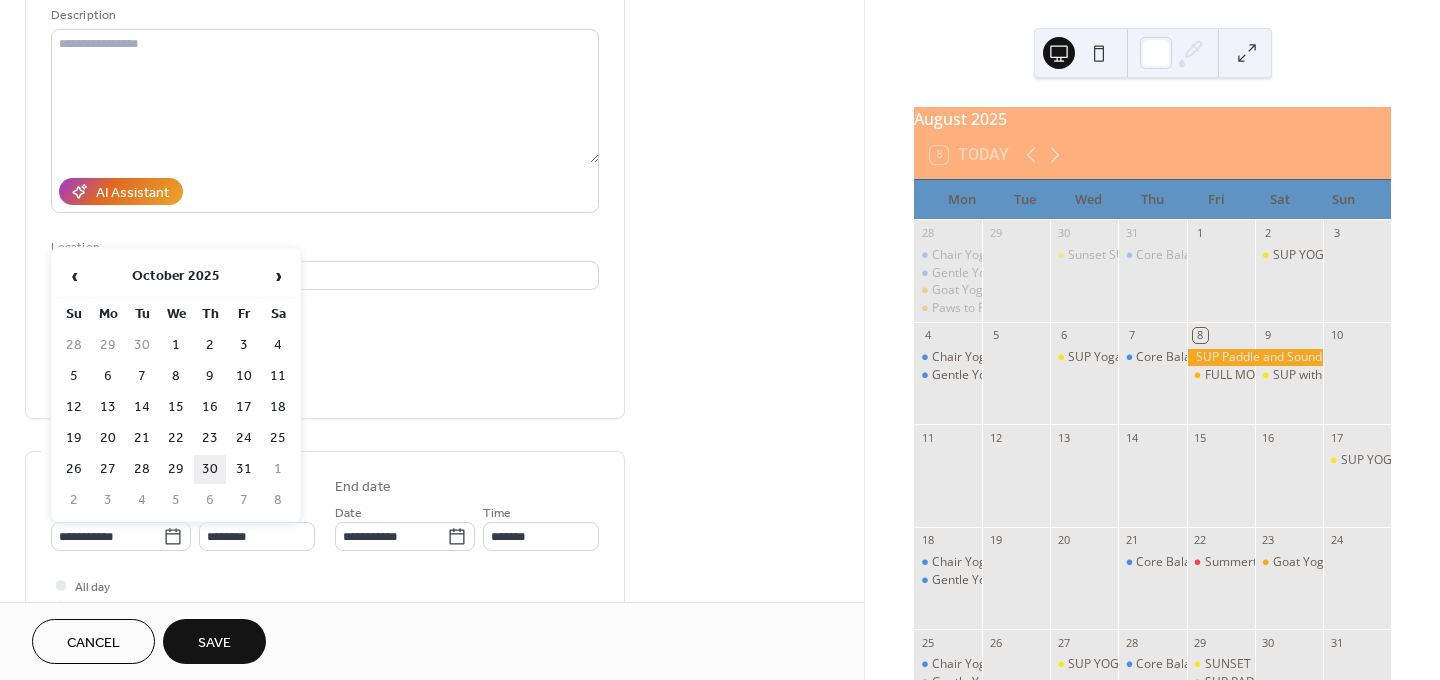 type on "**********" 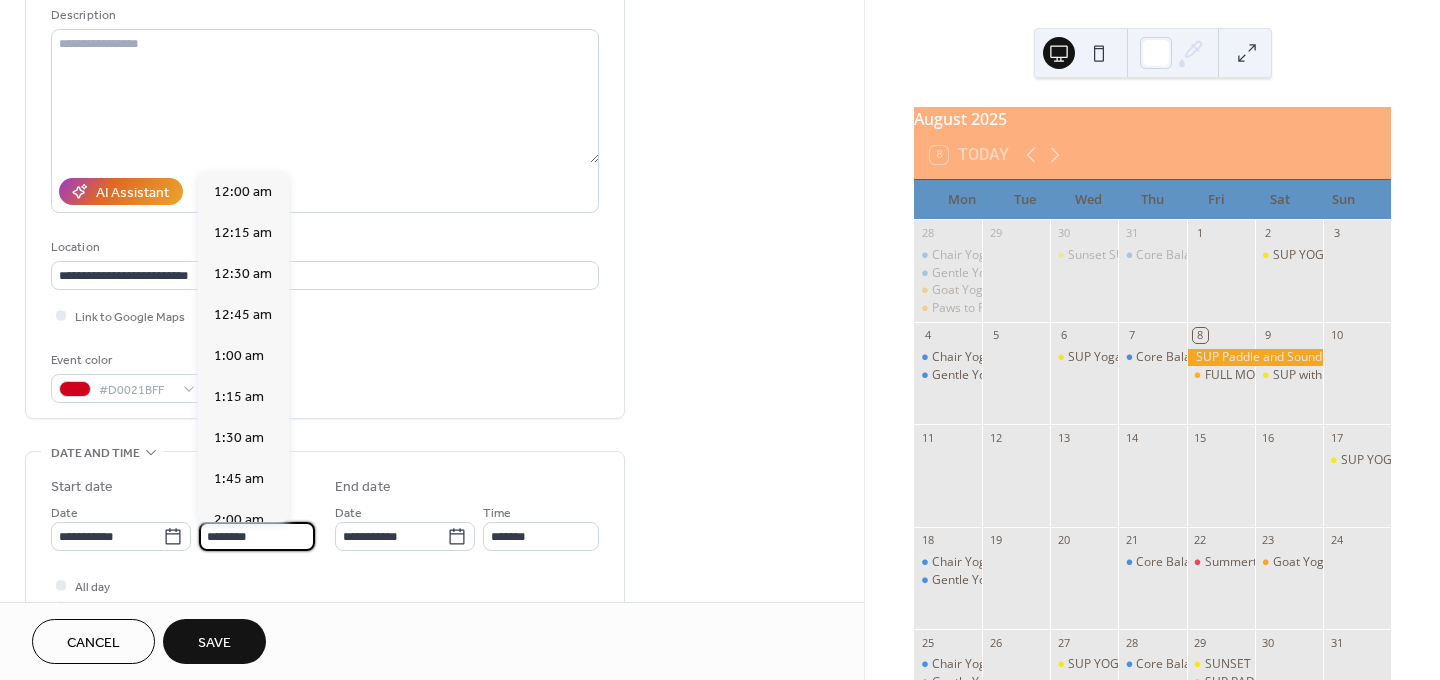 click on "********" at bounding box center [257, 536] 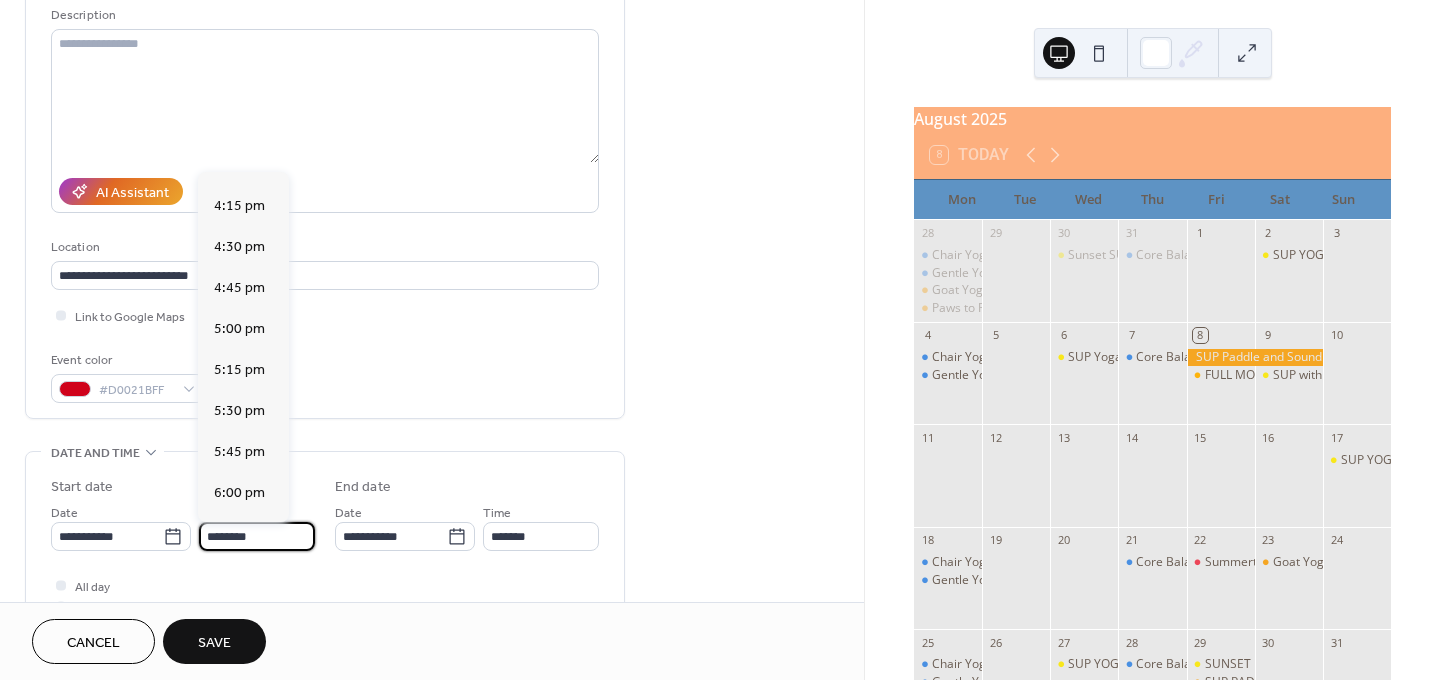 scroll, scrollTop: 2768, scrollLeft: 0, axis: vertical 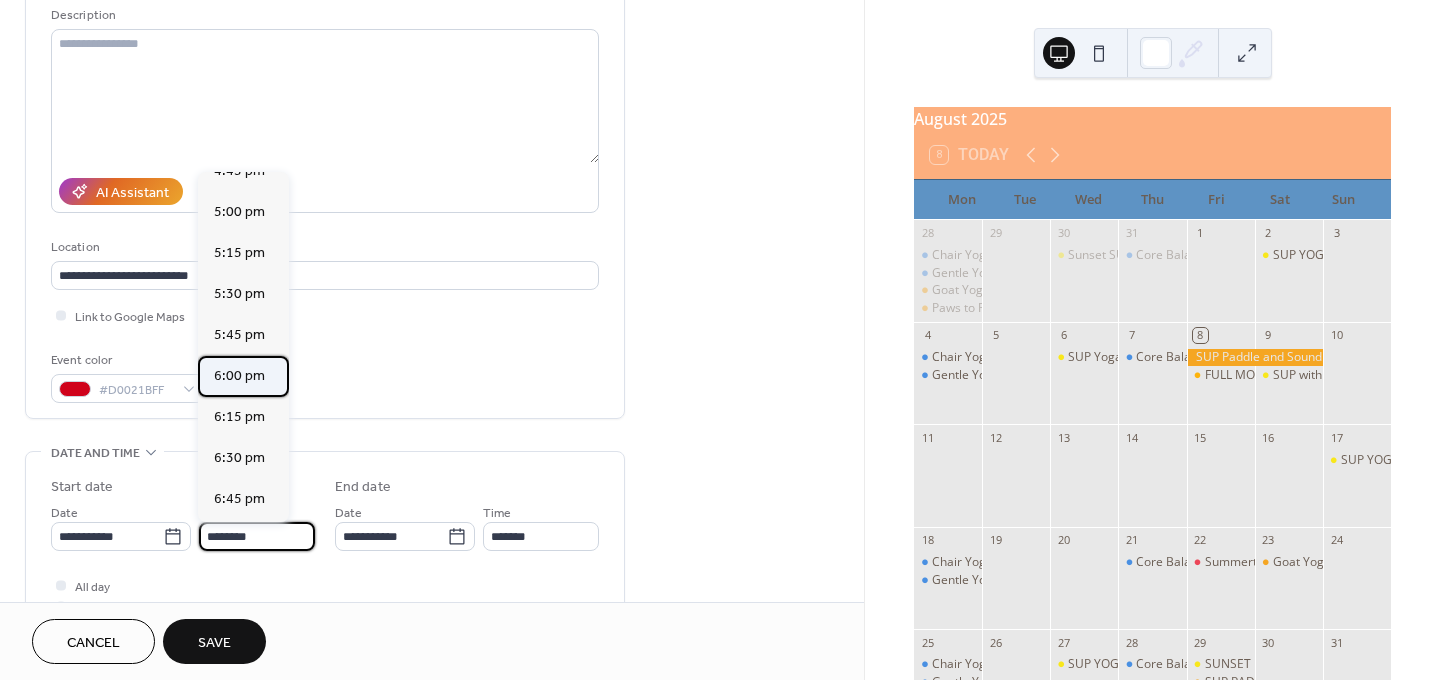 click on "6:00 pm" at bounding box center [239, 376] 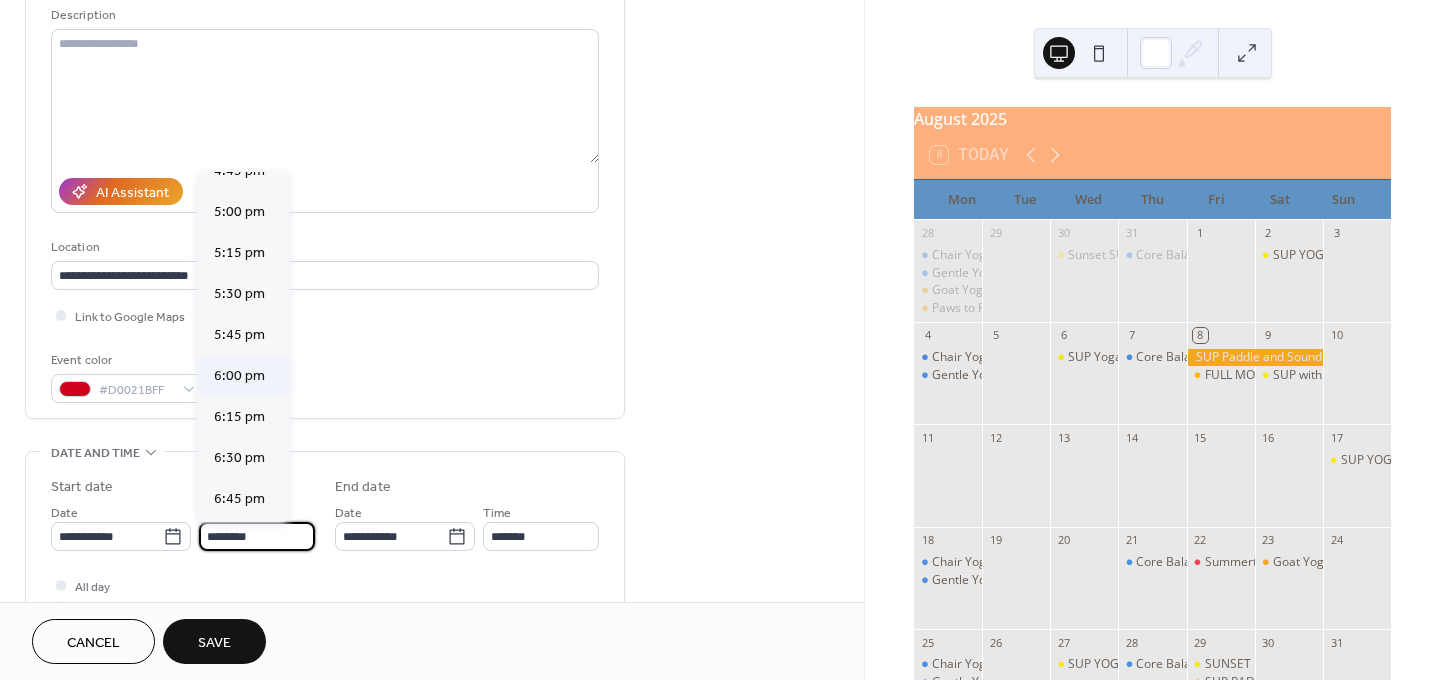 type on "*******" 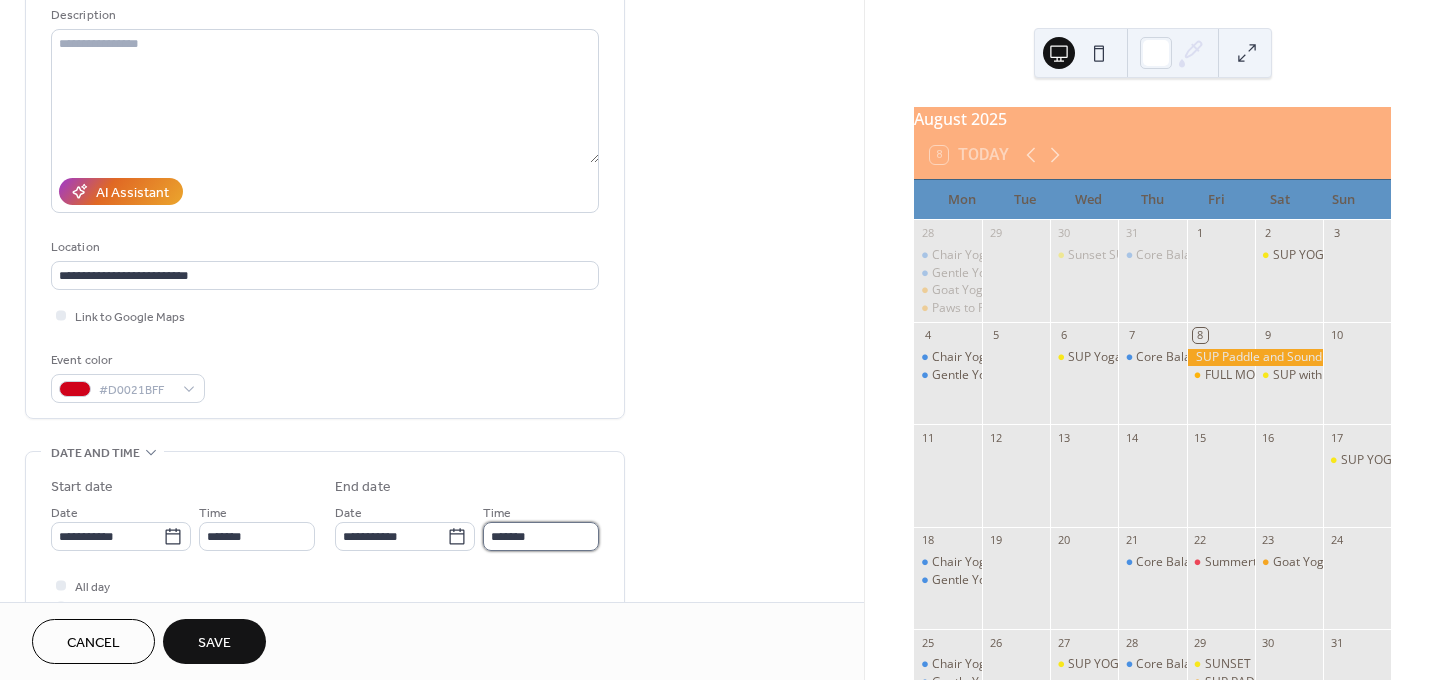 click on "*******" at bounding box center [541, 536] 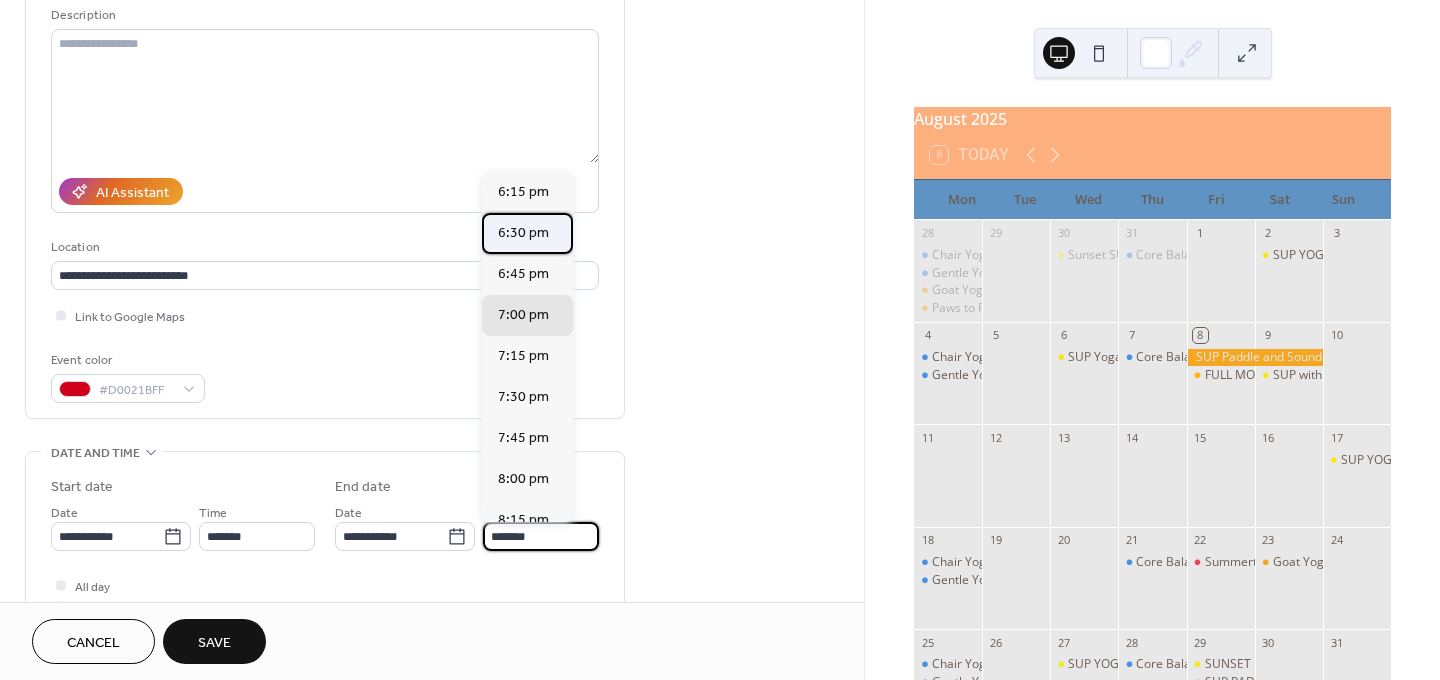 click on "6:30 pm" at bounding box center (523, 233) 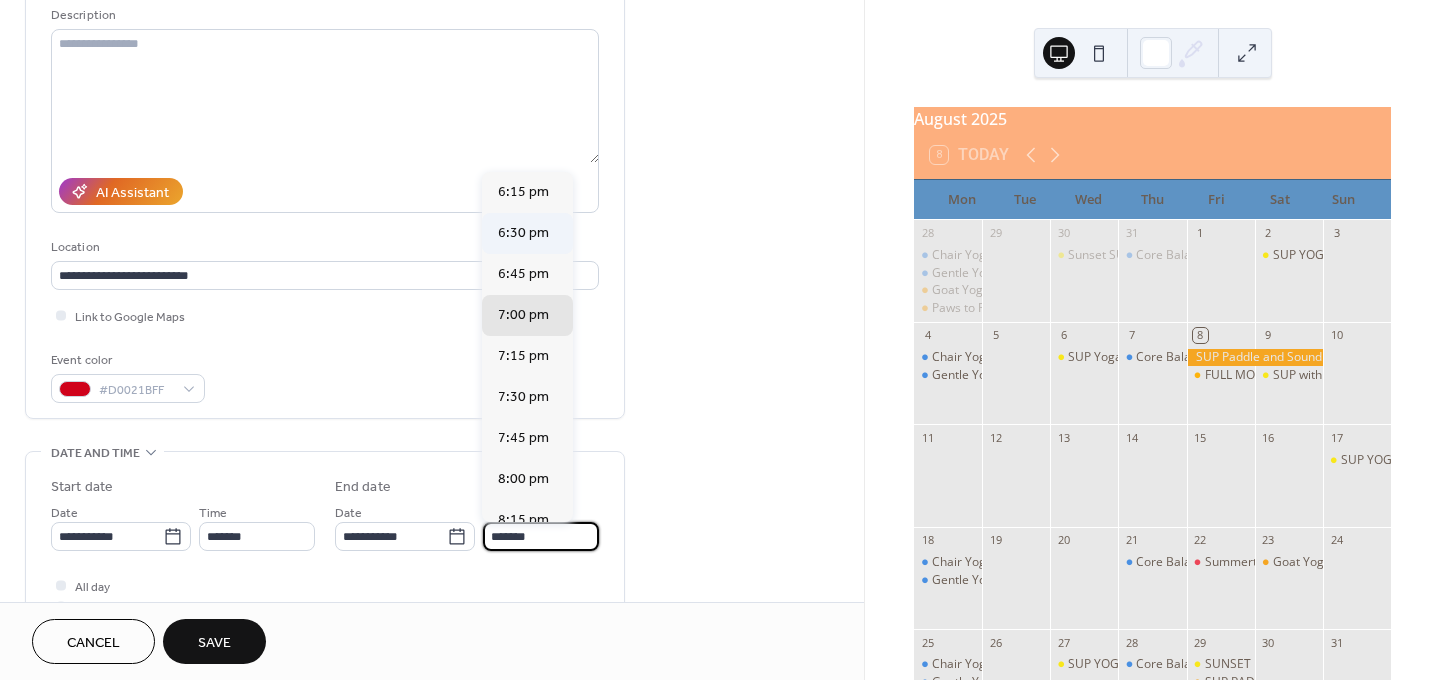type on "*******" 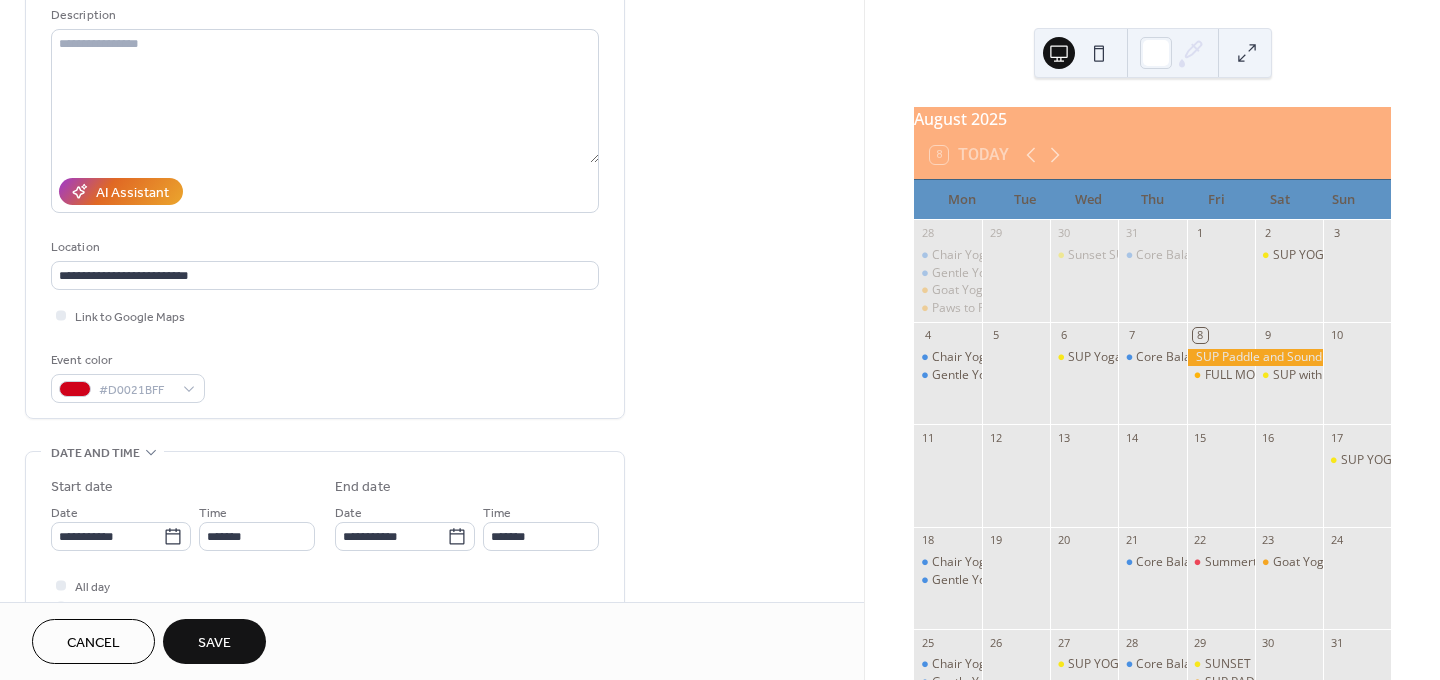 click on "Save" at bounding box center (214, 643) 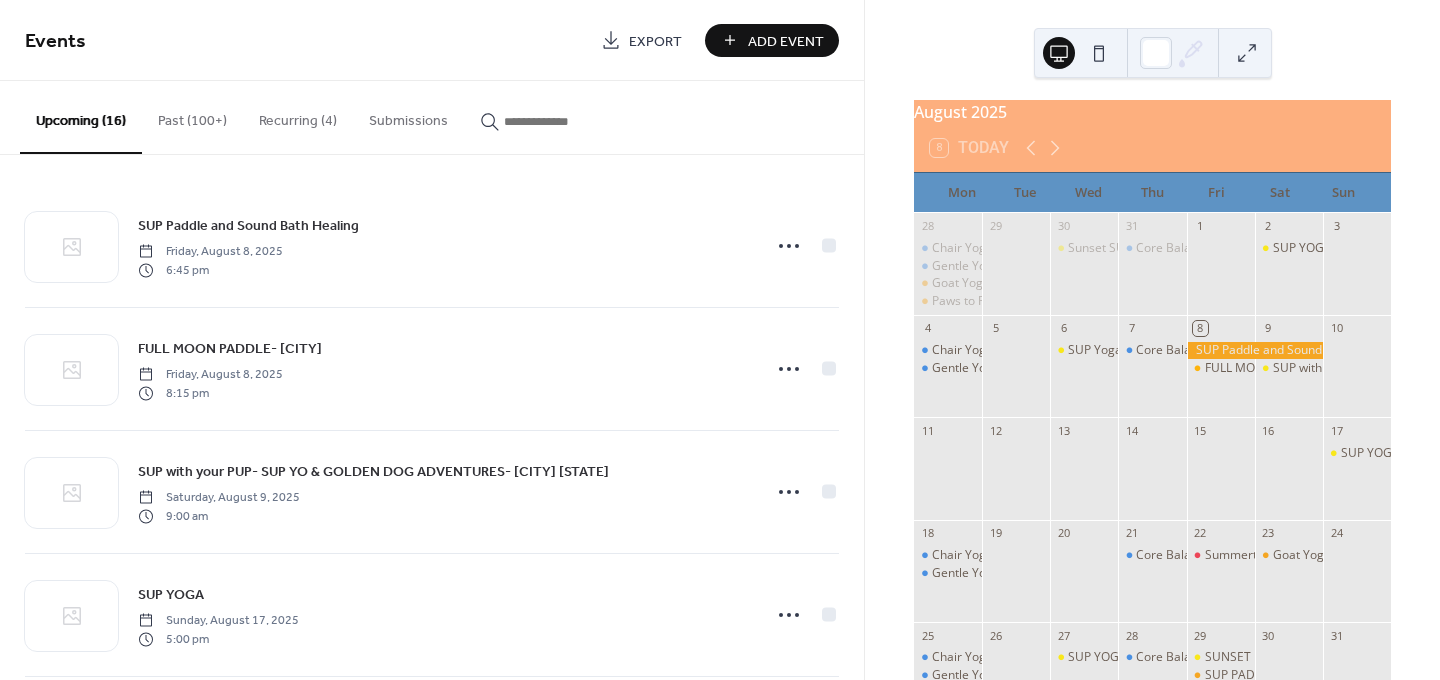 scroll, scrollTop: 0, scrollLeft: 0, axis: both 